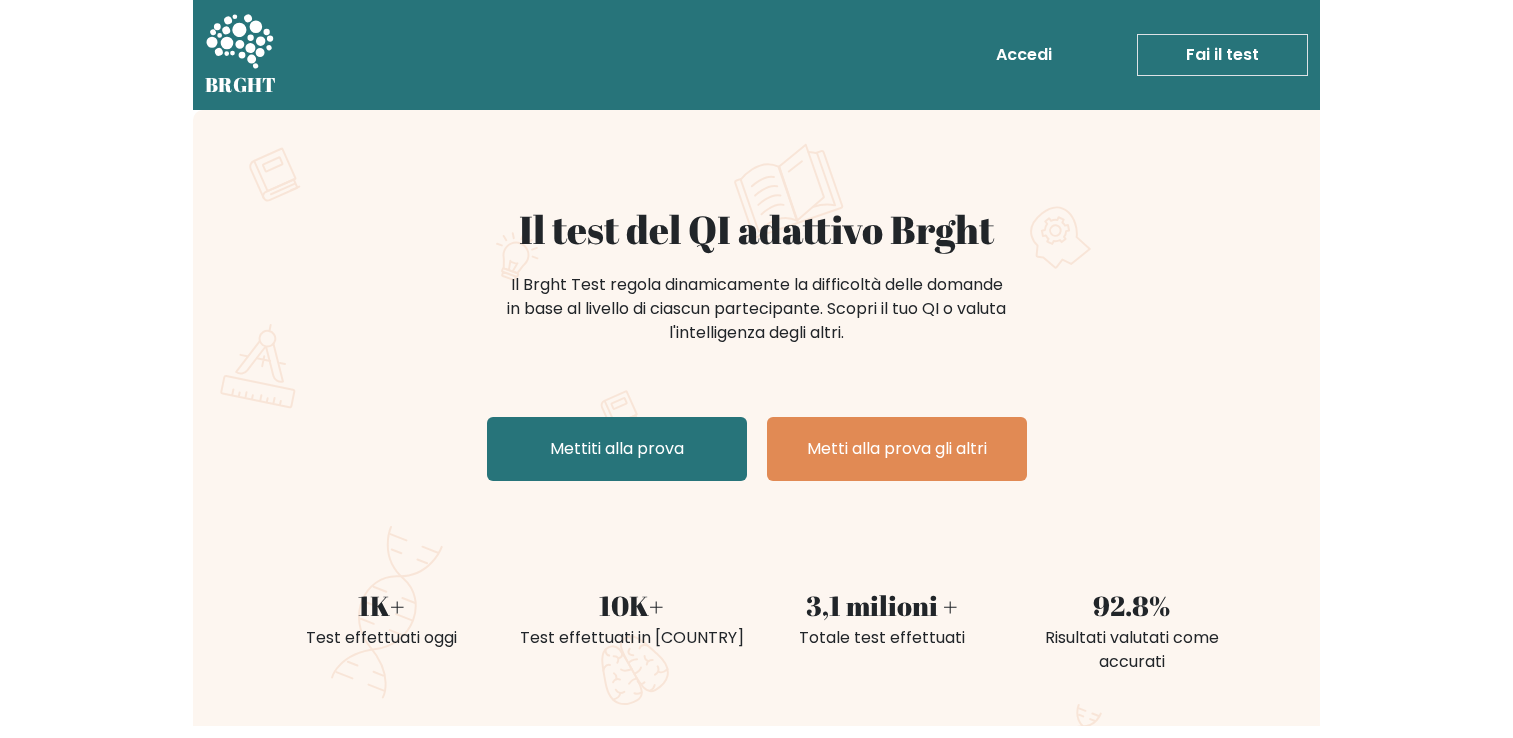 scroll, scrollTop: 0, scrollLeft: 0, axis: both 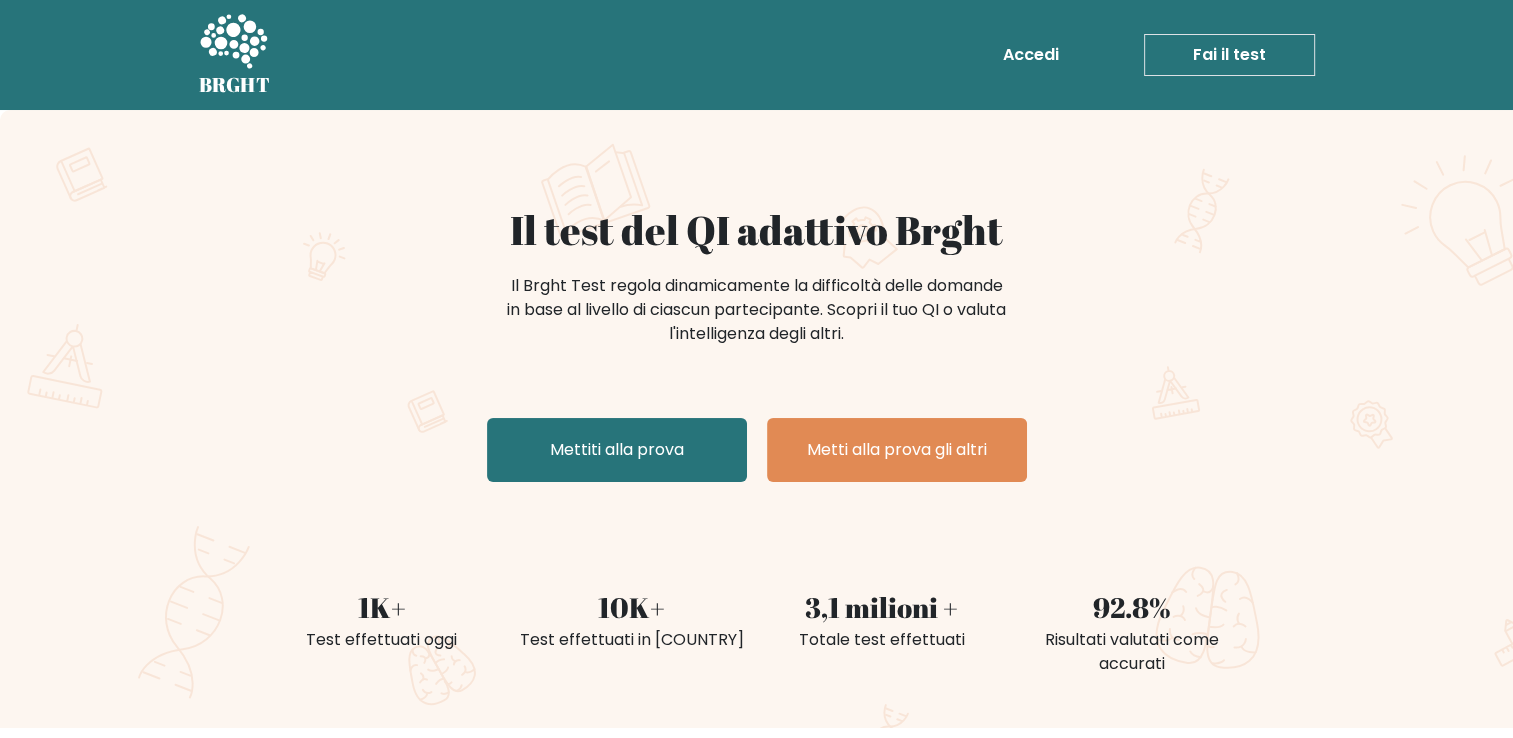 click on "Fai il test" at bounding box center [1229, 55] 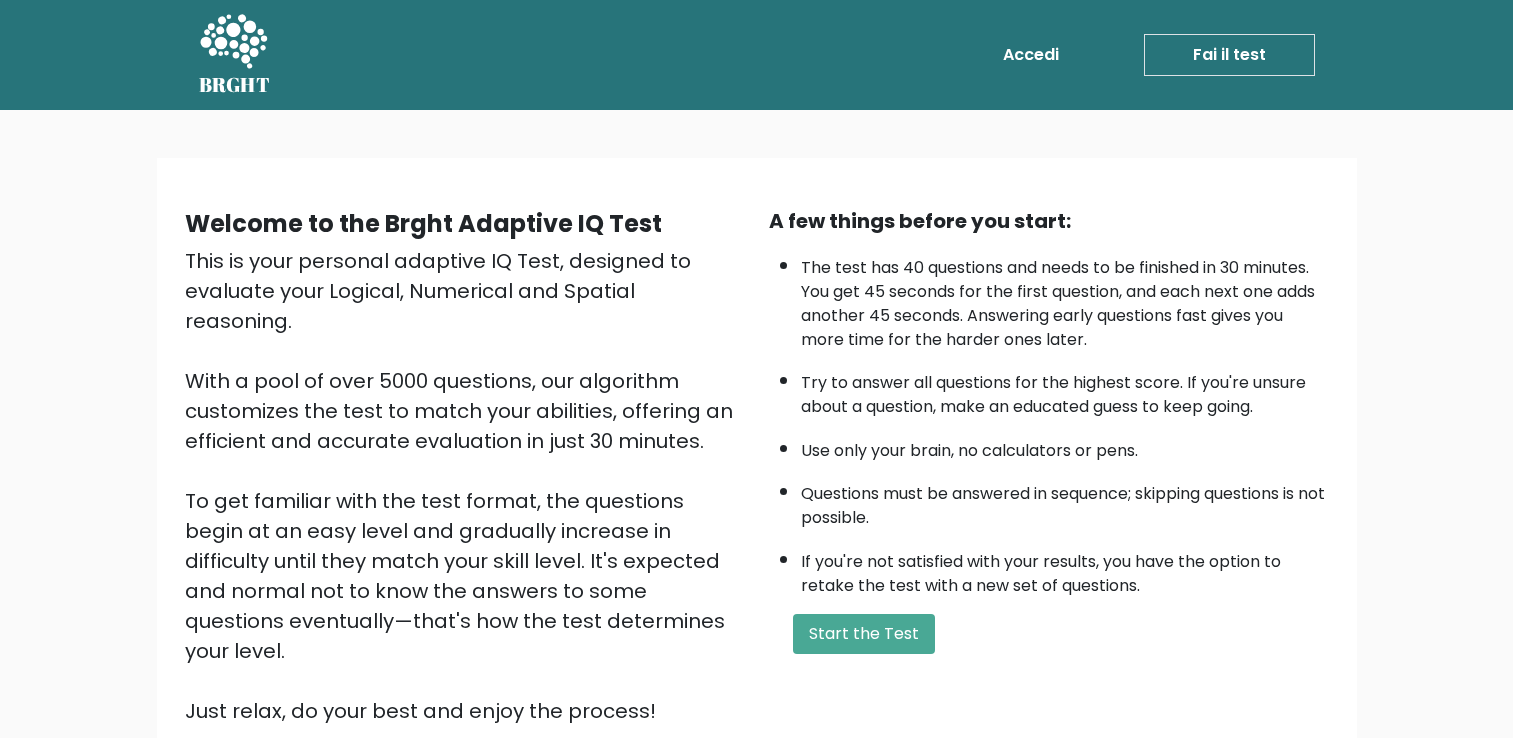 scroll, scrollTop: 0, scrollLeft: 0, axis: both 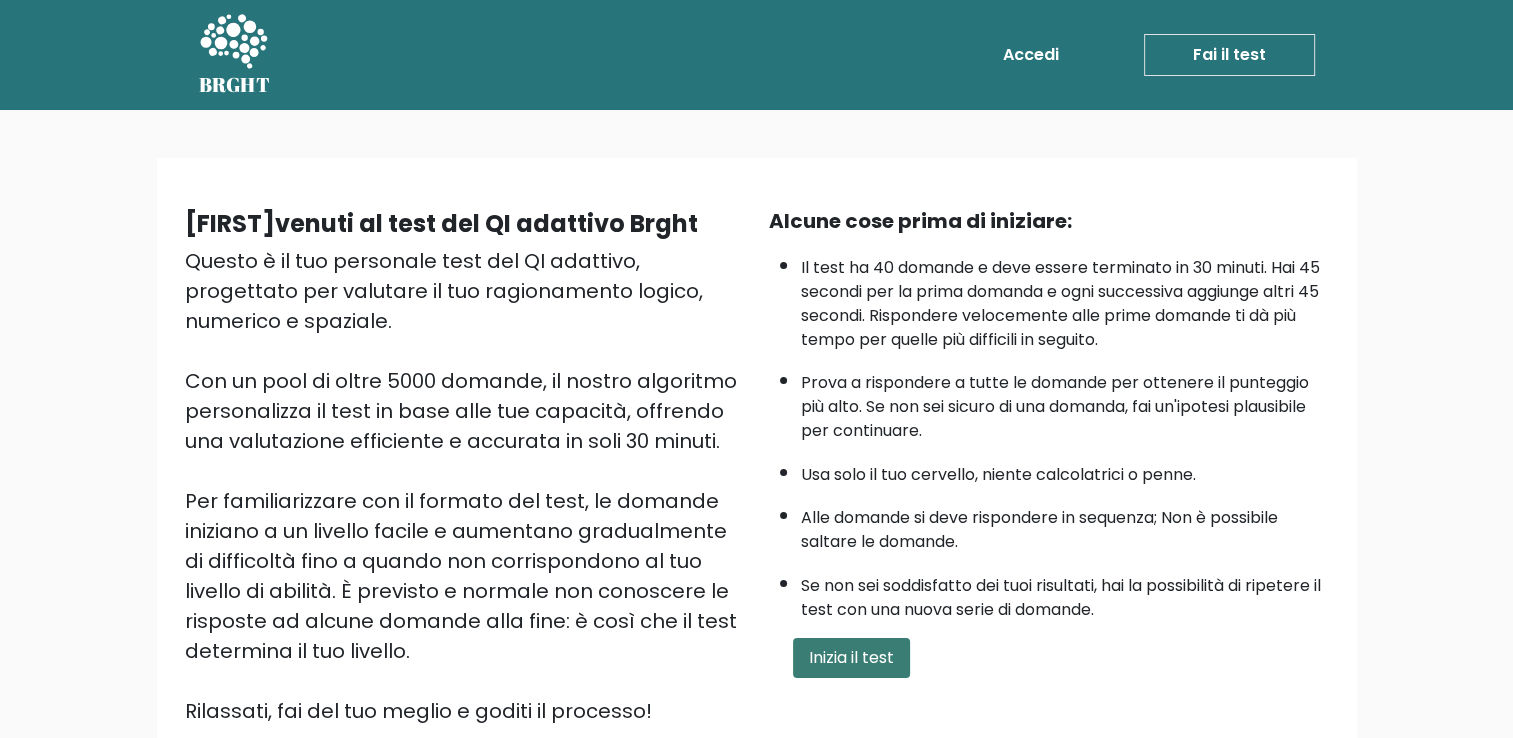 click on "Inizia il test" at bounding box center [851, 658] 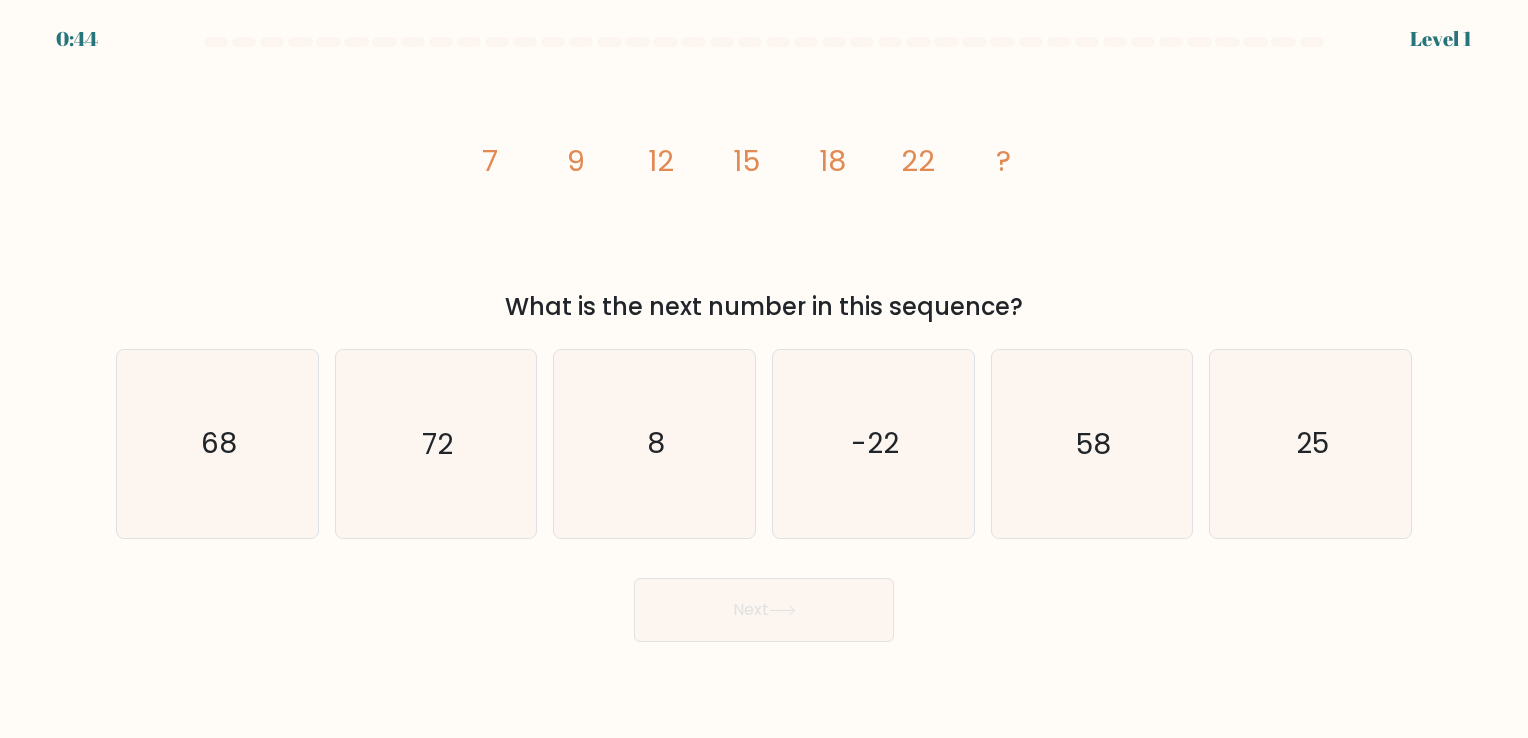 scroll, scrollTop: 0, scrollLeft: 0, axis: both 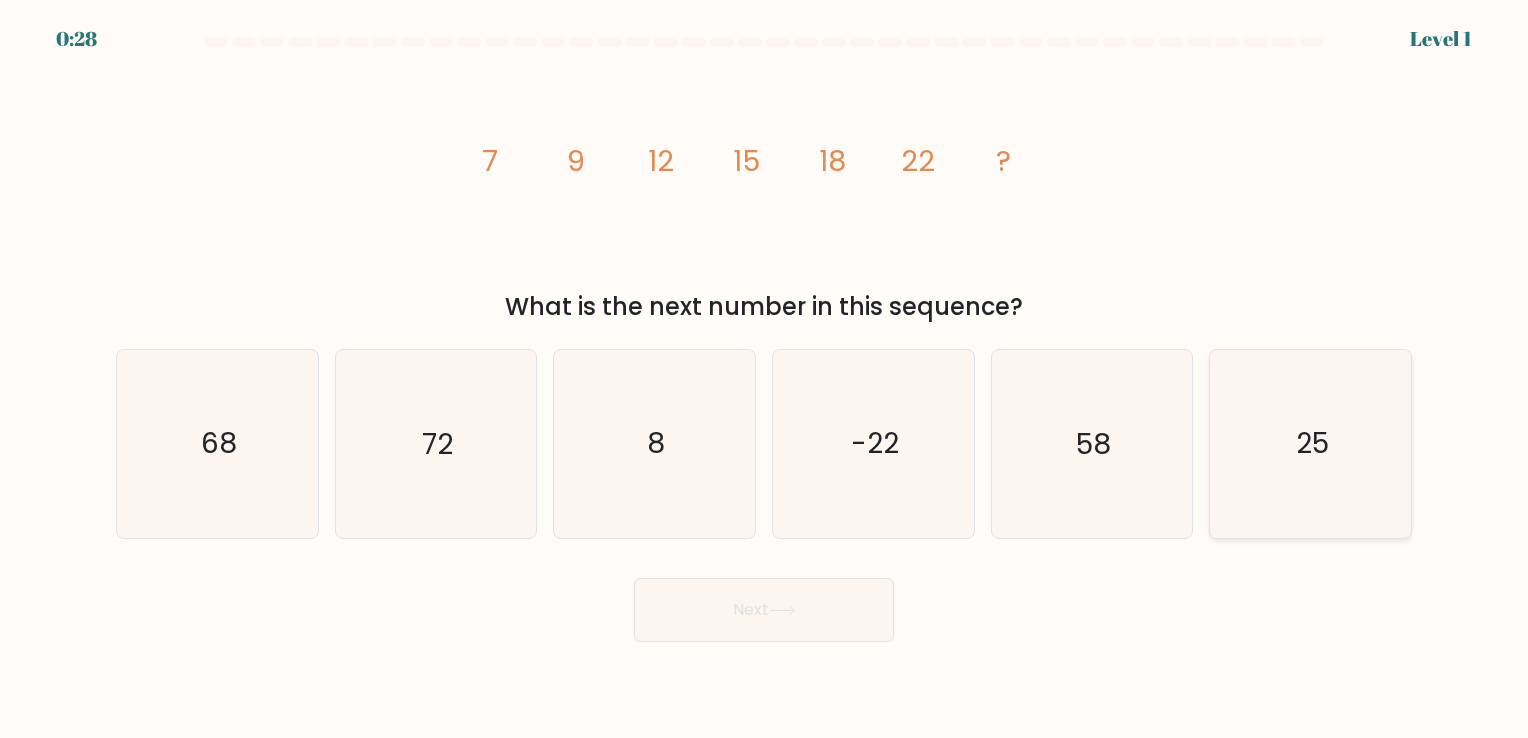 click on "25" at bounding box center (1312, 444) 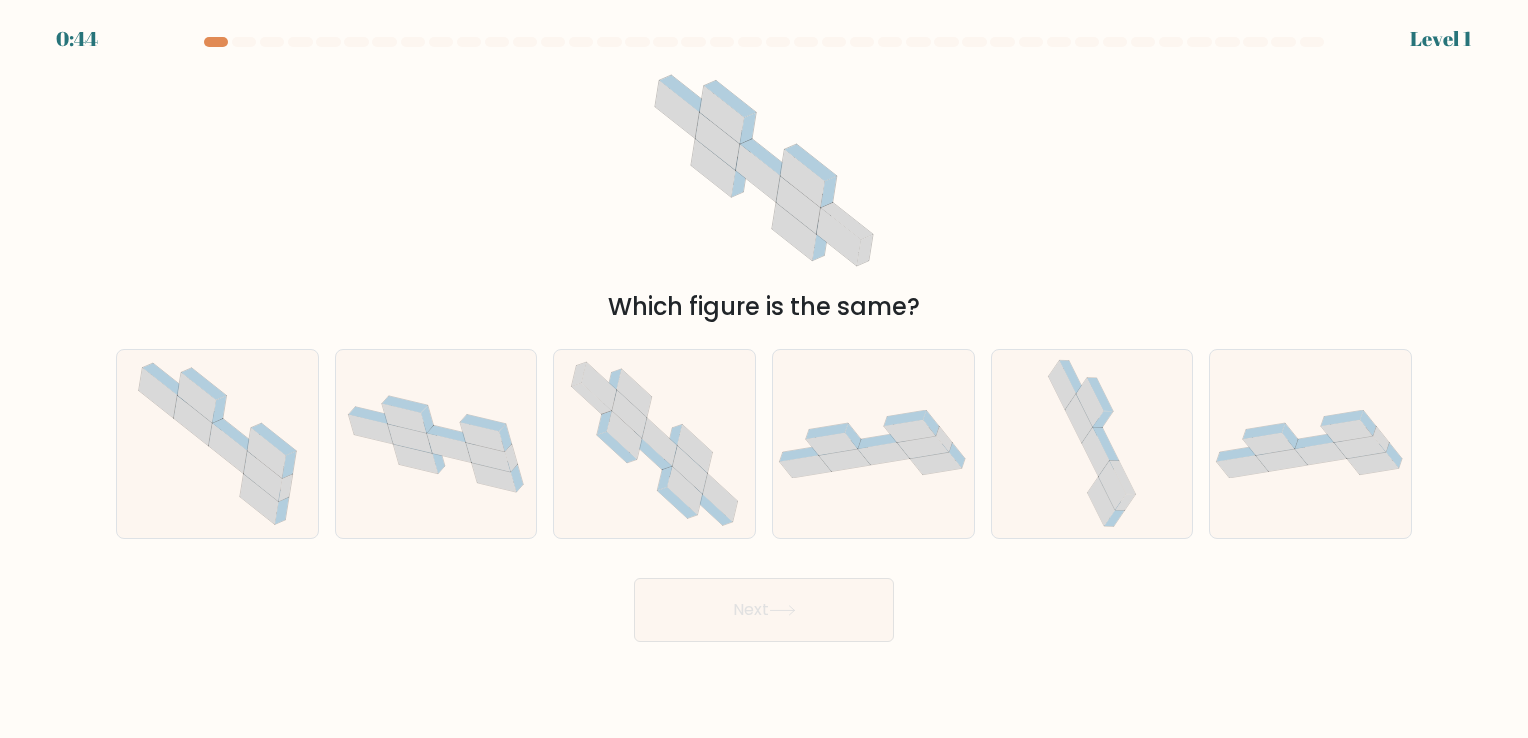 scroll, scrollTop: 0, scrollLeft: 0, axis: both 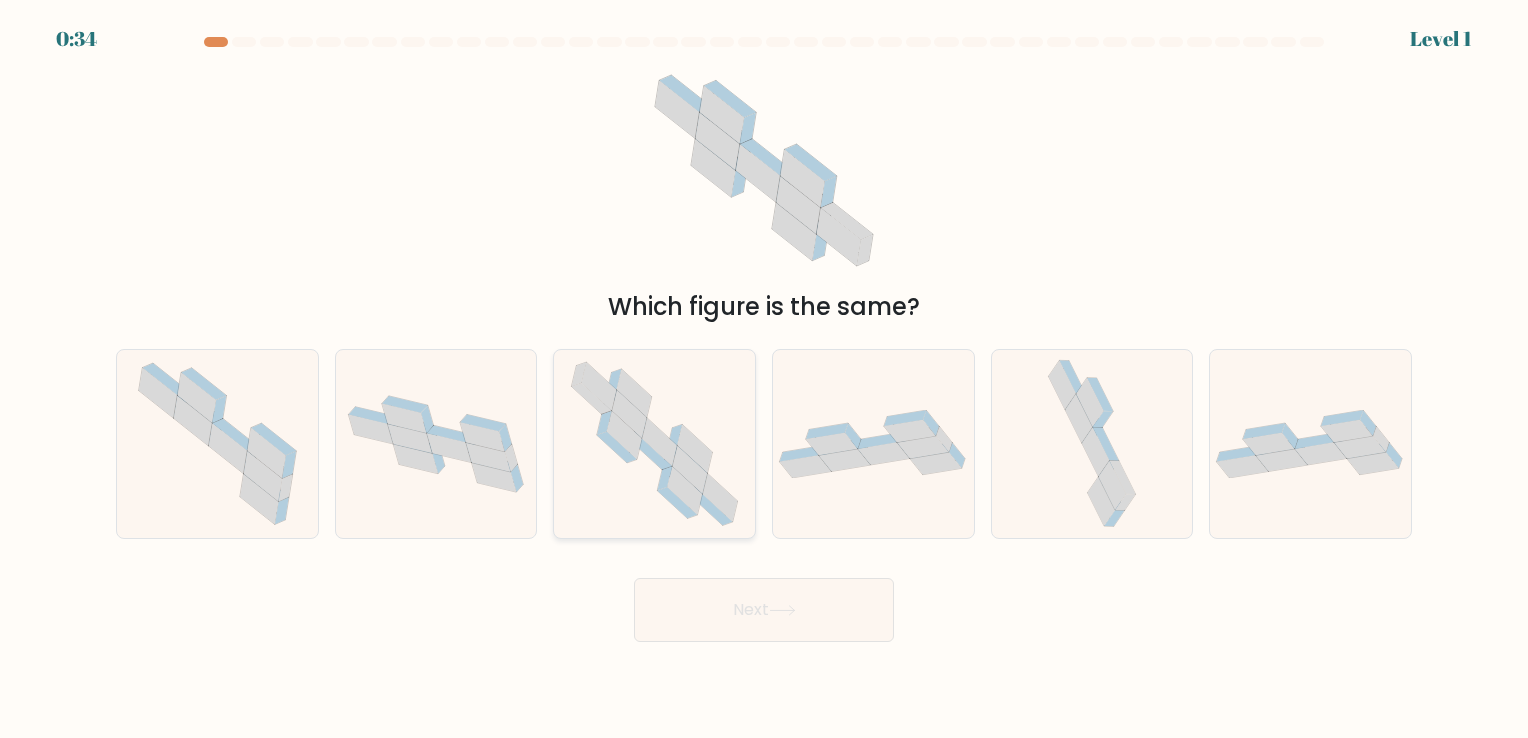 click at bounding box center [639, 430] 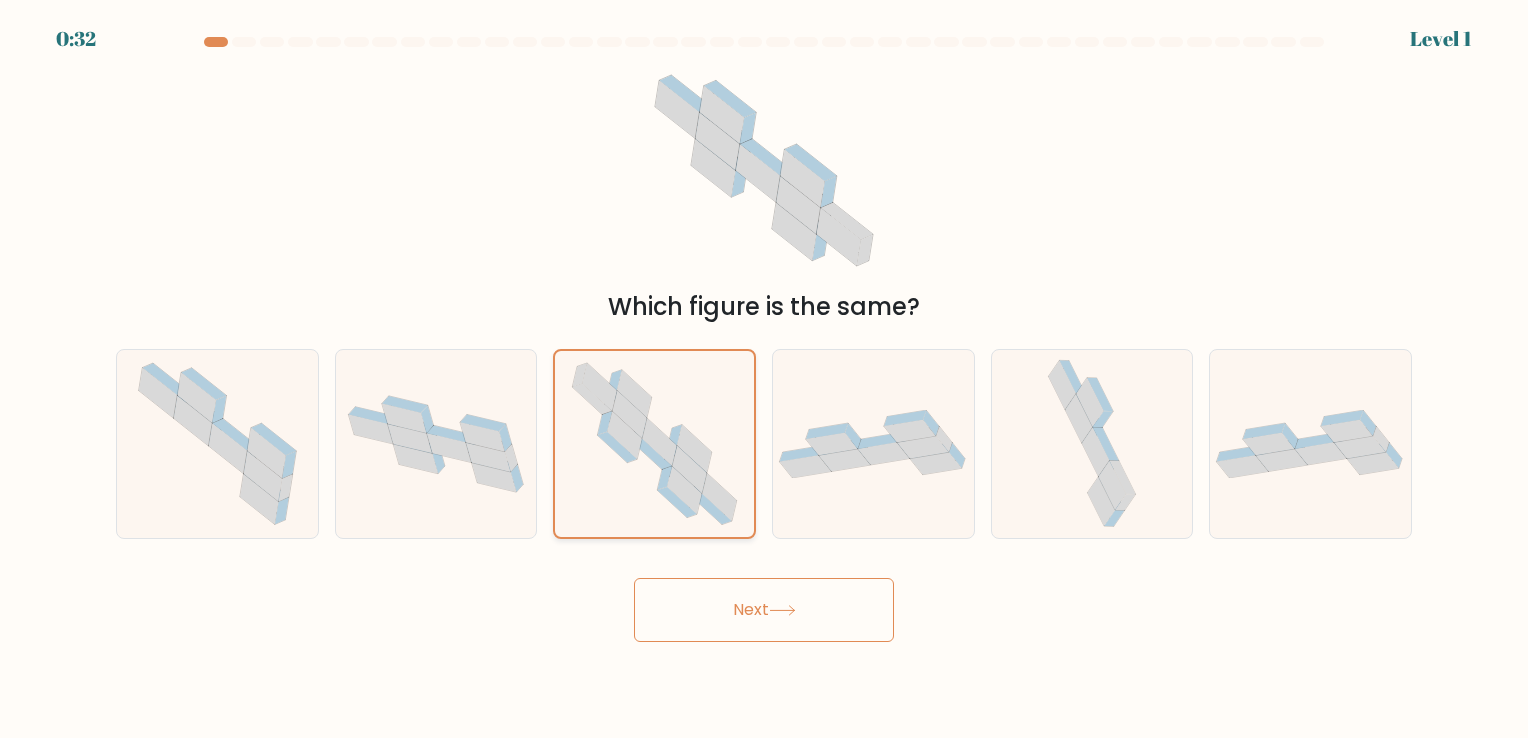 click at bounding box center [659, 443] 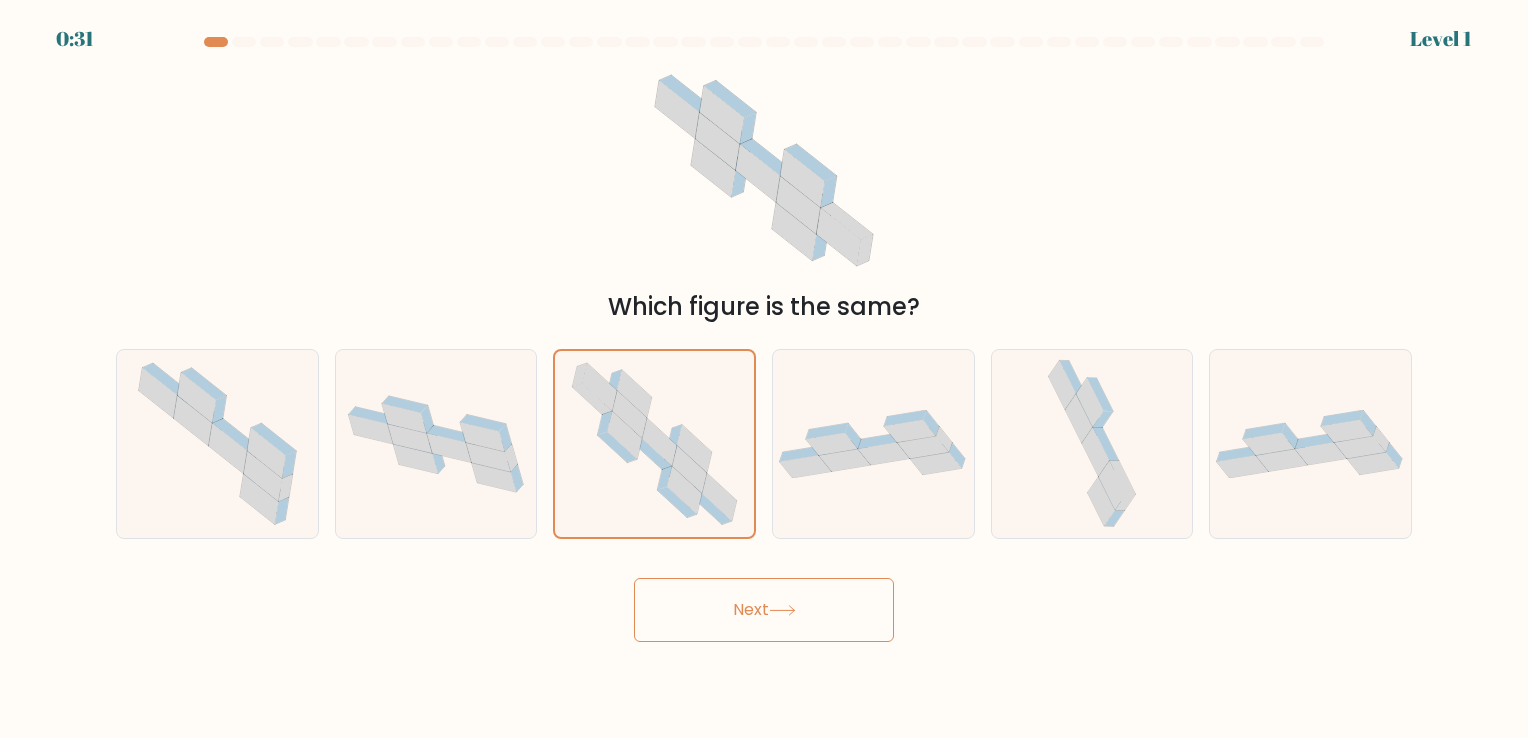 click on "Next" at bounding box center [764, 610] 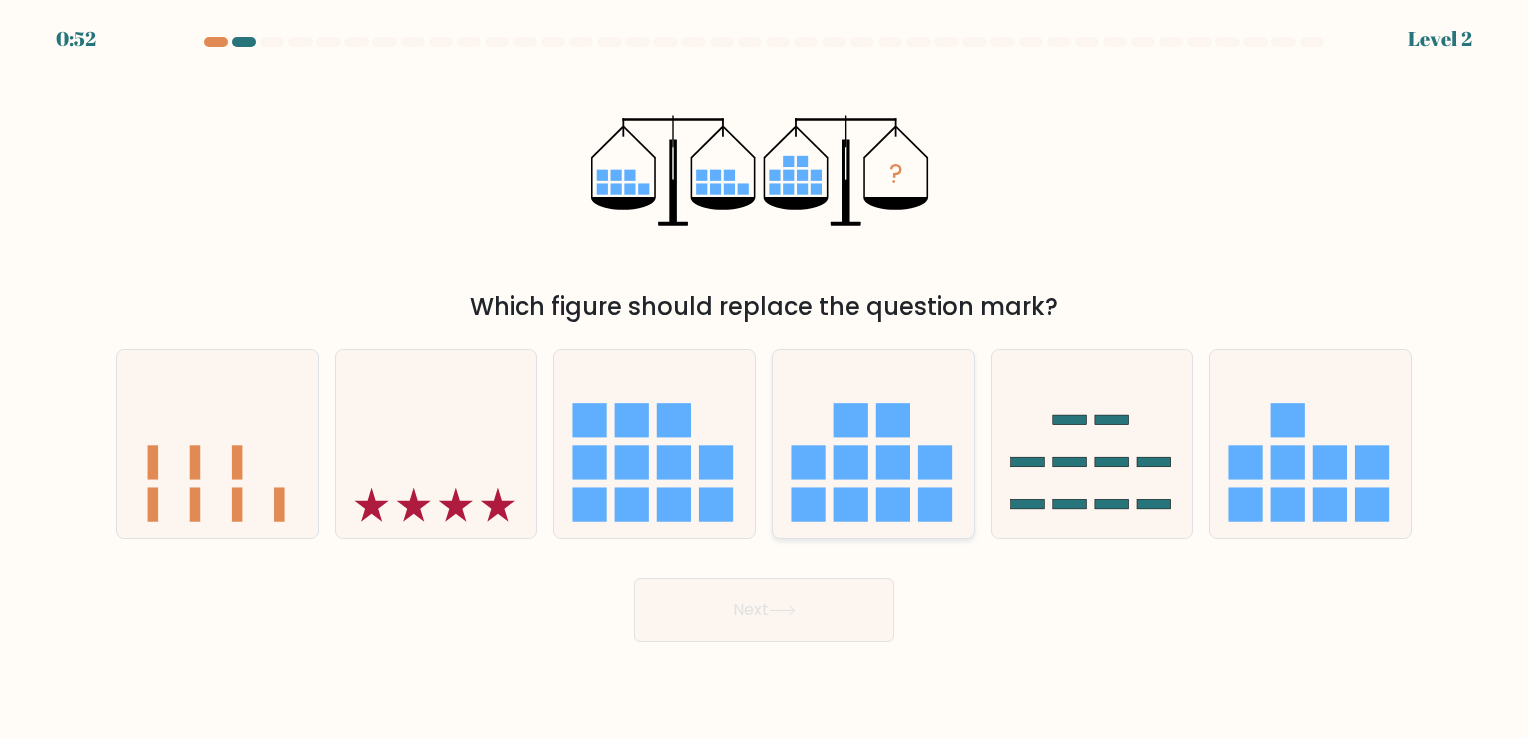 click at bounding box center (851, 505) 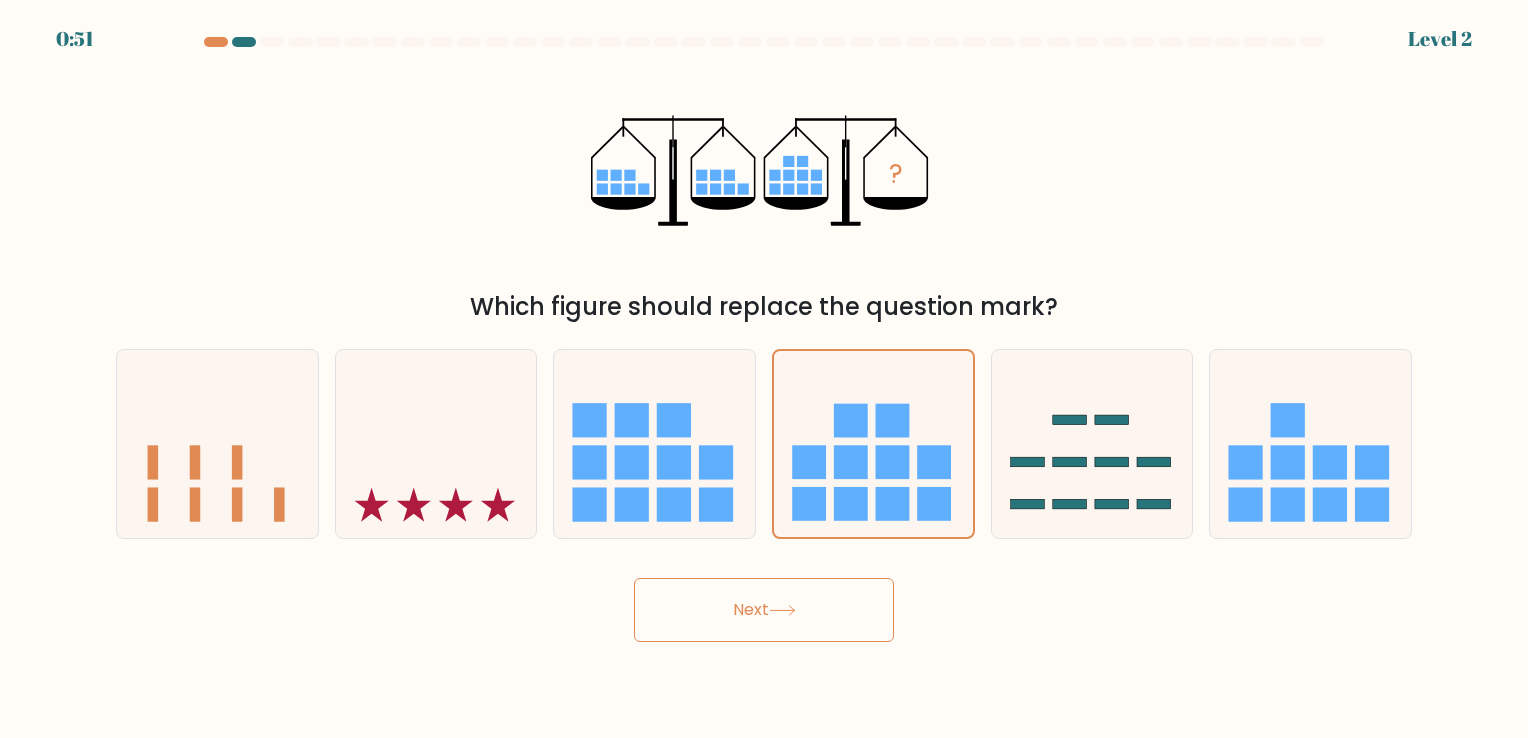 click on "Next" at bounding box center [764, 610] 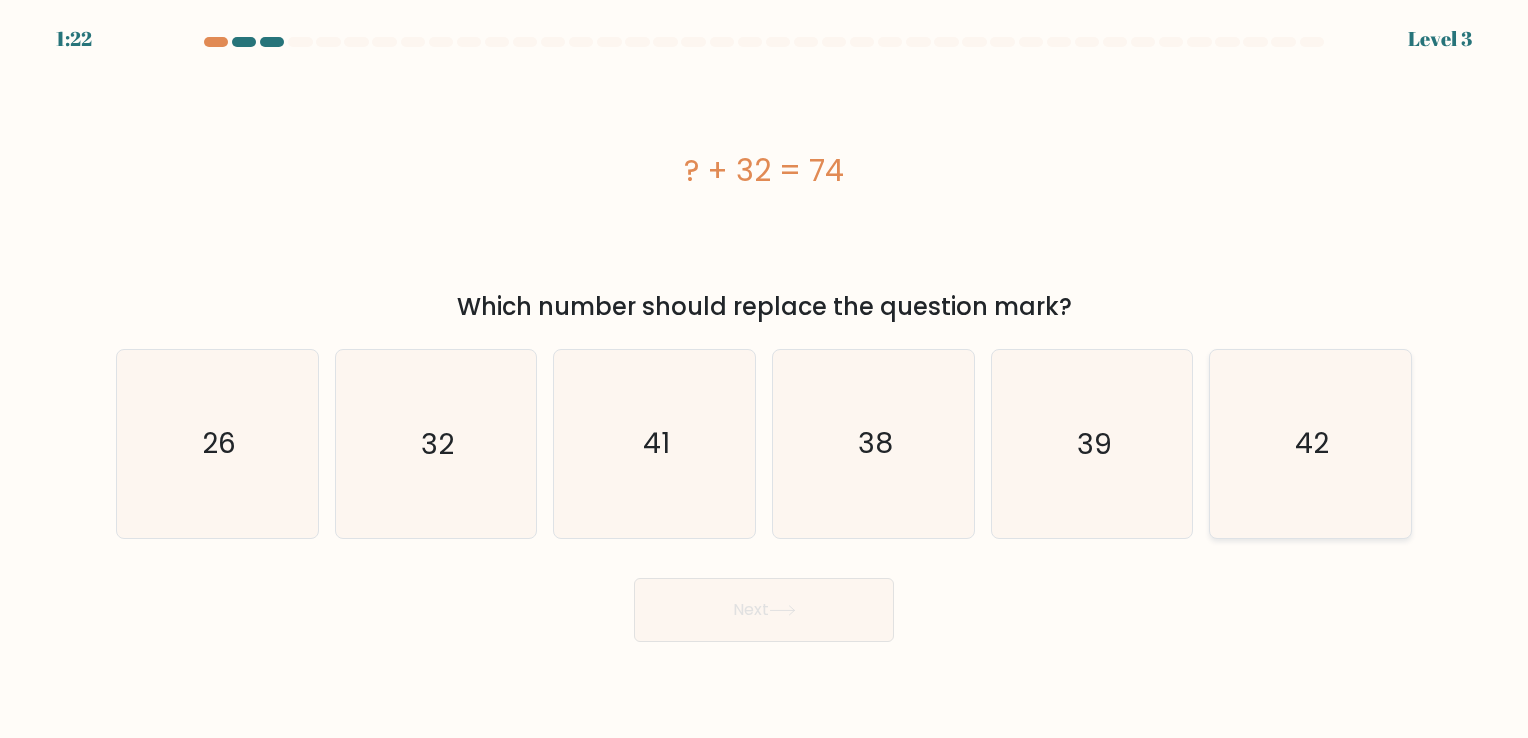 click on "42" at bounding box center (1312, 444) 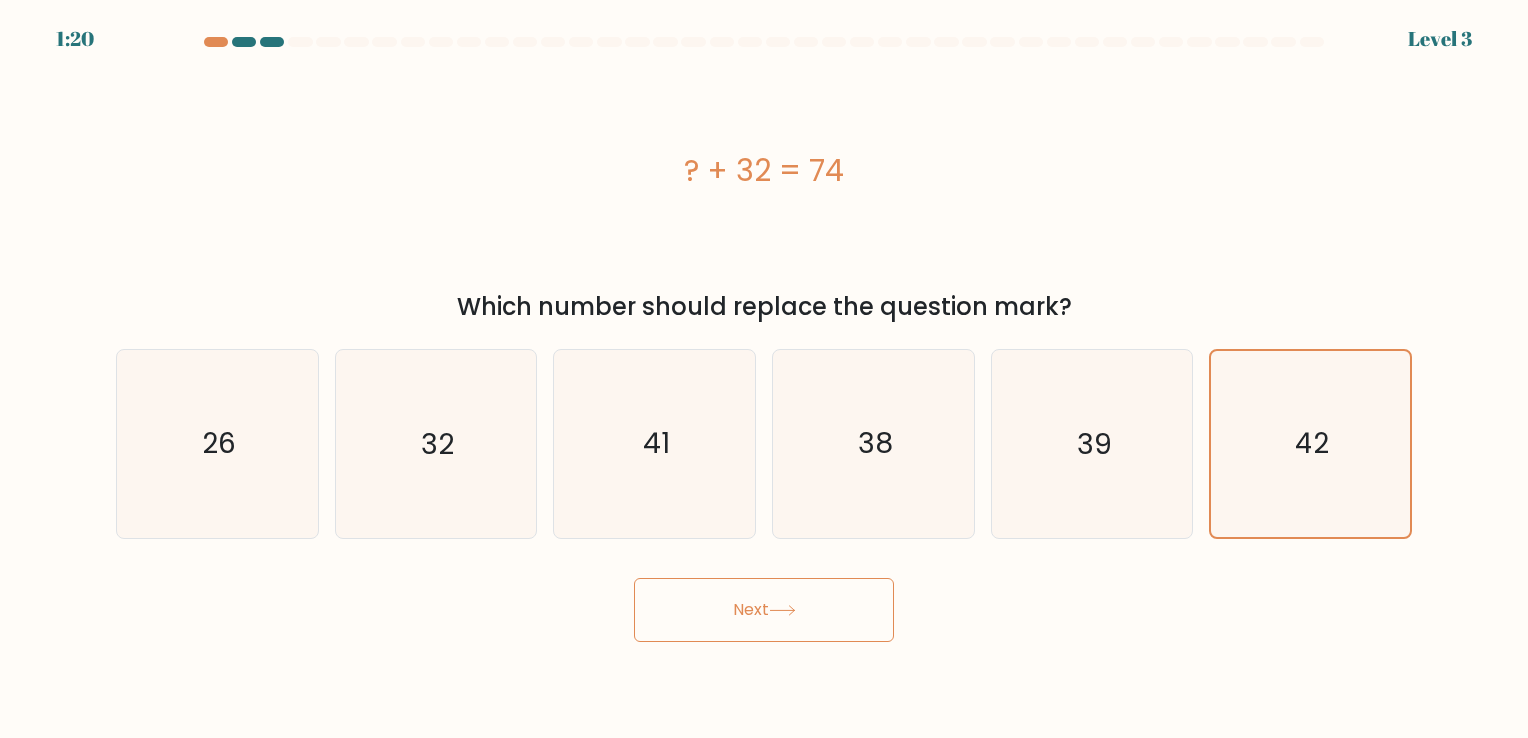 click at bounding box center (782, 610) 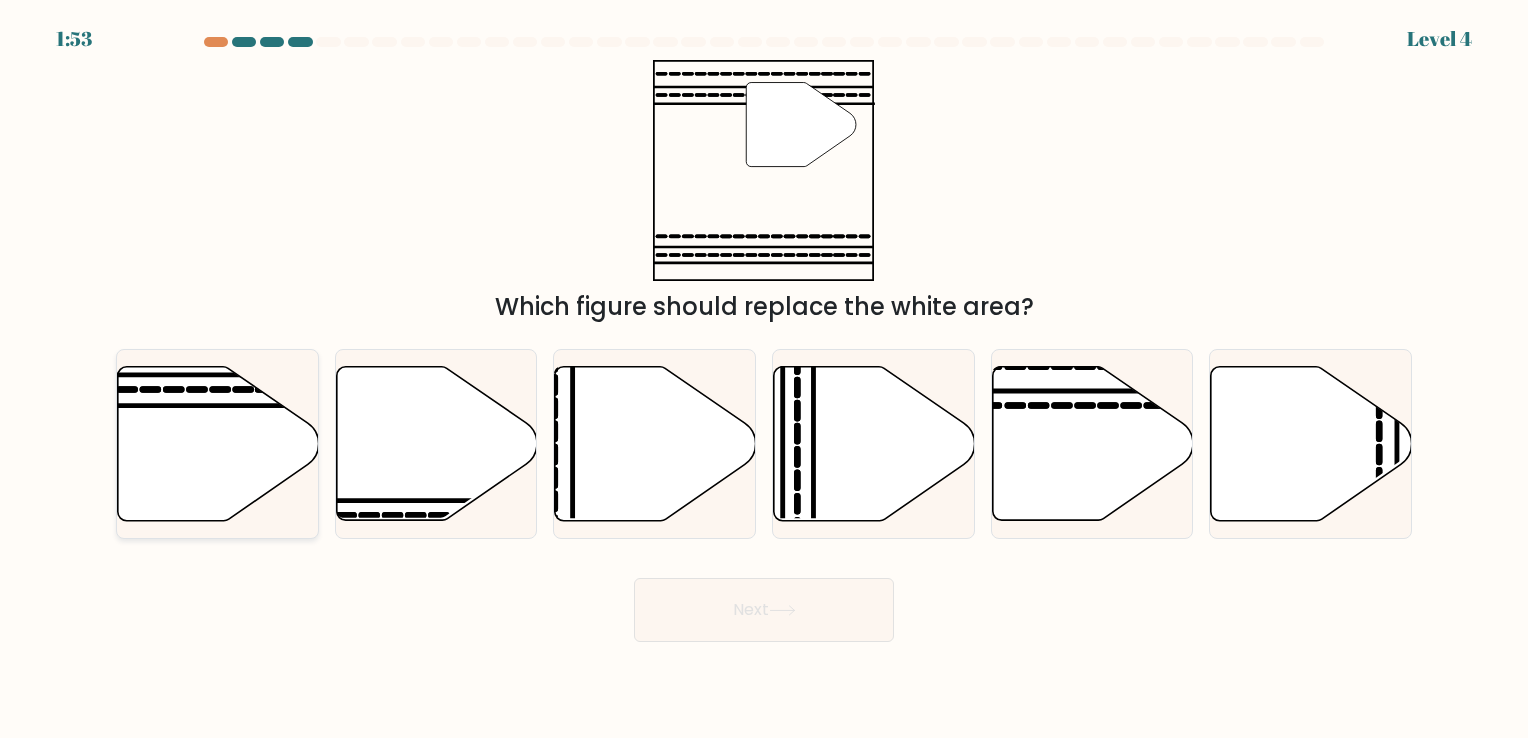 click at bounding box center [150, 389] 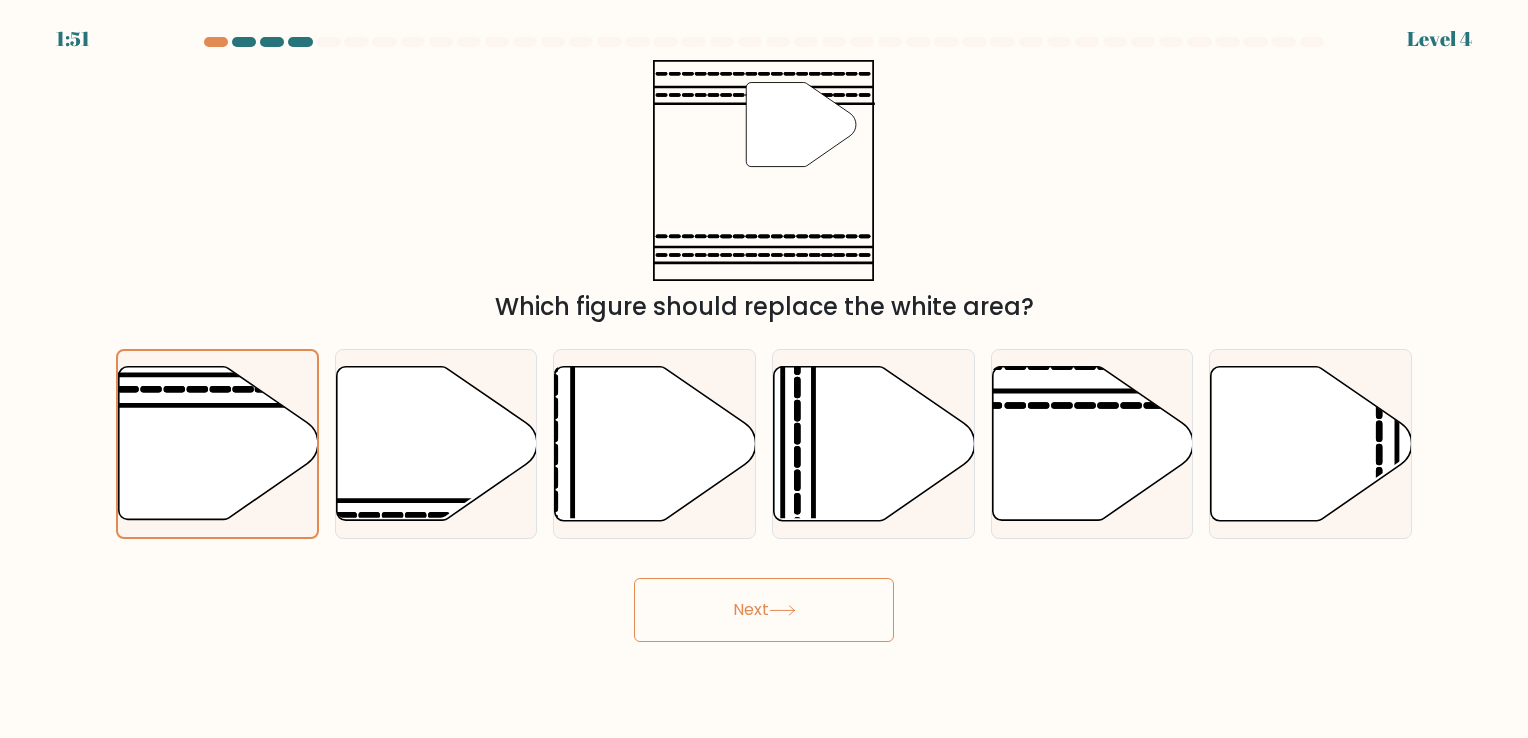 click at bounding box center (782, 610) 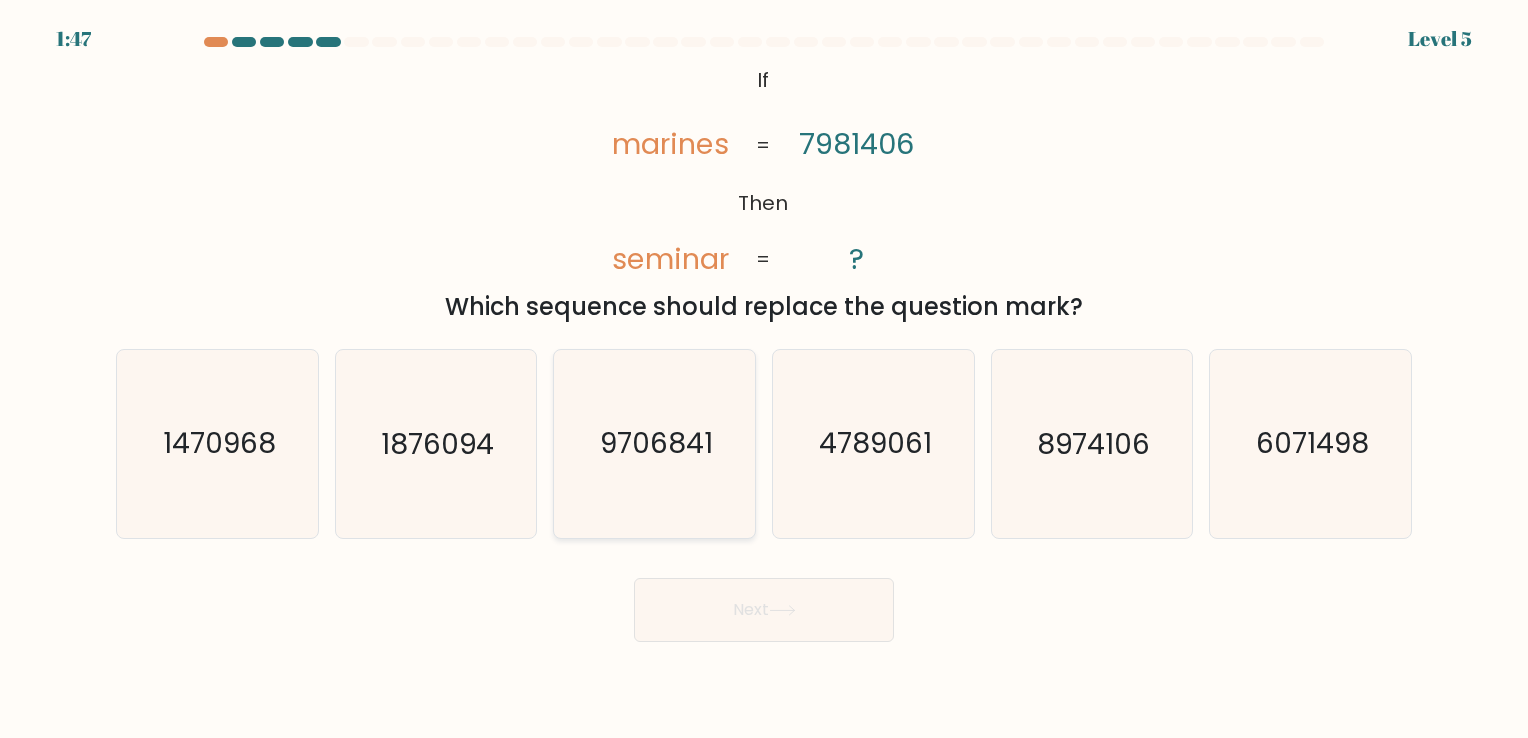 click on "9706841" at bounding box center [656, 444] 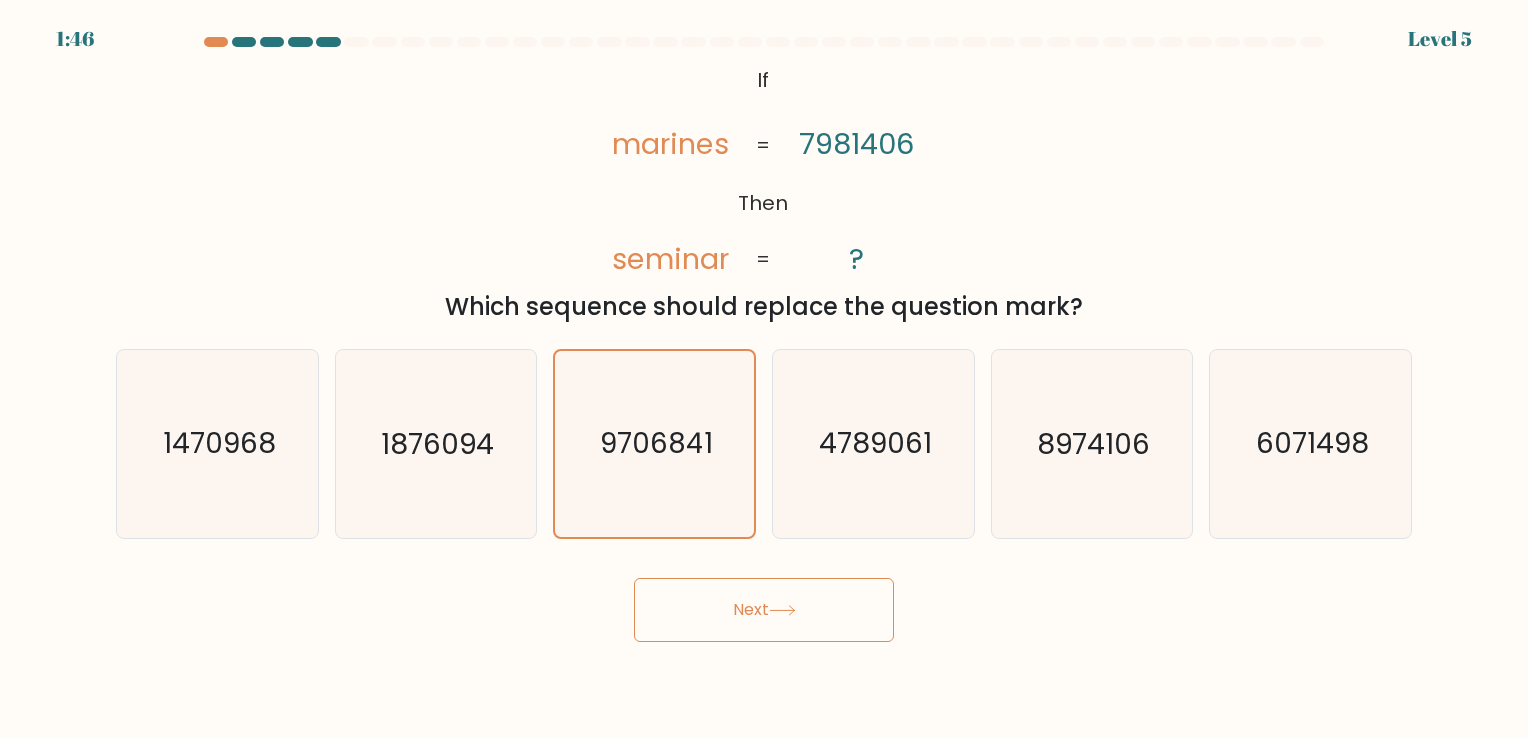 click at bounding box center (782, 610) 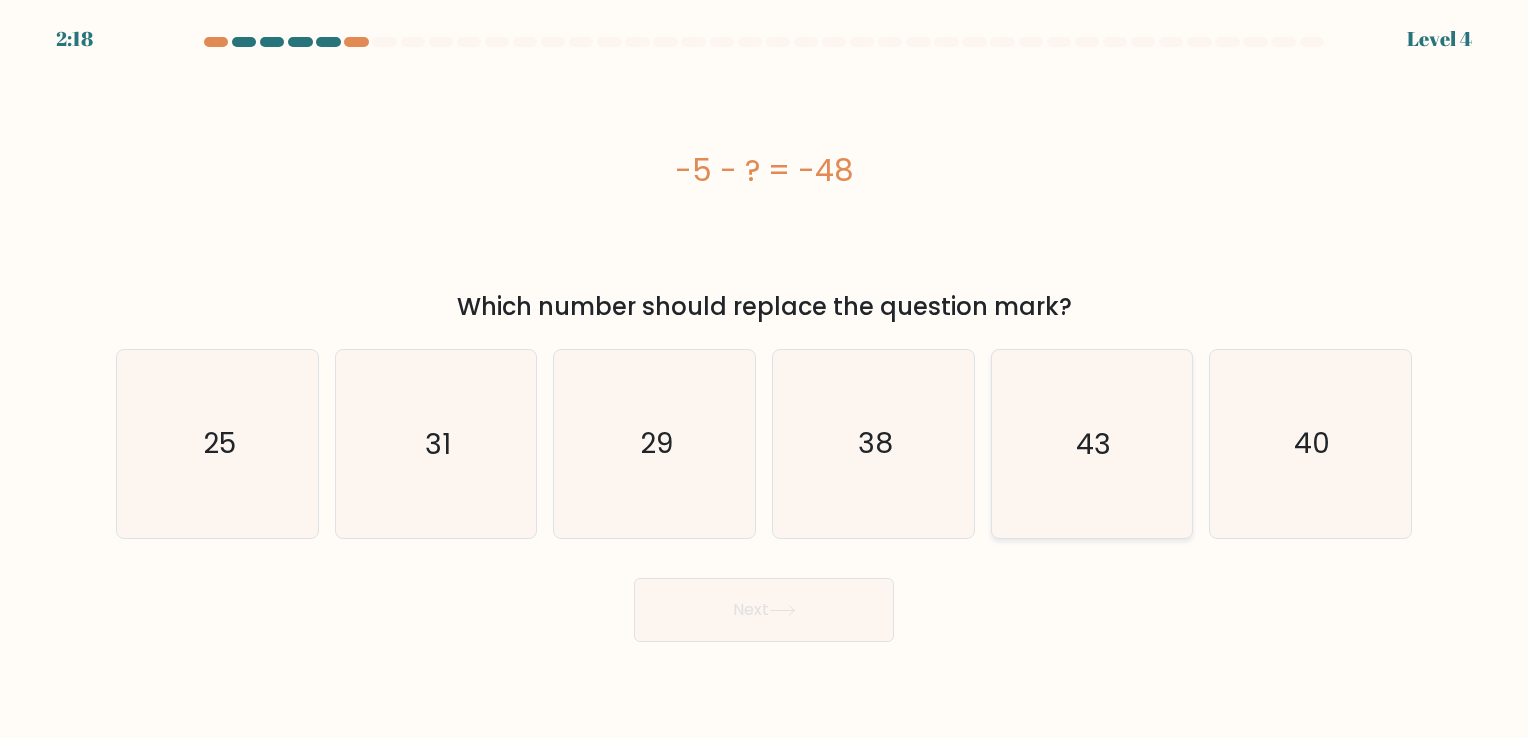 click on "43" at bounding box center (1091, 443) 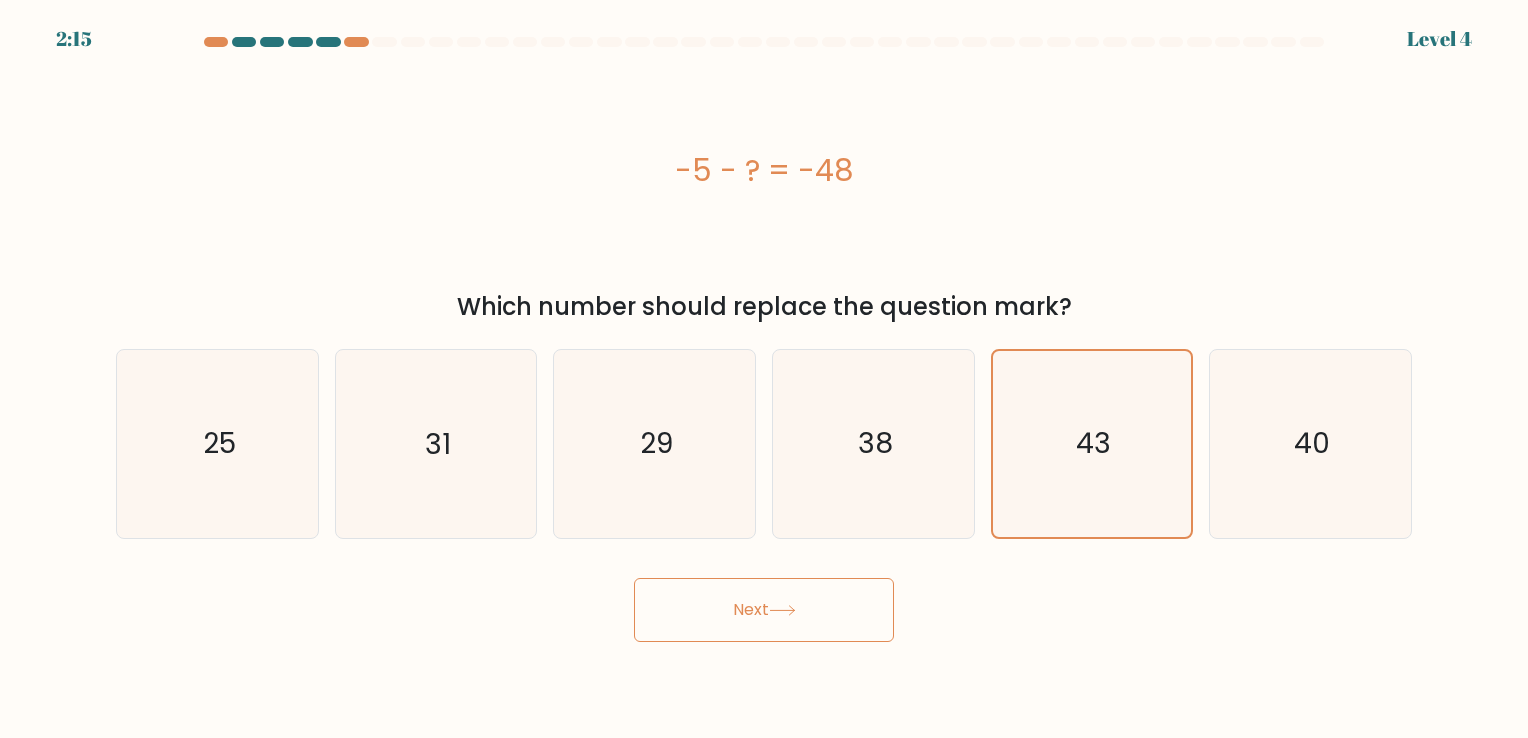 click on "Next" at bounding box center (764, 610) 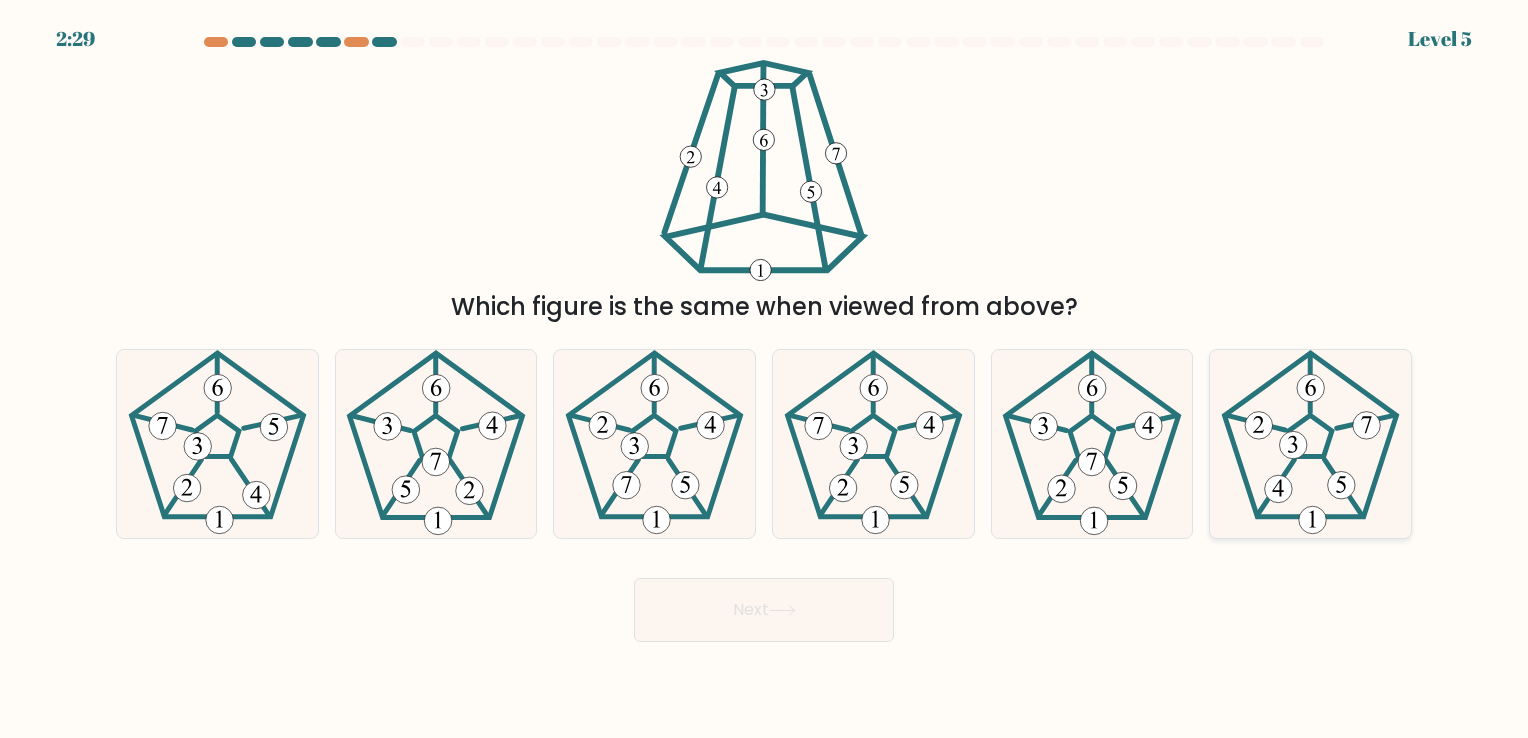 click at bounding box center [1310, 443] 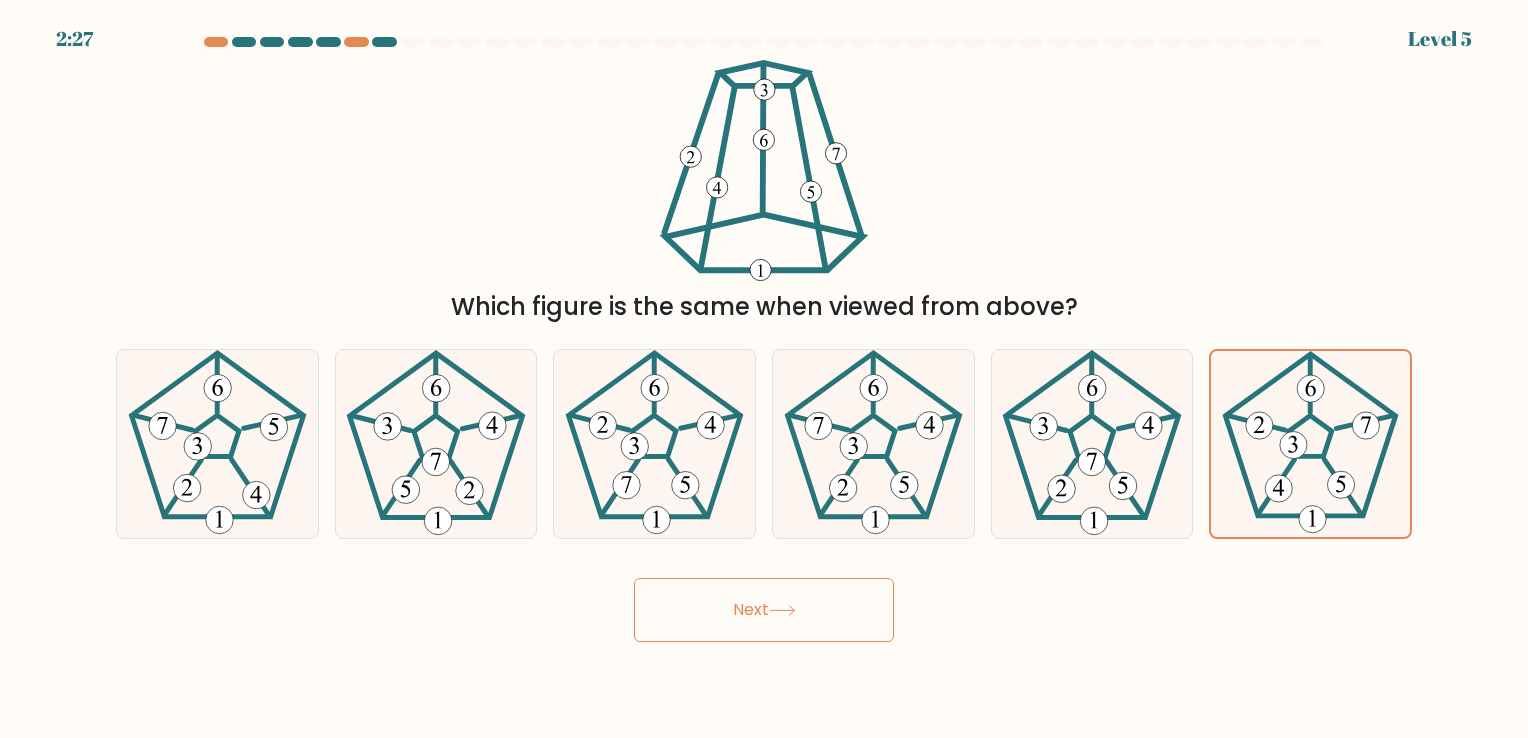 click on "Next" at bounding box center (764, 610) 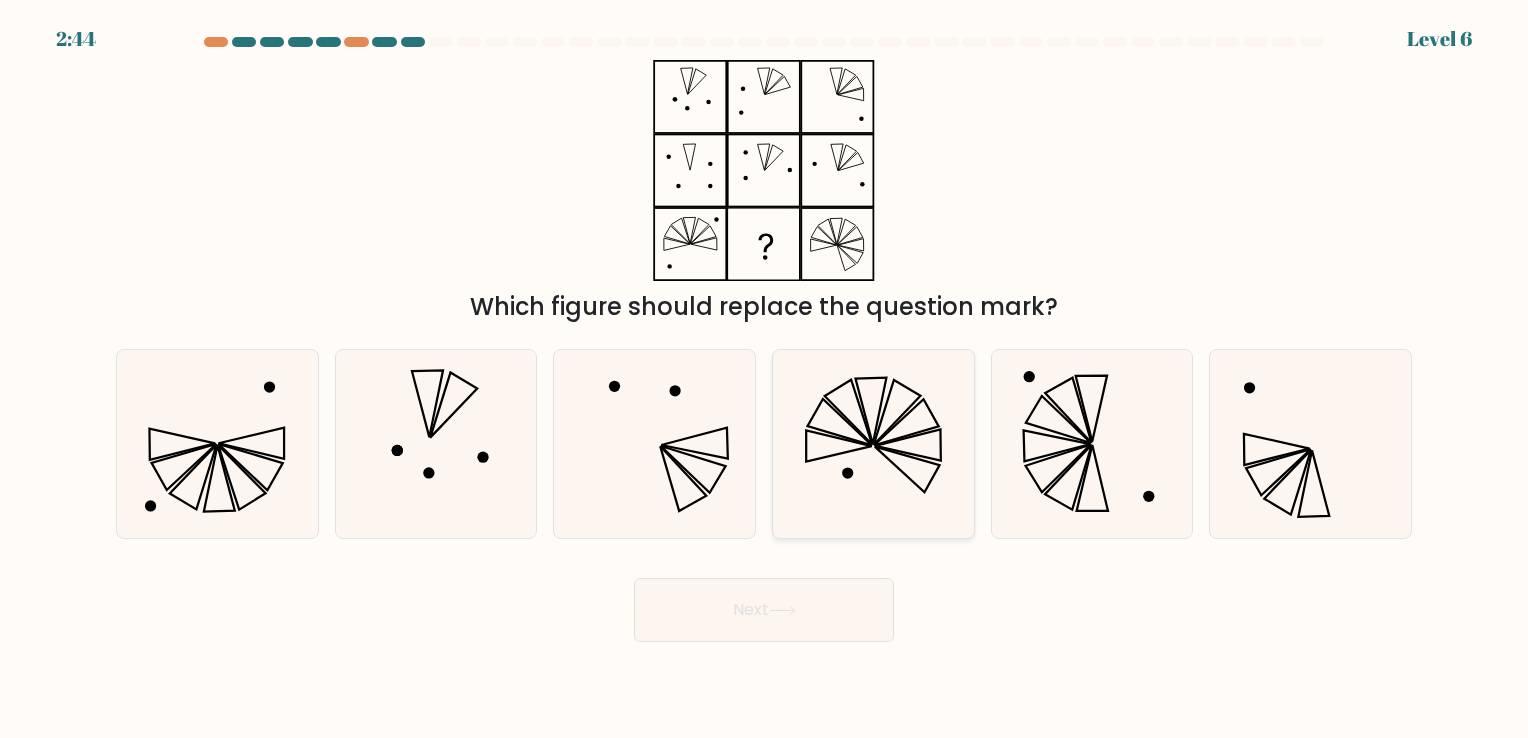 click at bounding box center (870, 411) 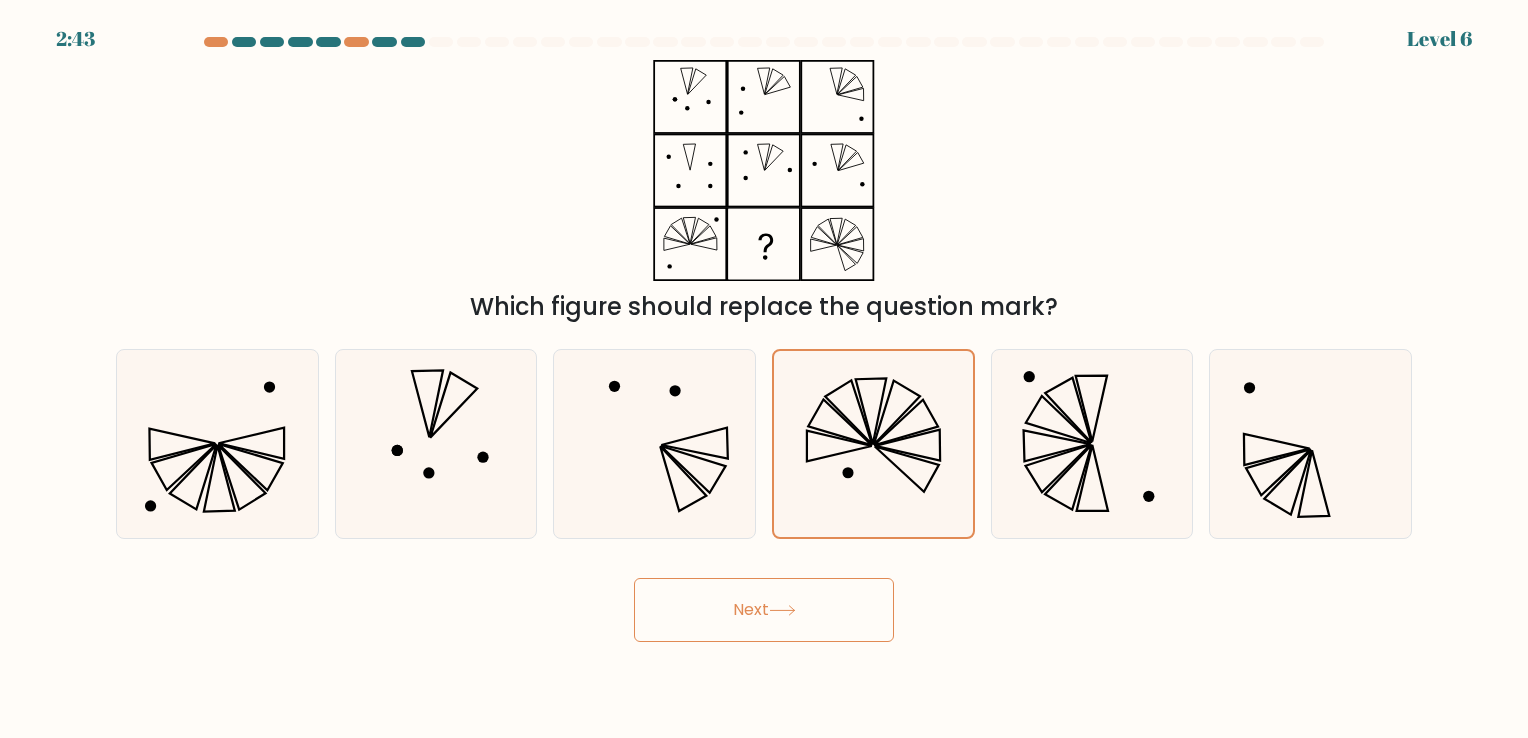 click on "Next" at bounding box center [764, 610] 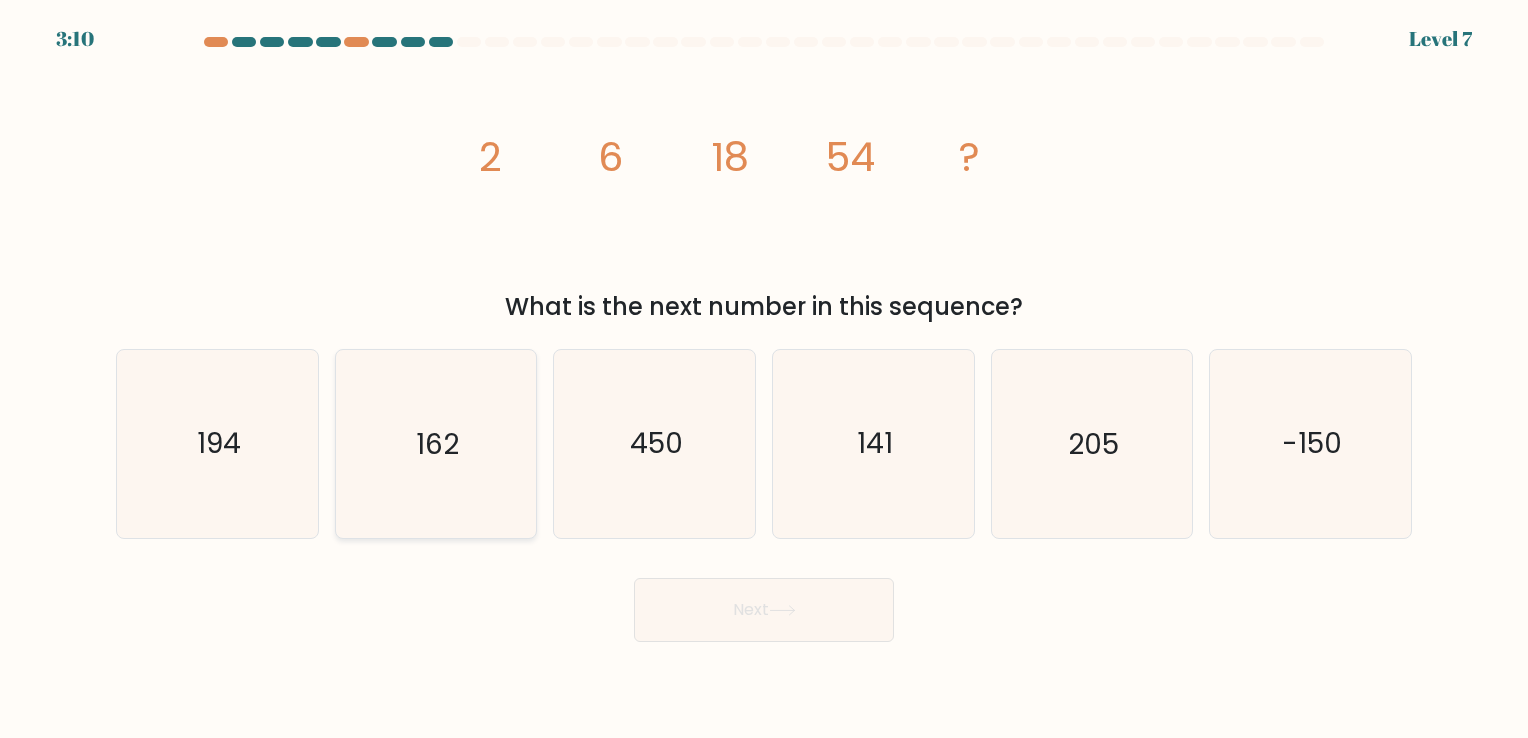 click on "162" at bounding box center (437, 444) 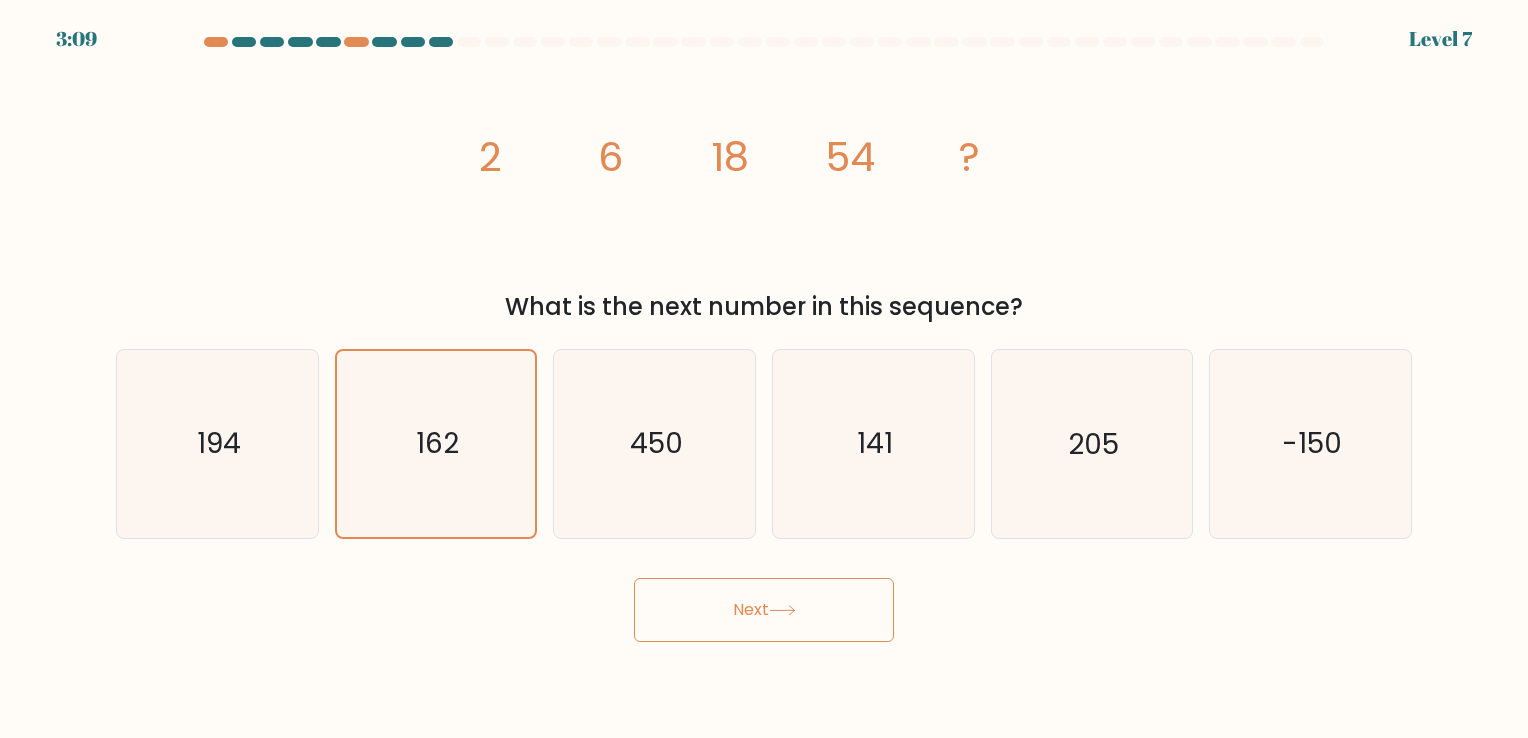 click on "Next" at bounding box center (764, 610) 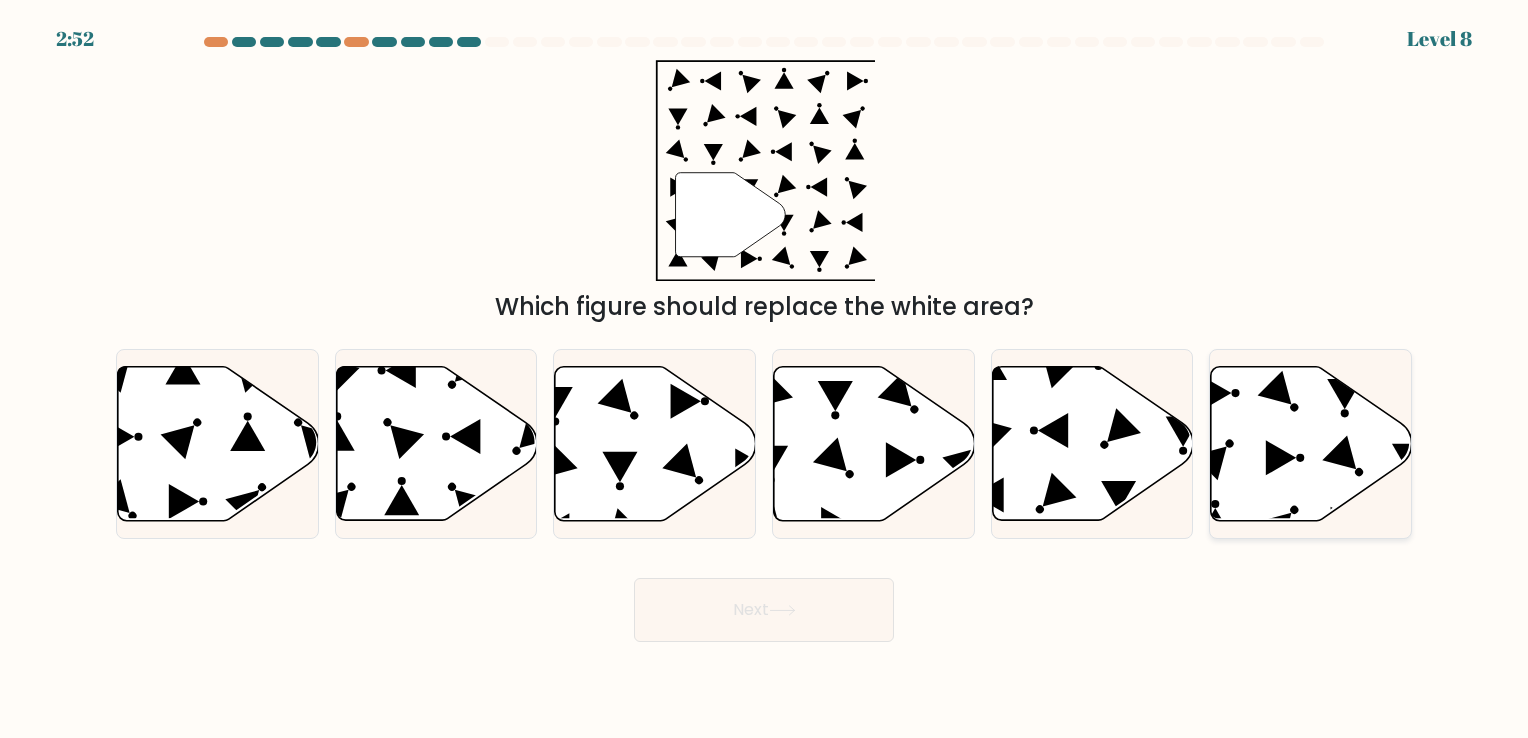 click at bounding box center (1311, 443) 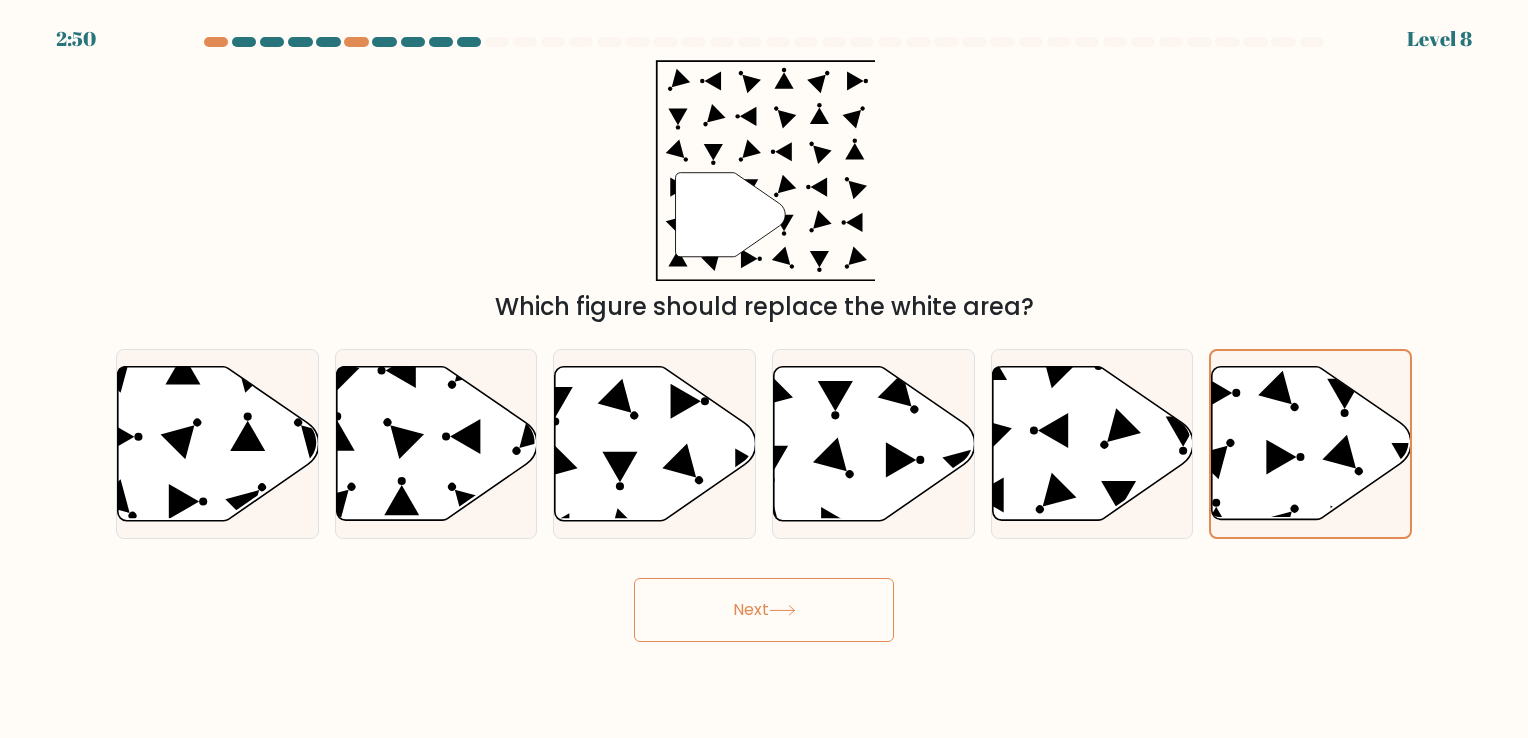 click on "Next" at bounding box center (764, 610) 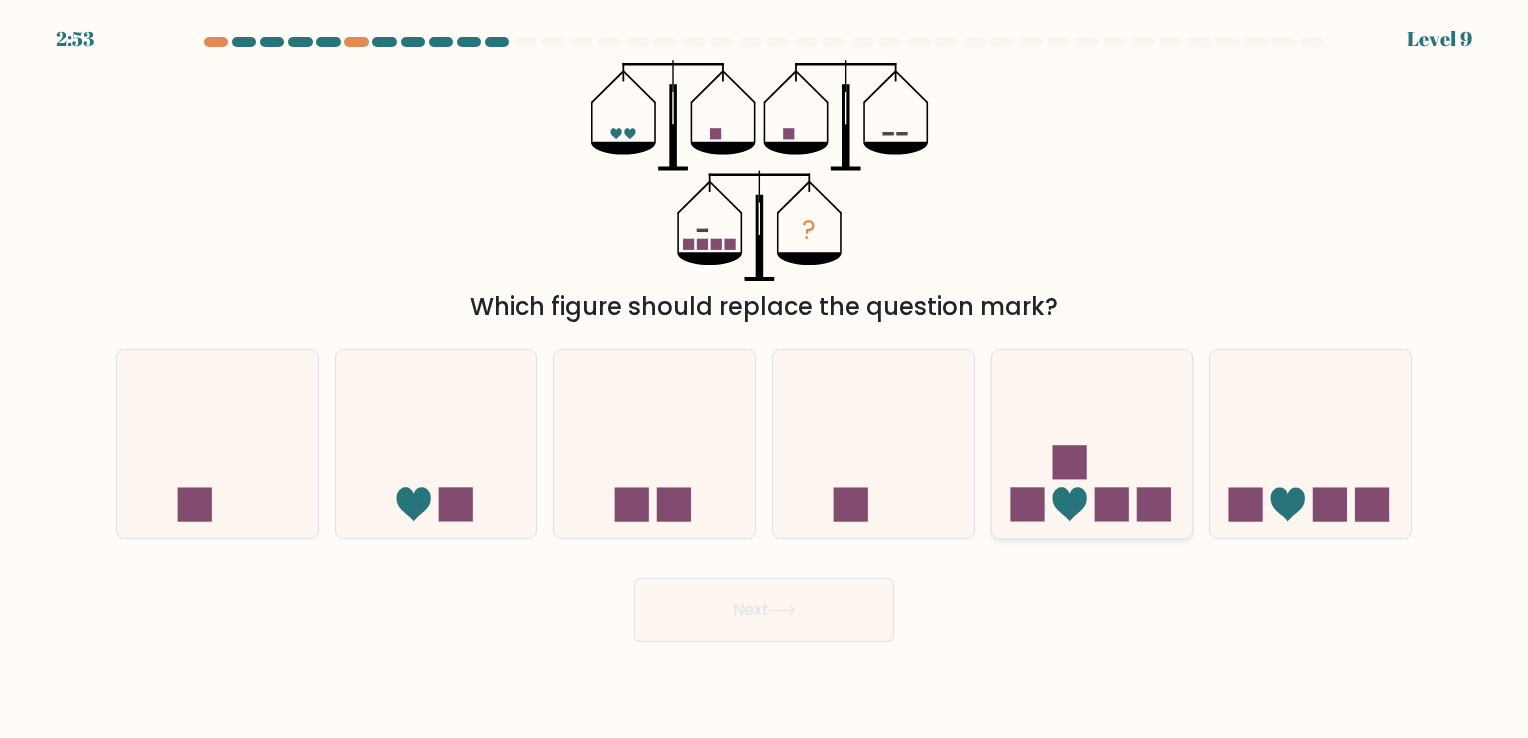 click at bounding box center (1092, 444) 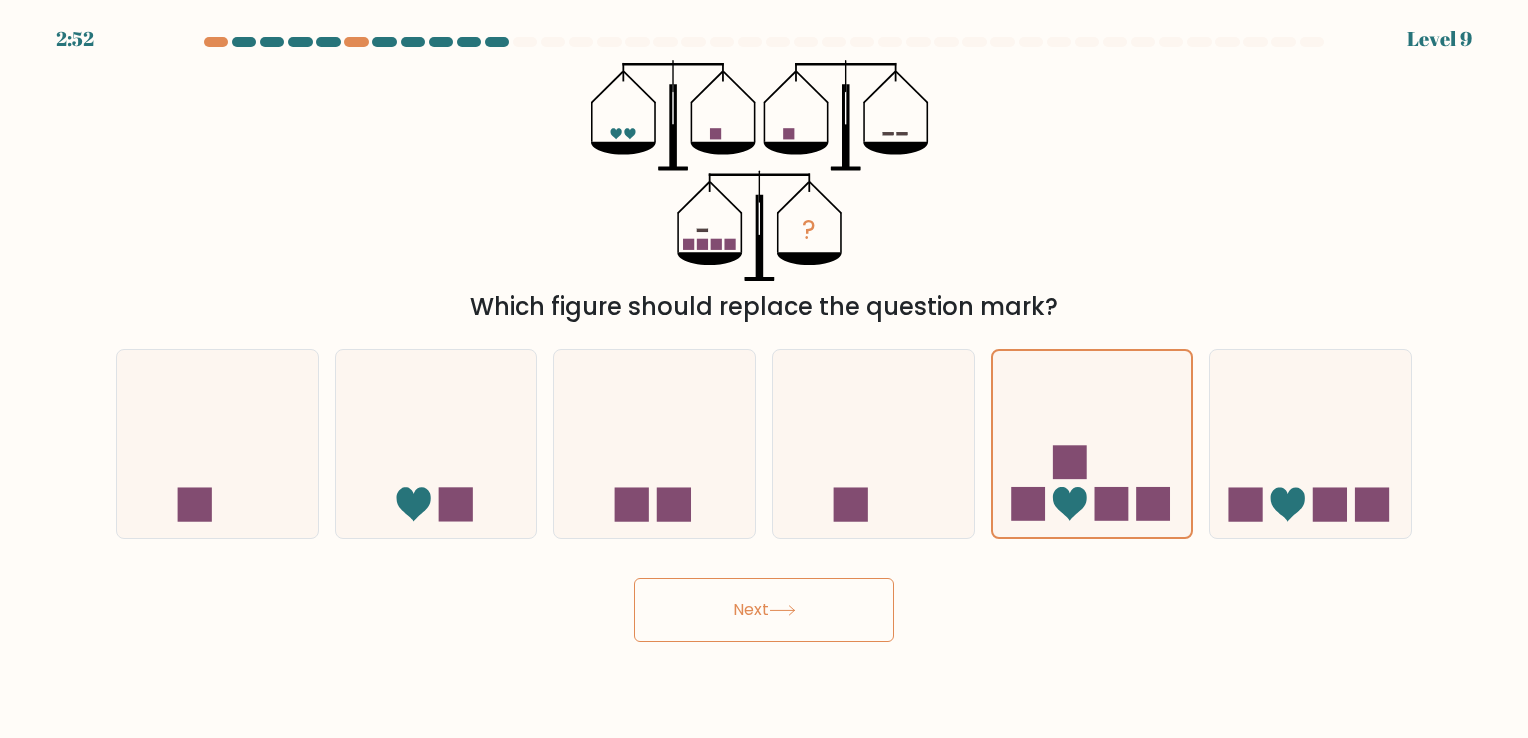 click on "Next" at bounding box center (764, 610) 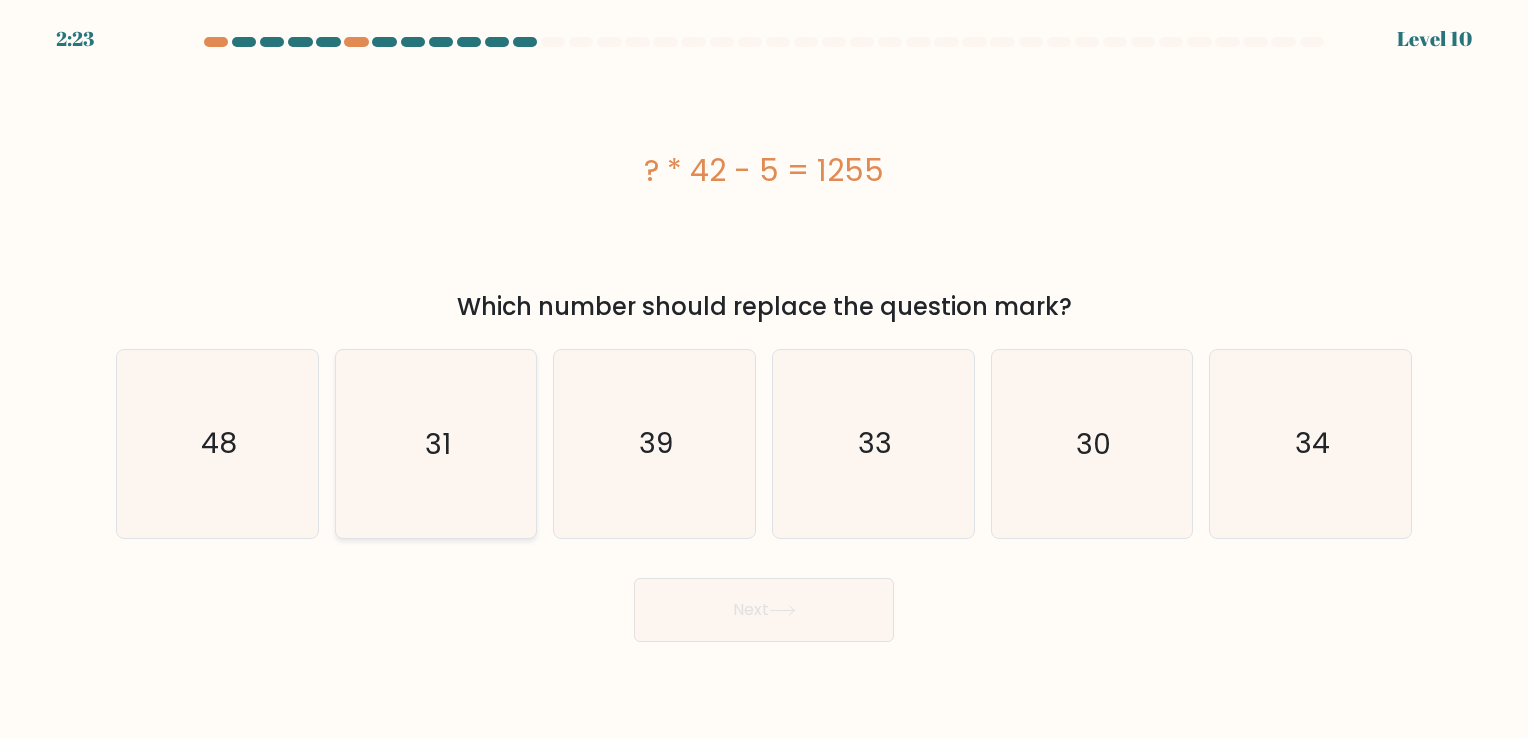 click on "31" at bounding box center [435, 443] 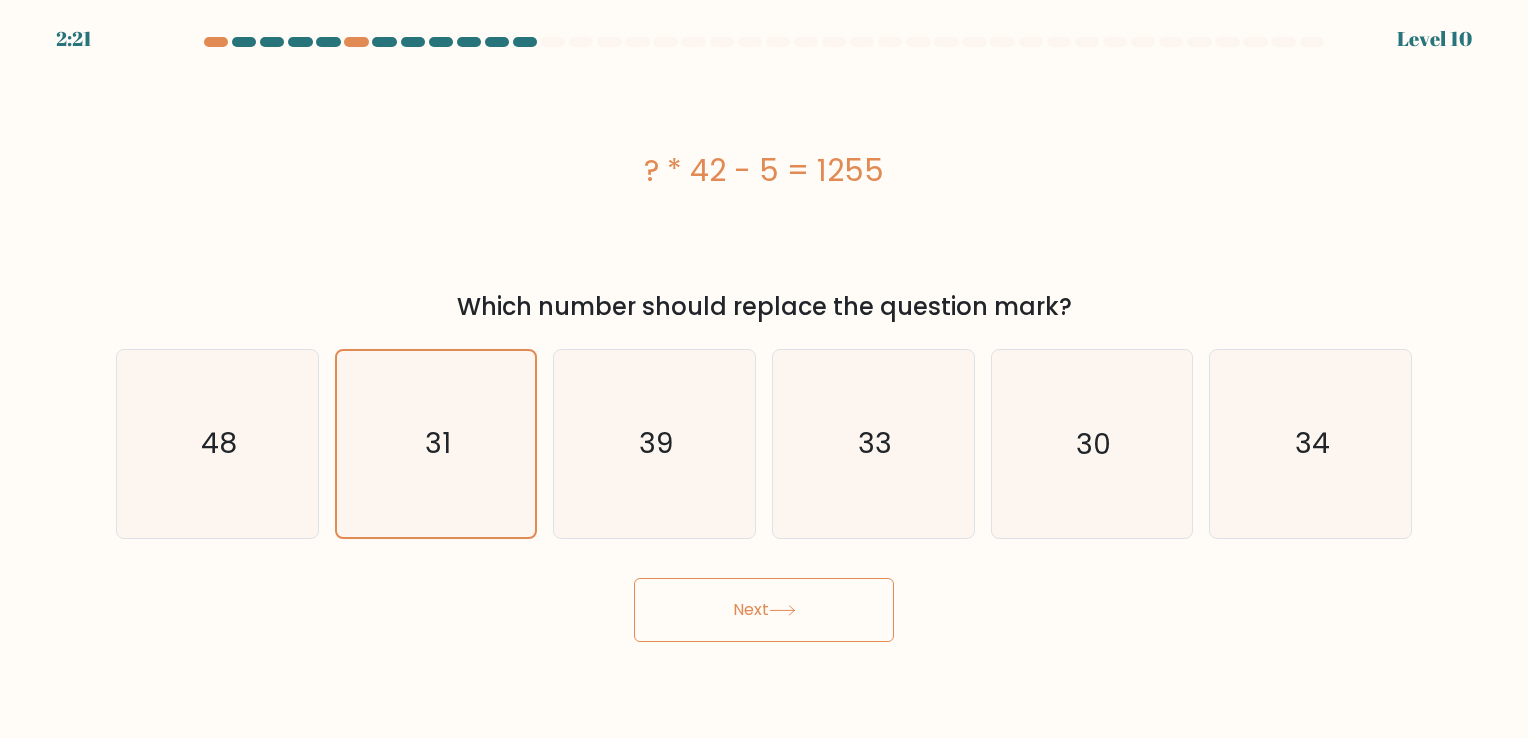 click at bounding box center [782, 610] 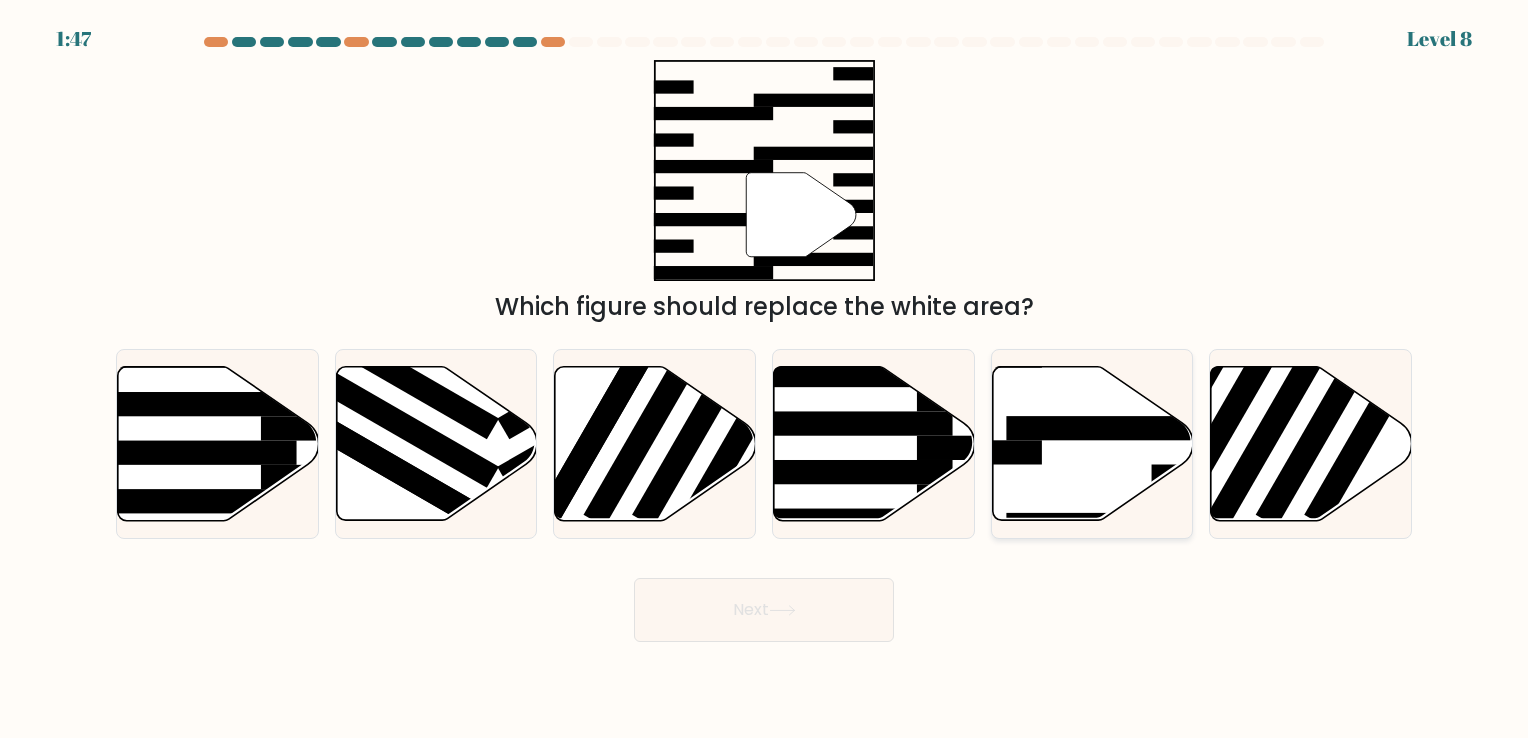 click at bounding box center [1092, 443] 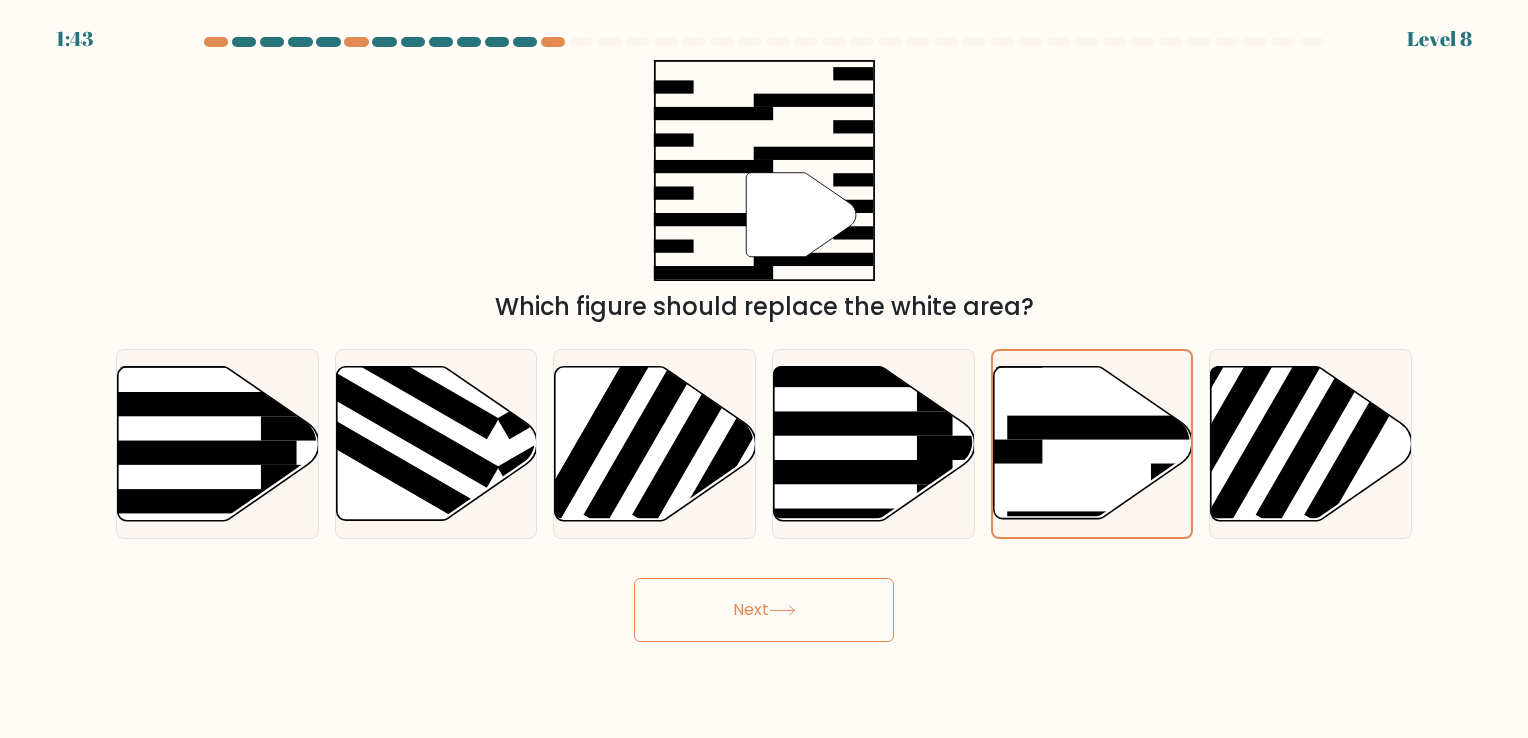 click at bounding box center [782, 610] 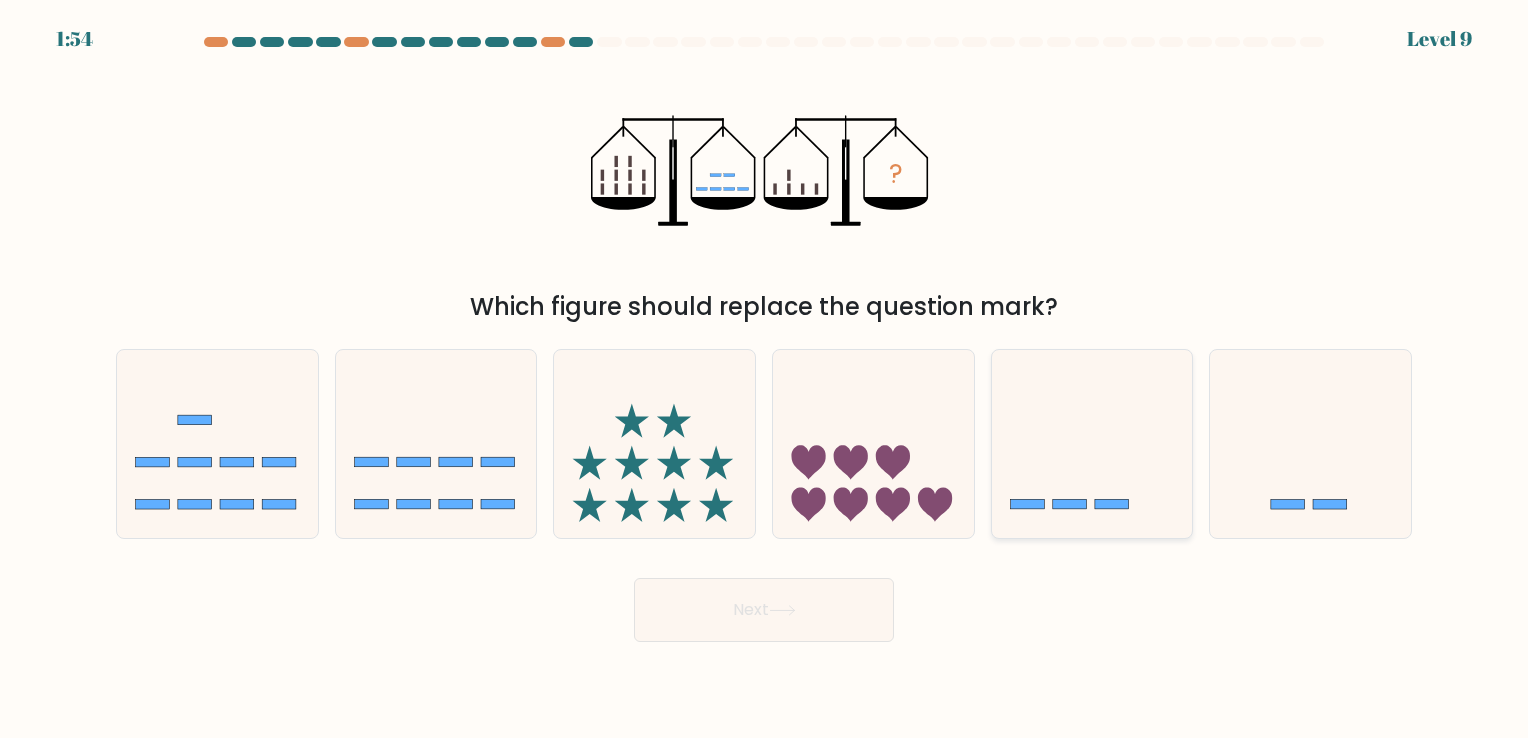click at bounding box center (1092, 444) 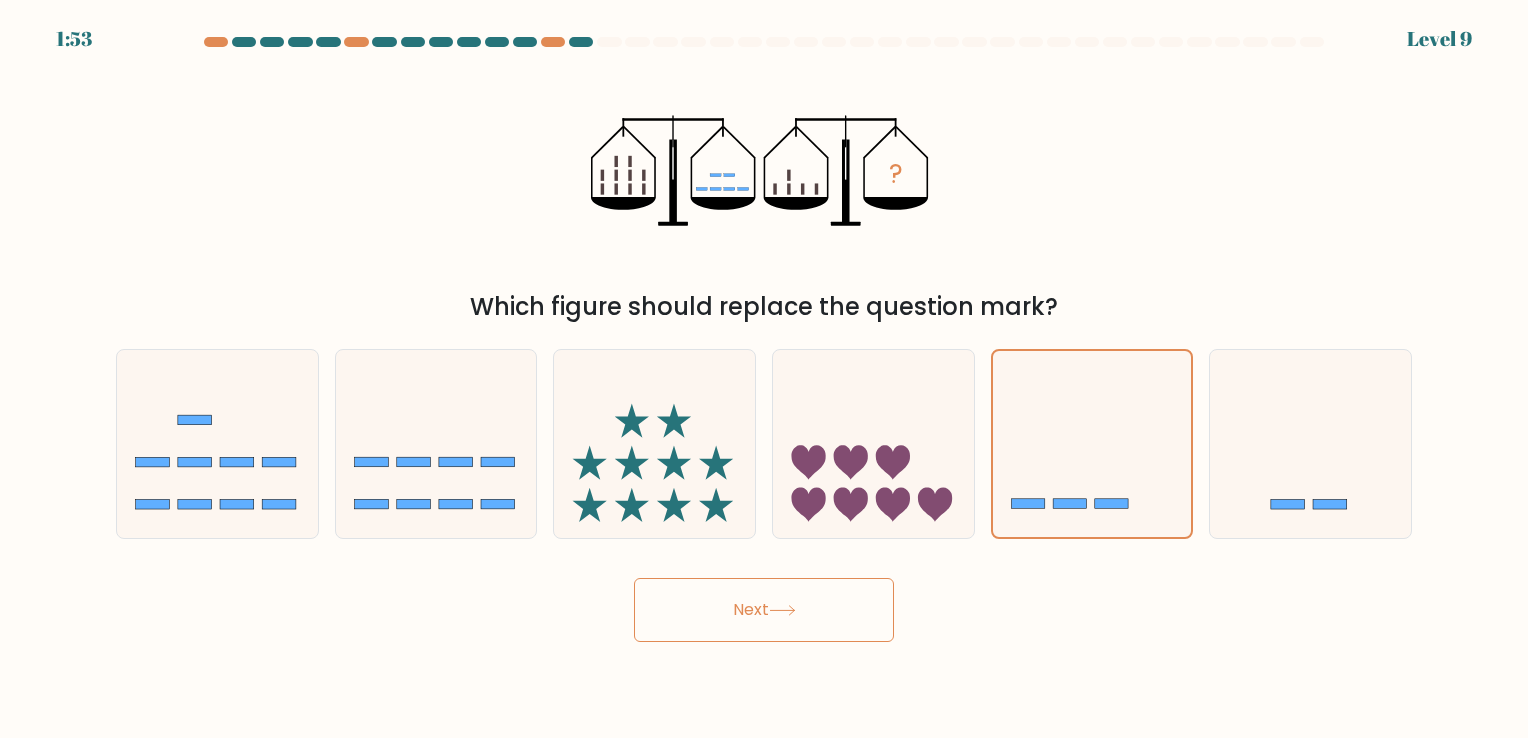 click on "Next" at bounding box center [764, 610] 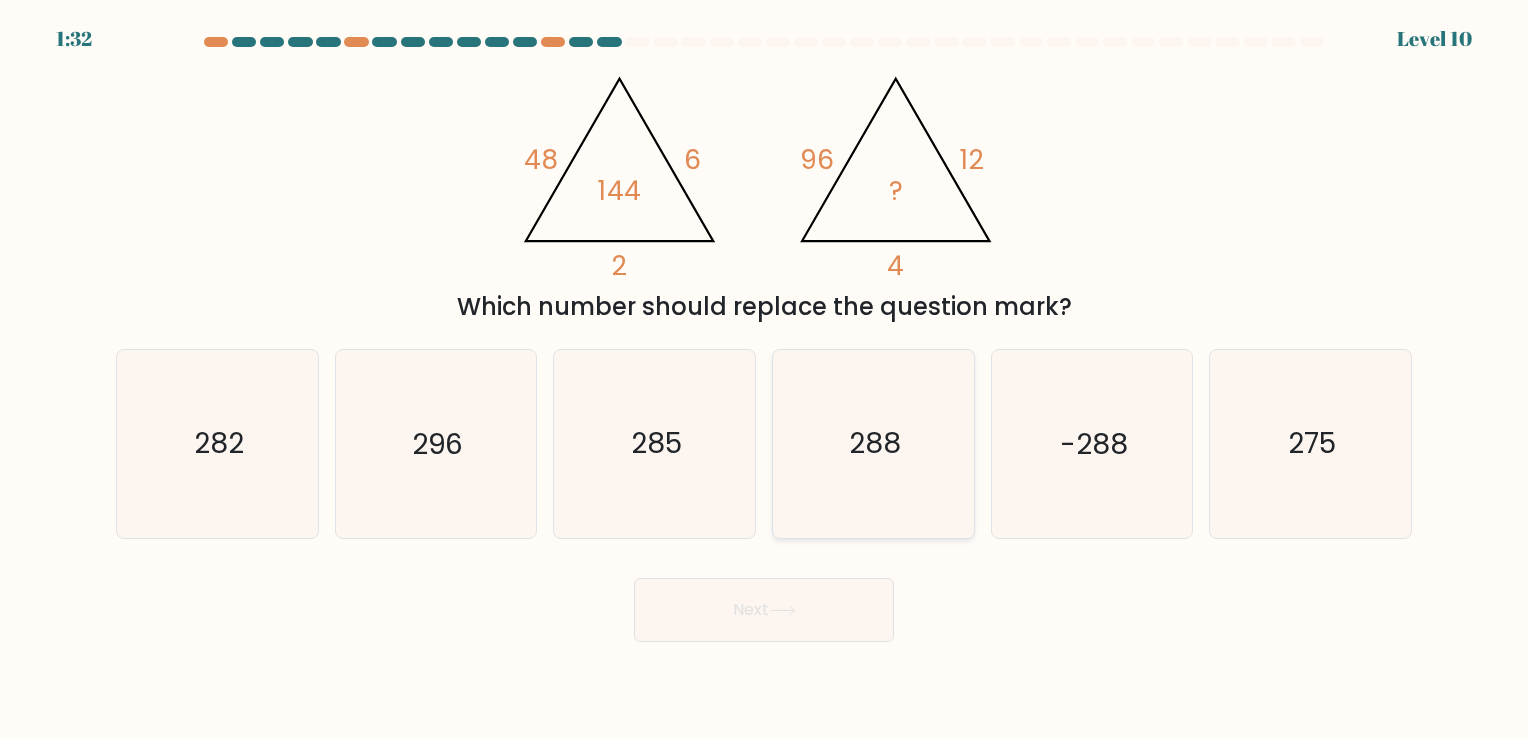 click on "288" at bounding box center (875, 444) 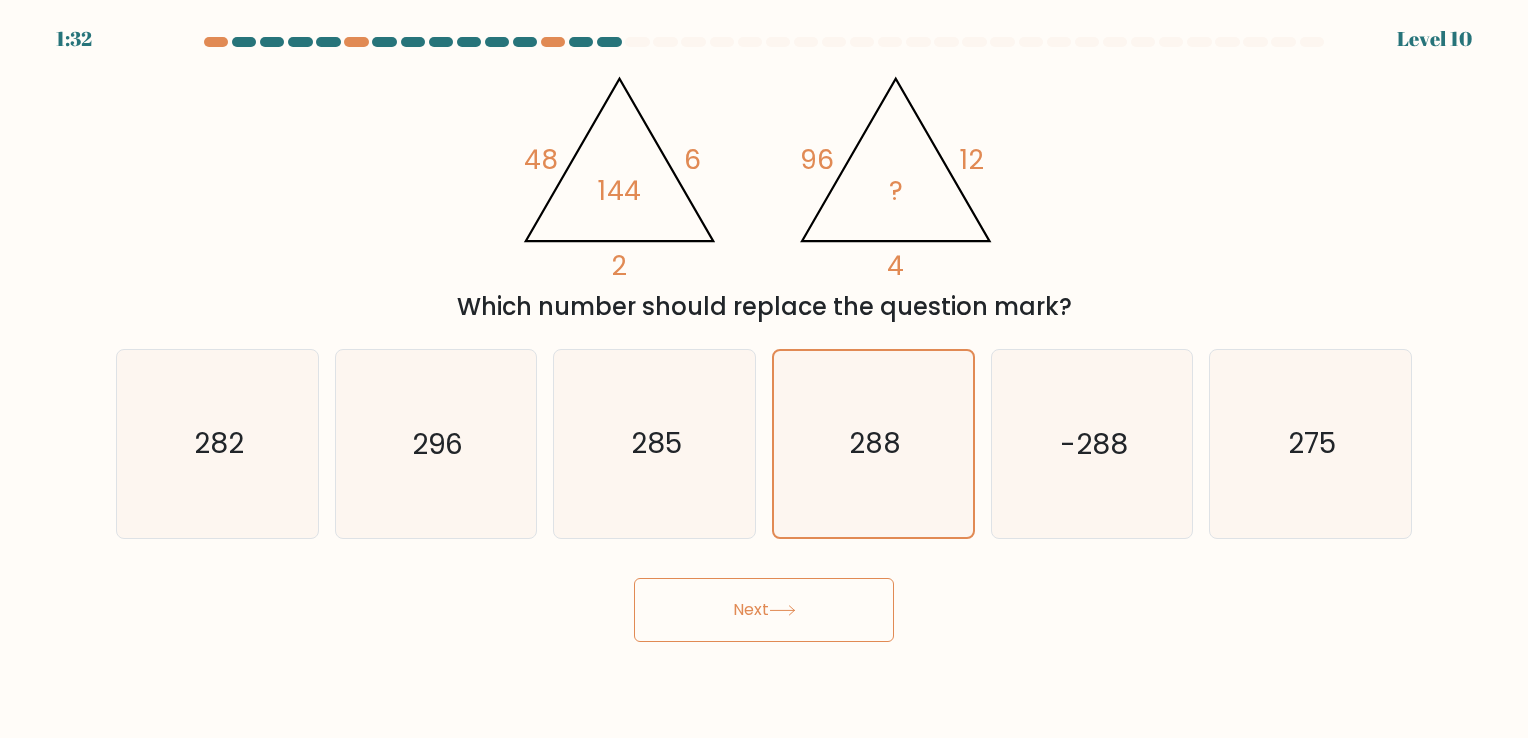 click on "Next" at bounding box center (764, 610) 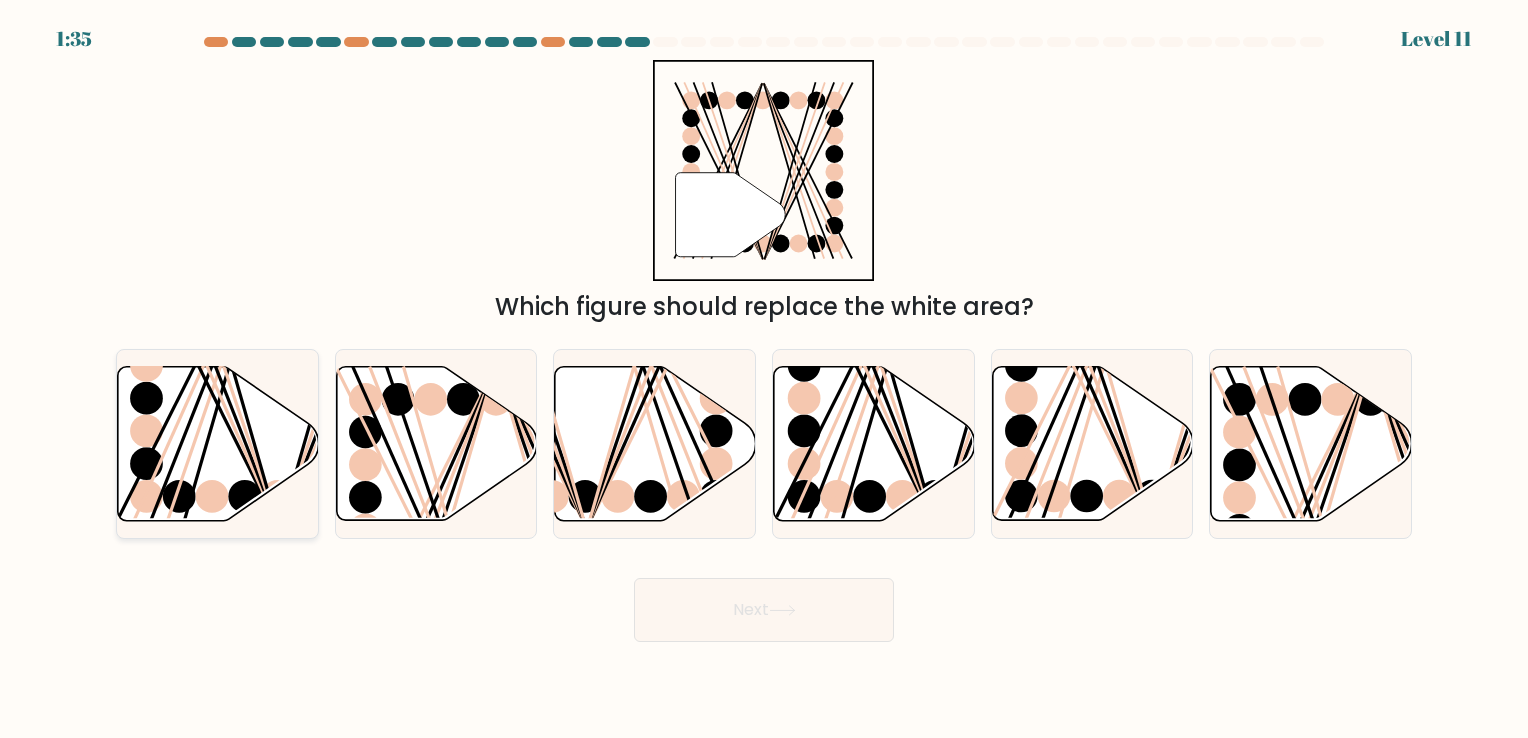 click at bounding box center [218, 443] 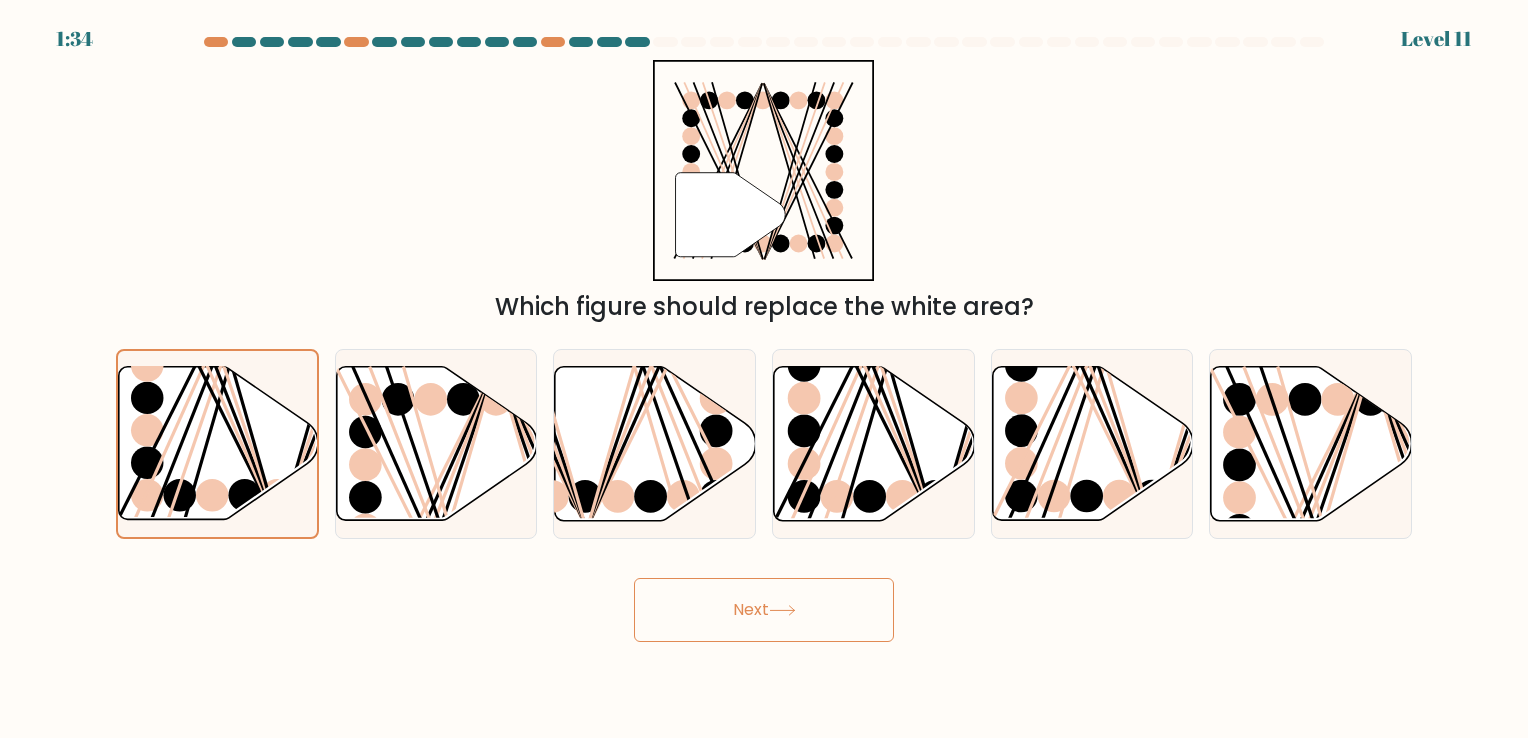 click at bounding box center (782, 610) 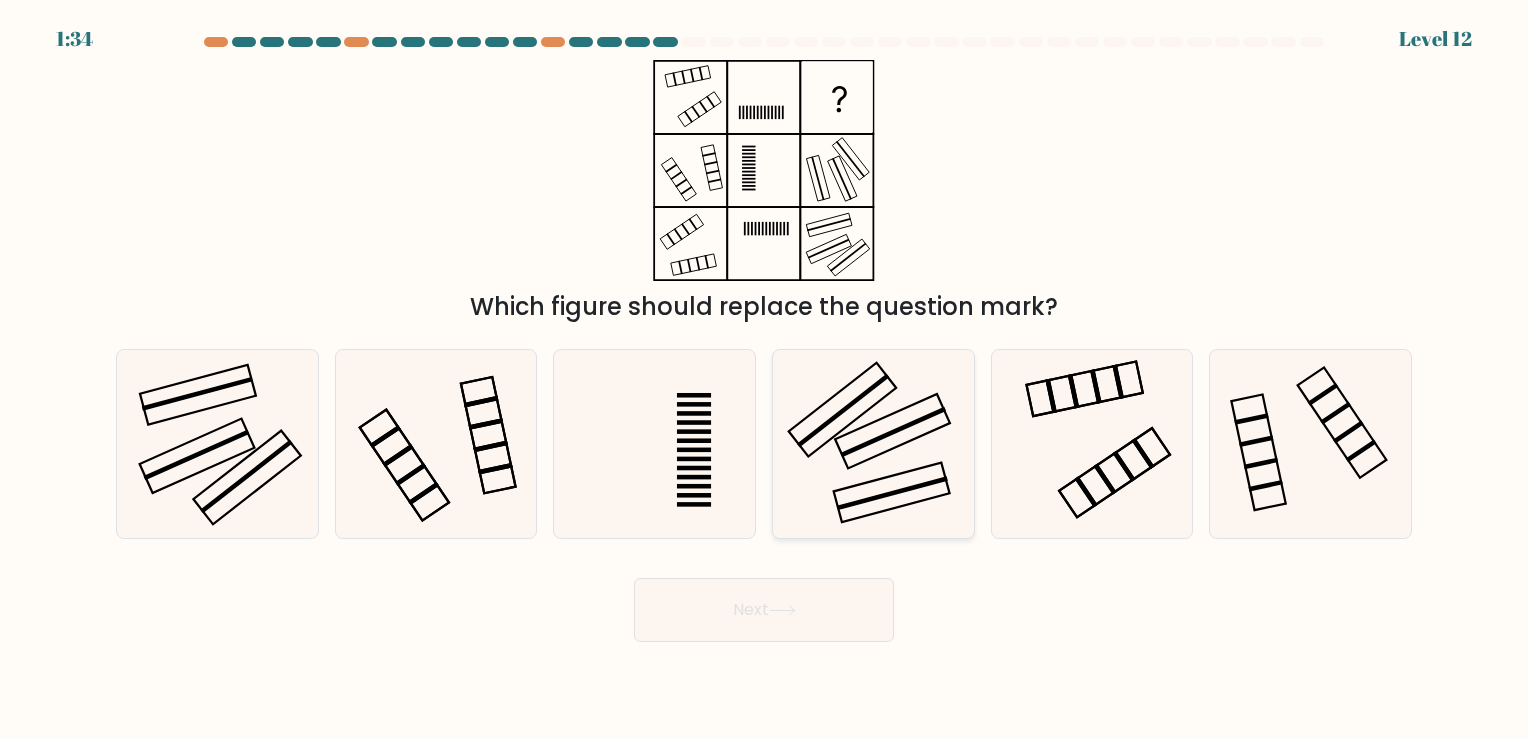 click at bounding box center (873, 443) 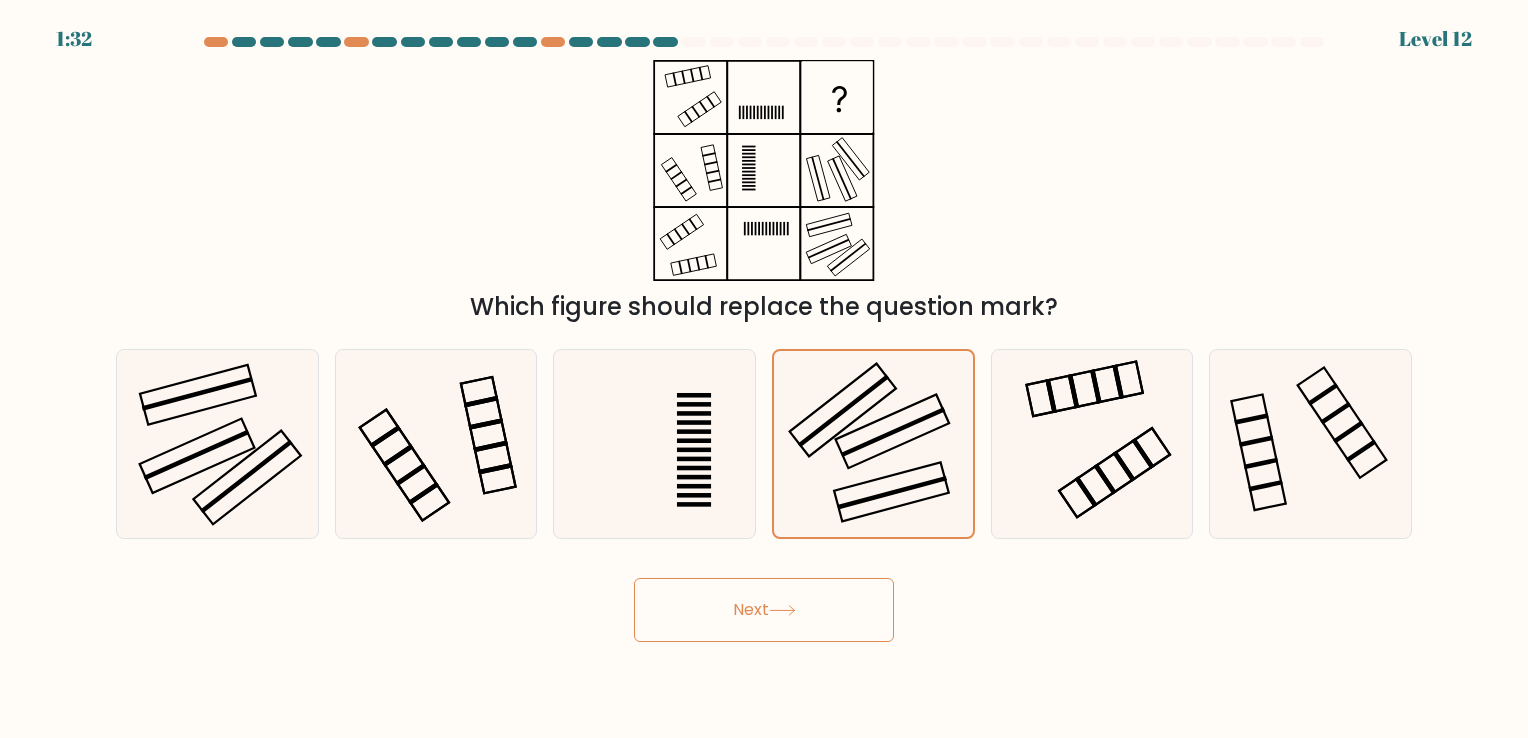 click on "Next" at bounding box center [764, 610] 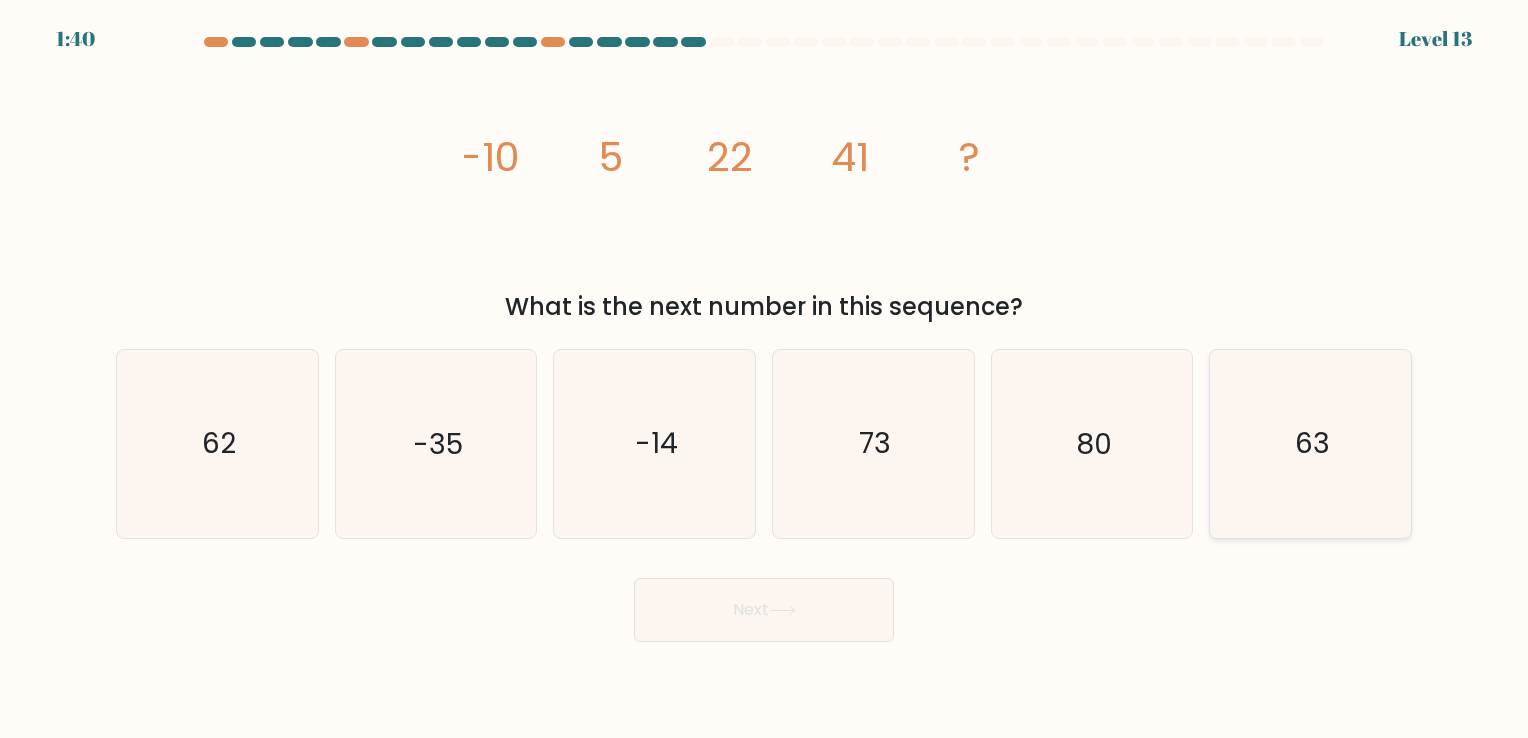 click on "63" at bounding box center [1310, 443] 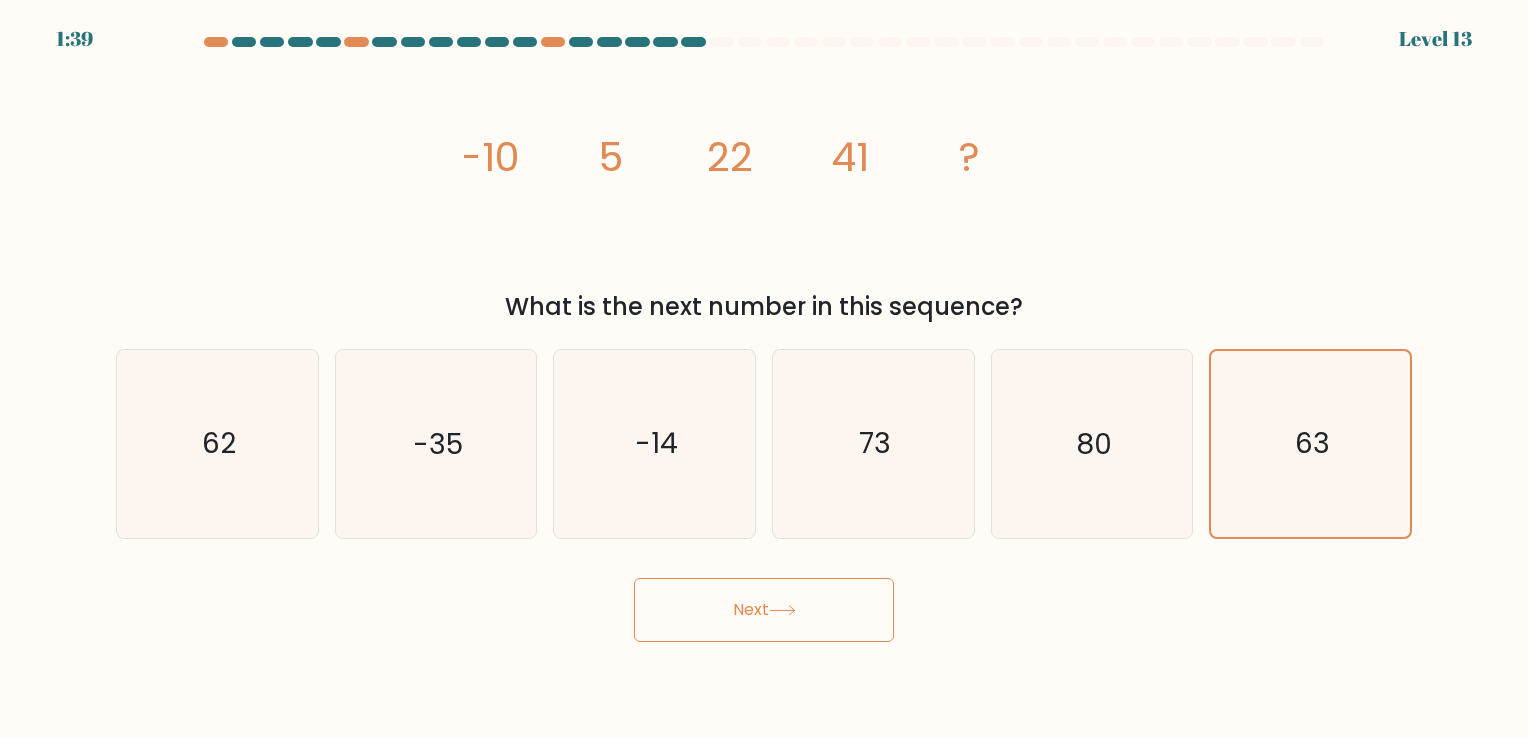 click on "Next" at bounding box center [764, 610] 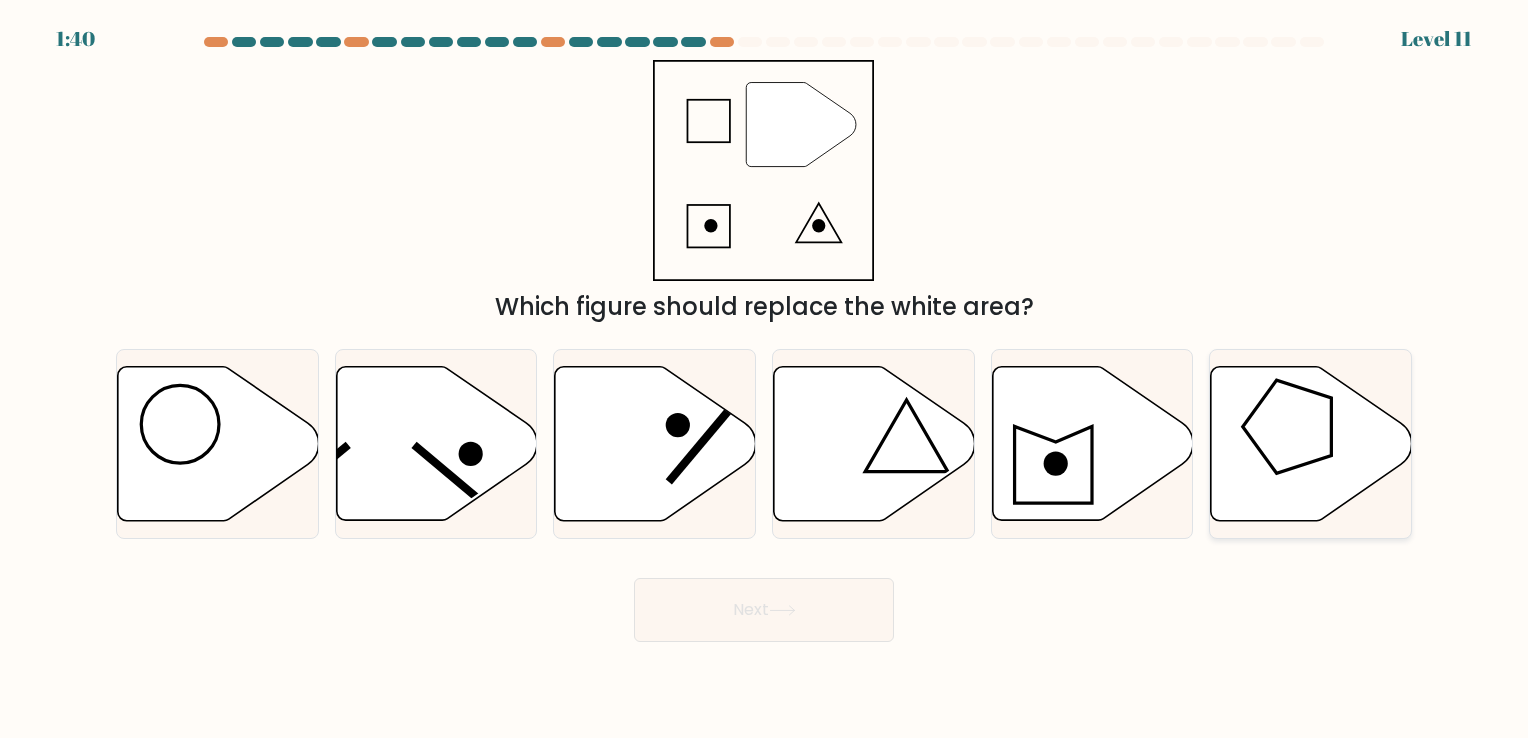 click at bounding box center (1311, 443) 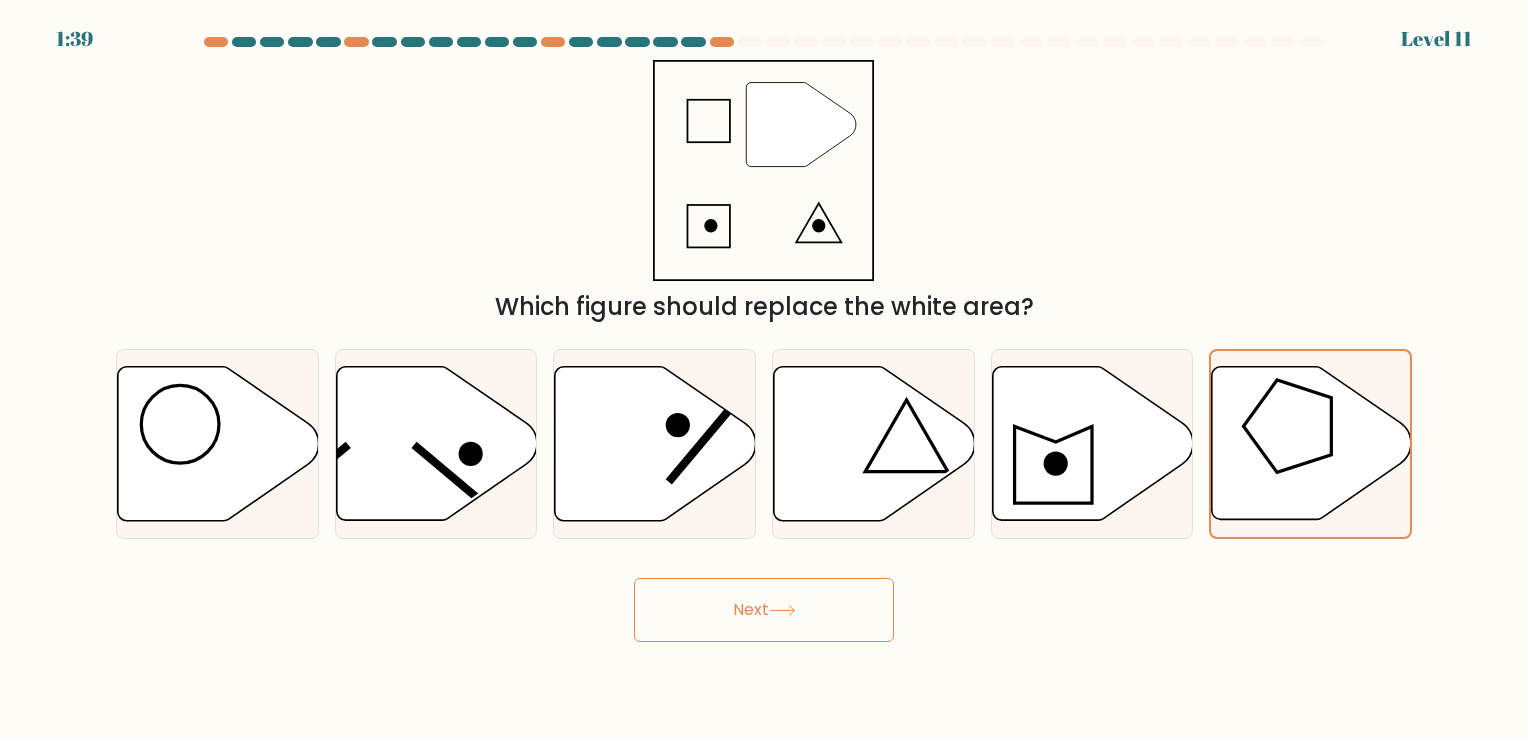 click on "Next" at bounding box center (764, 610) 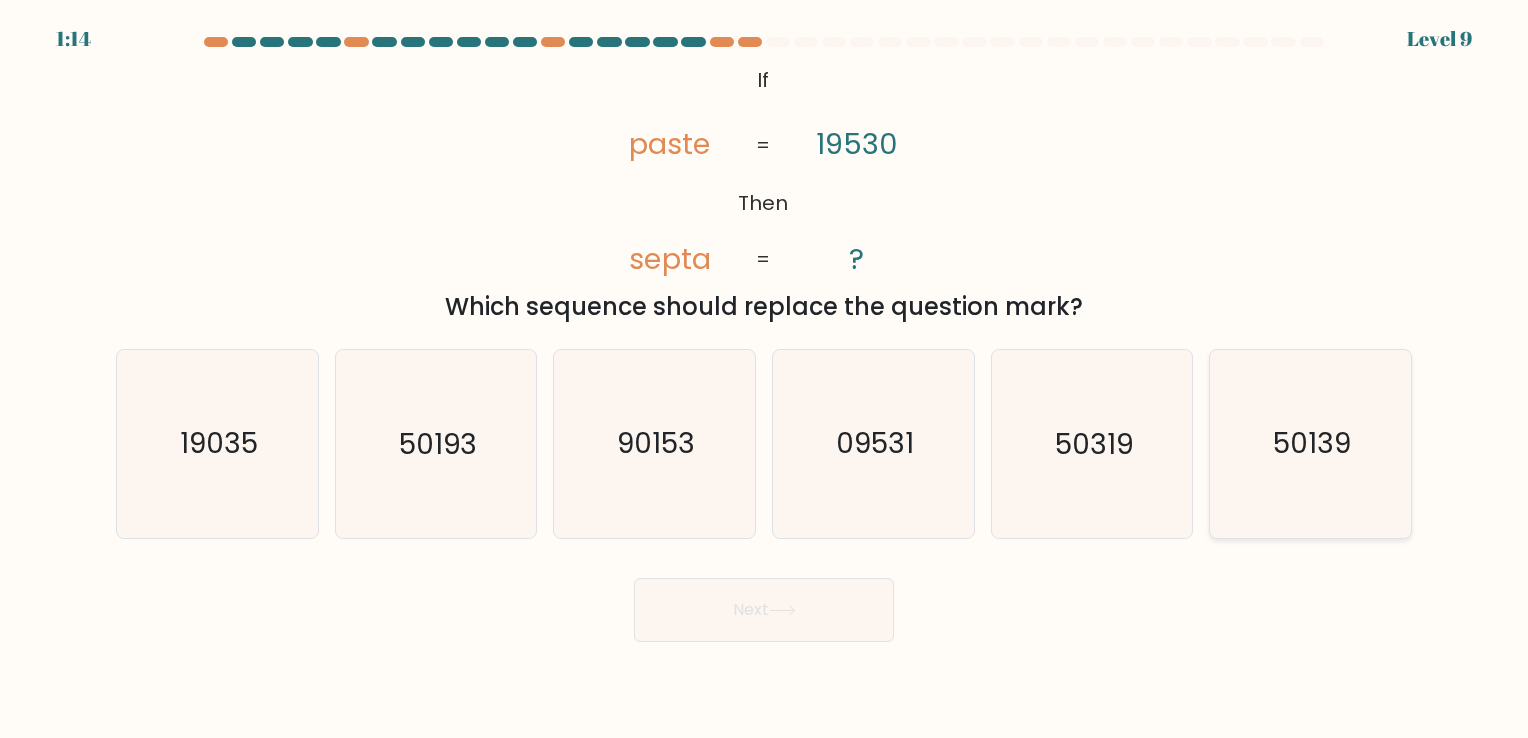 click on "50139" at bounding box center [1310, 443] 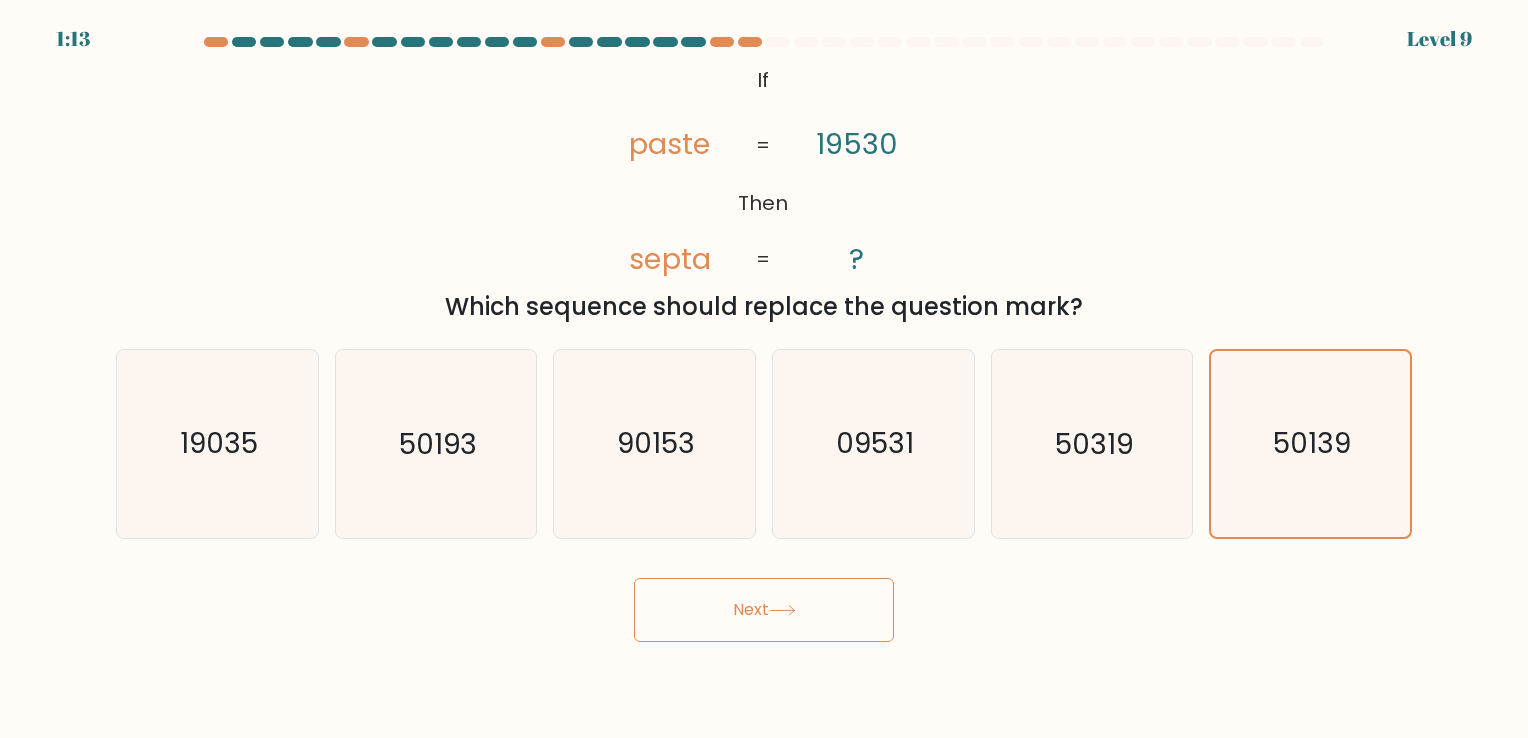 click on "Next" at bounding box center (764, 610) 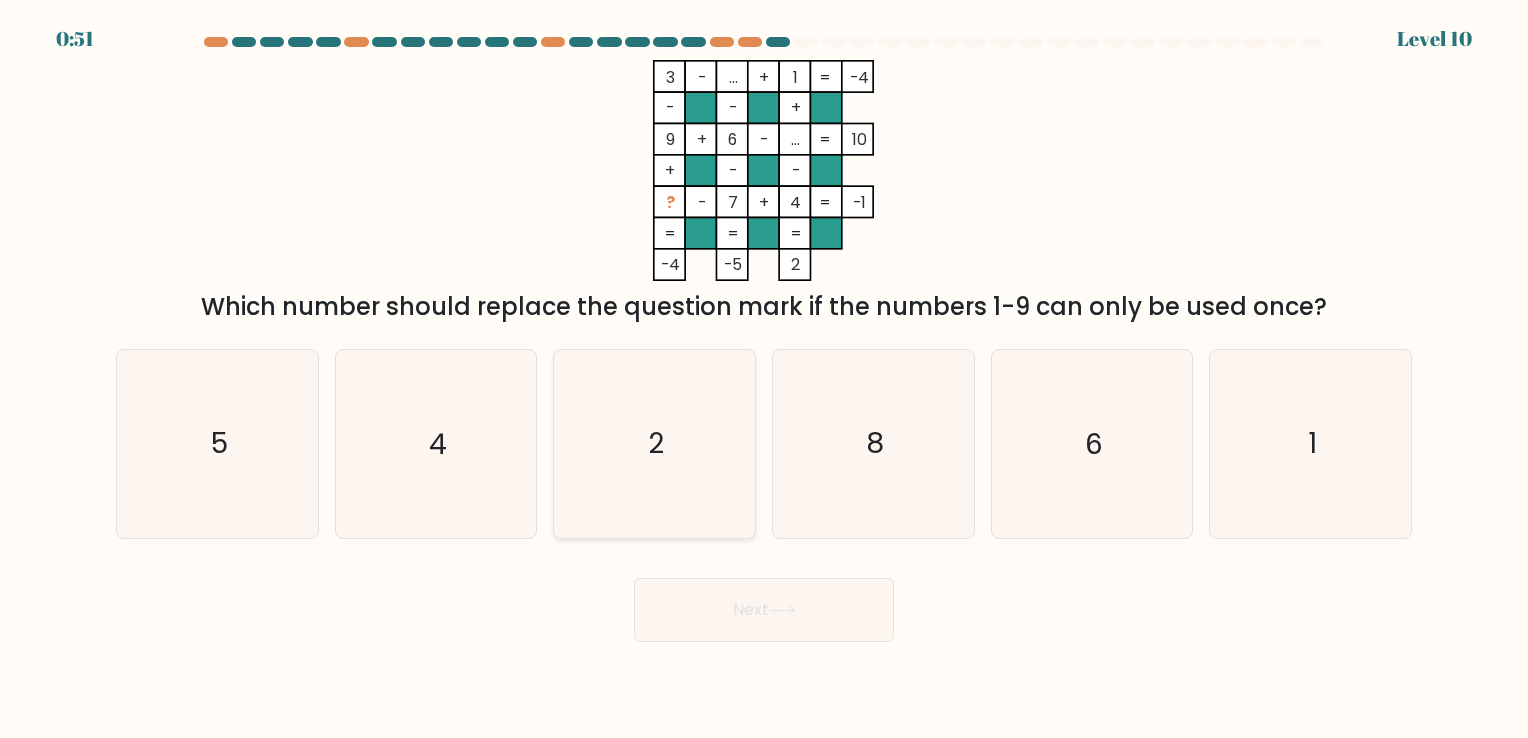 click on "2" at bounding box center [654, 443] 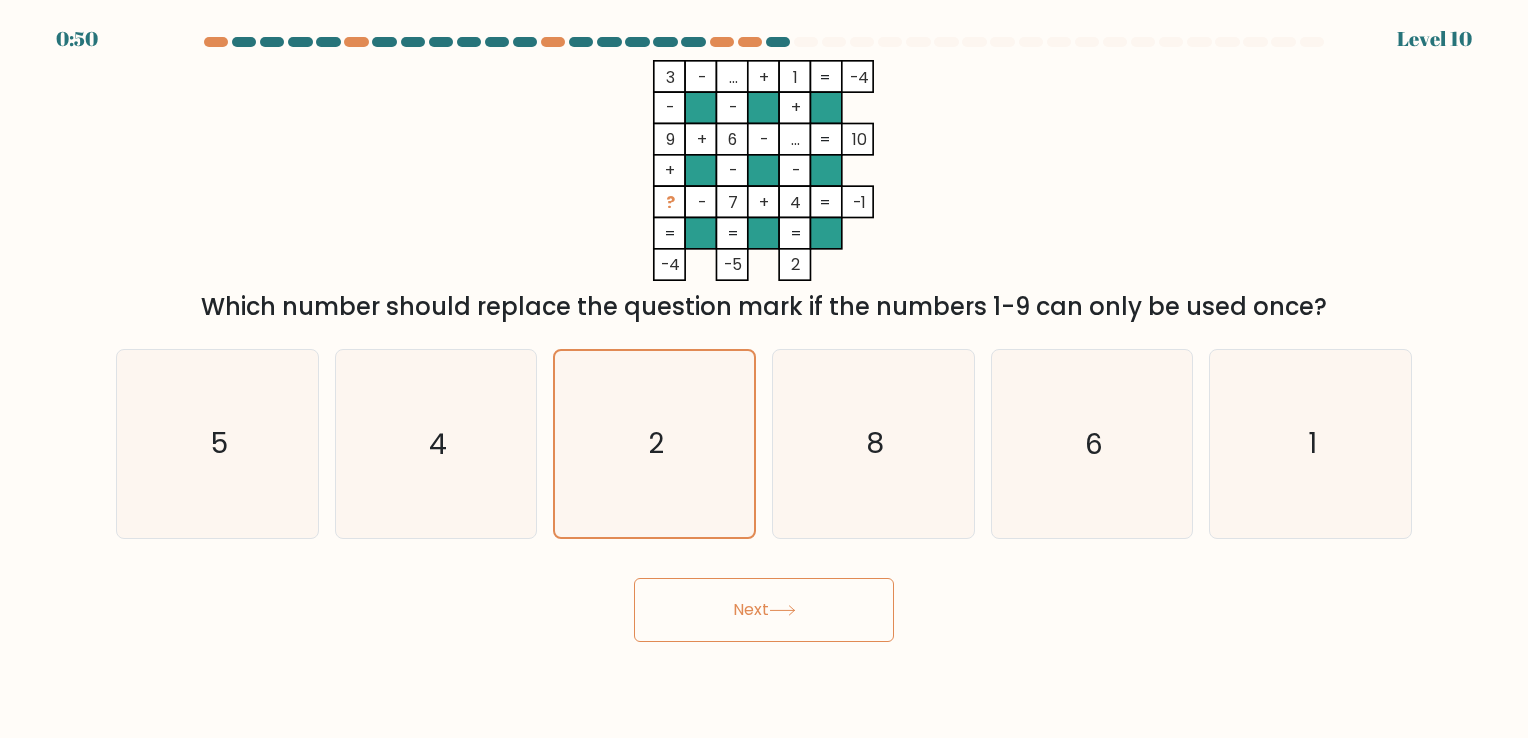 click on "Next" at bounding box center (764, 610) 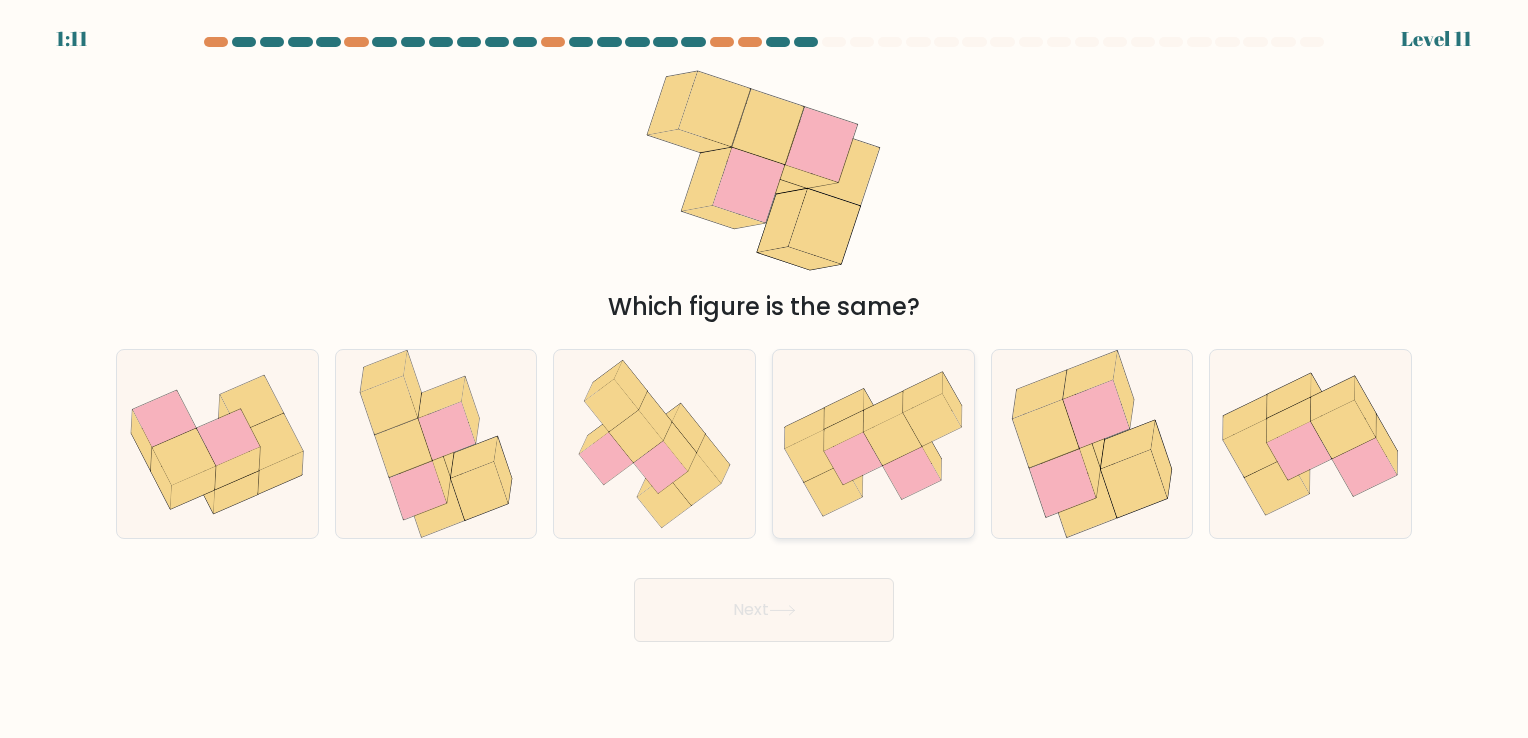 click at bounding box center (853, 458) 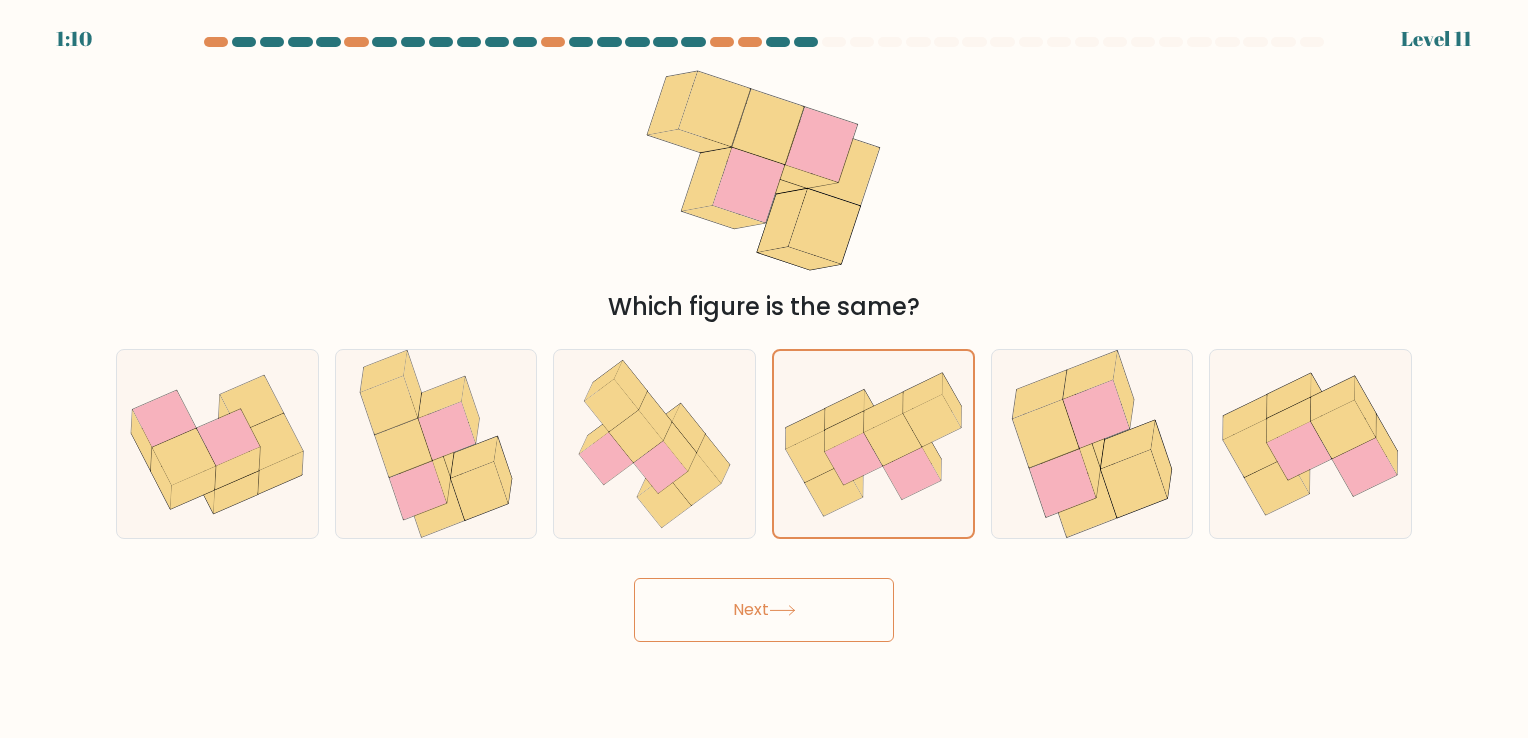 click on "Next" at bounding box center [764, 610] 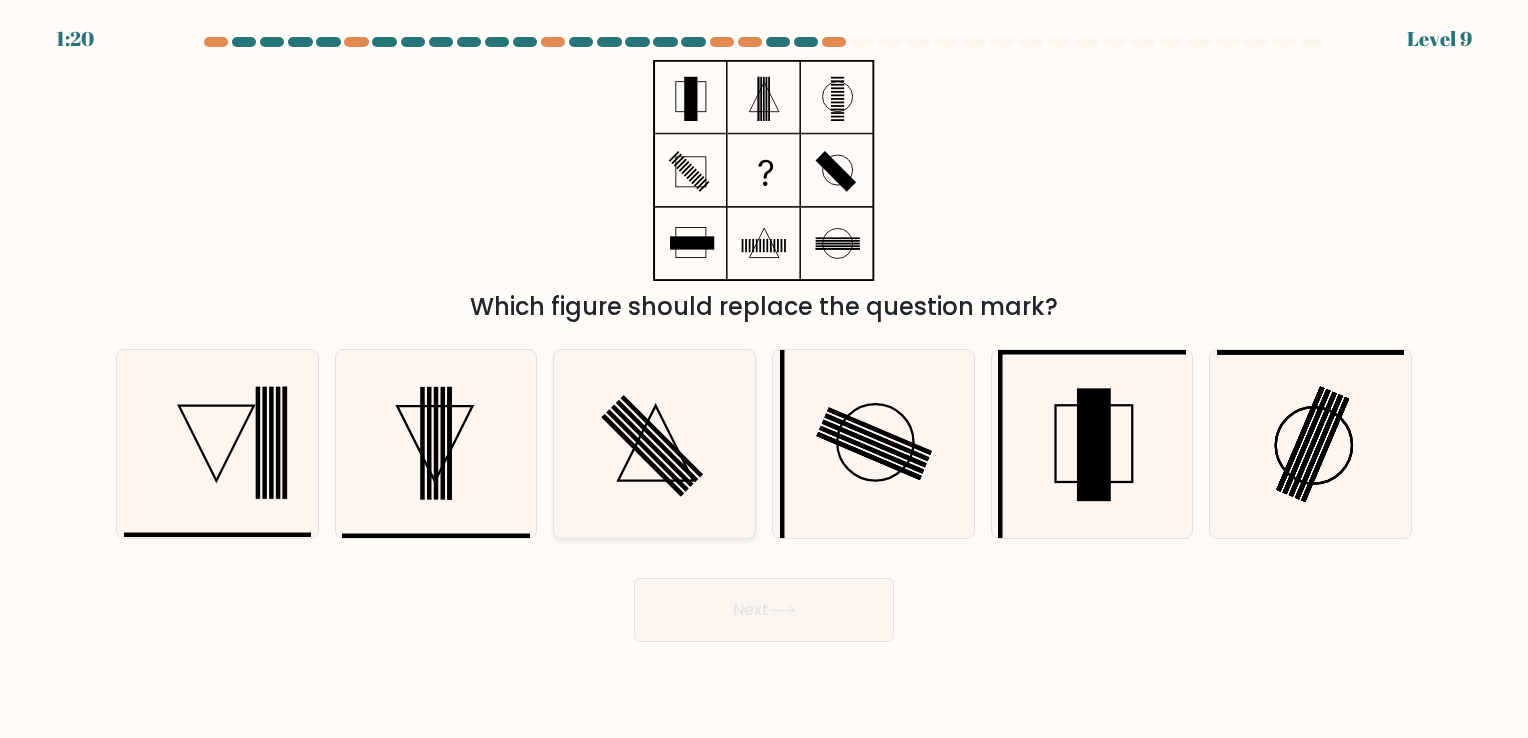 click at bounding box center [642, 456] 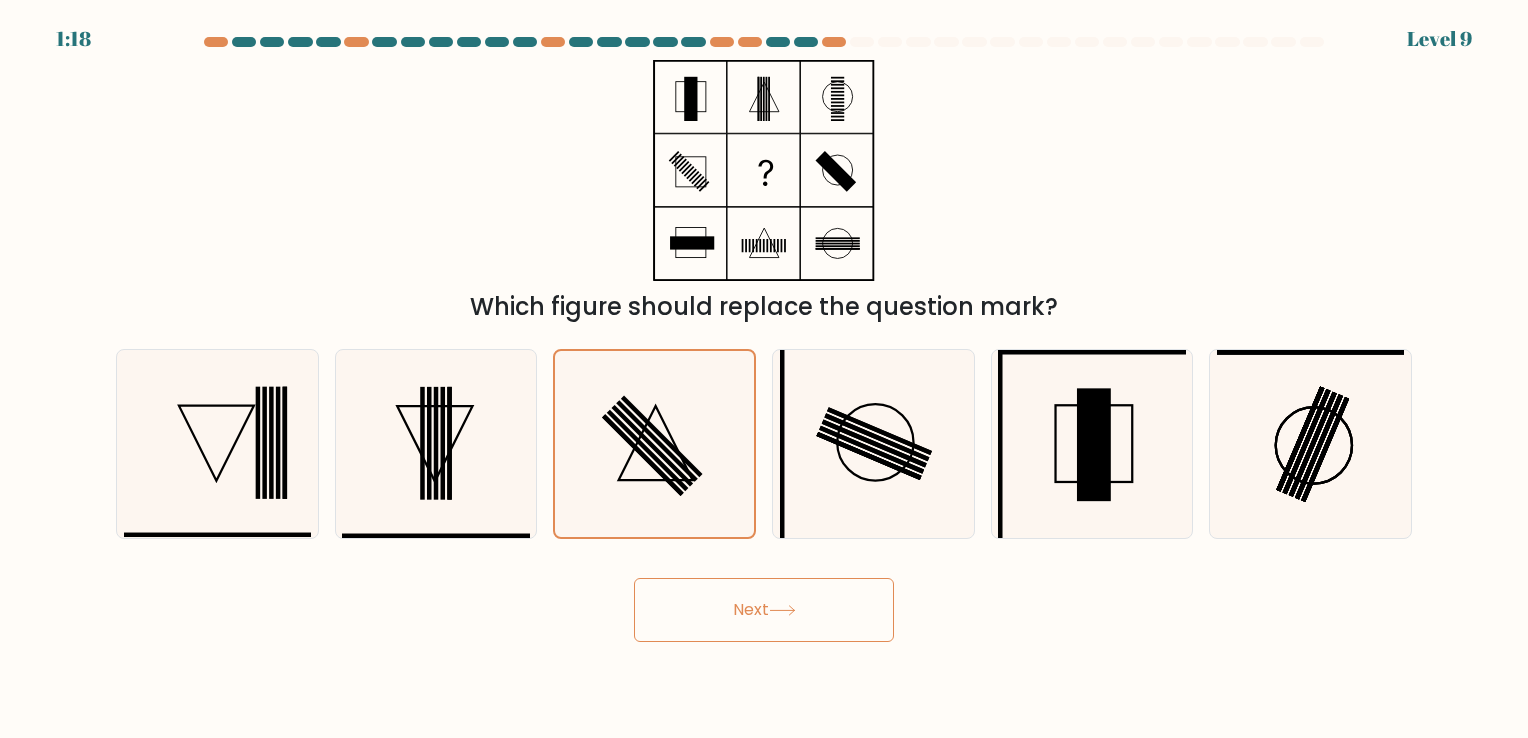 click on "Next" at bounding box center (764, 610) 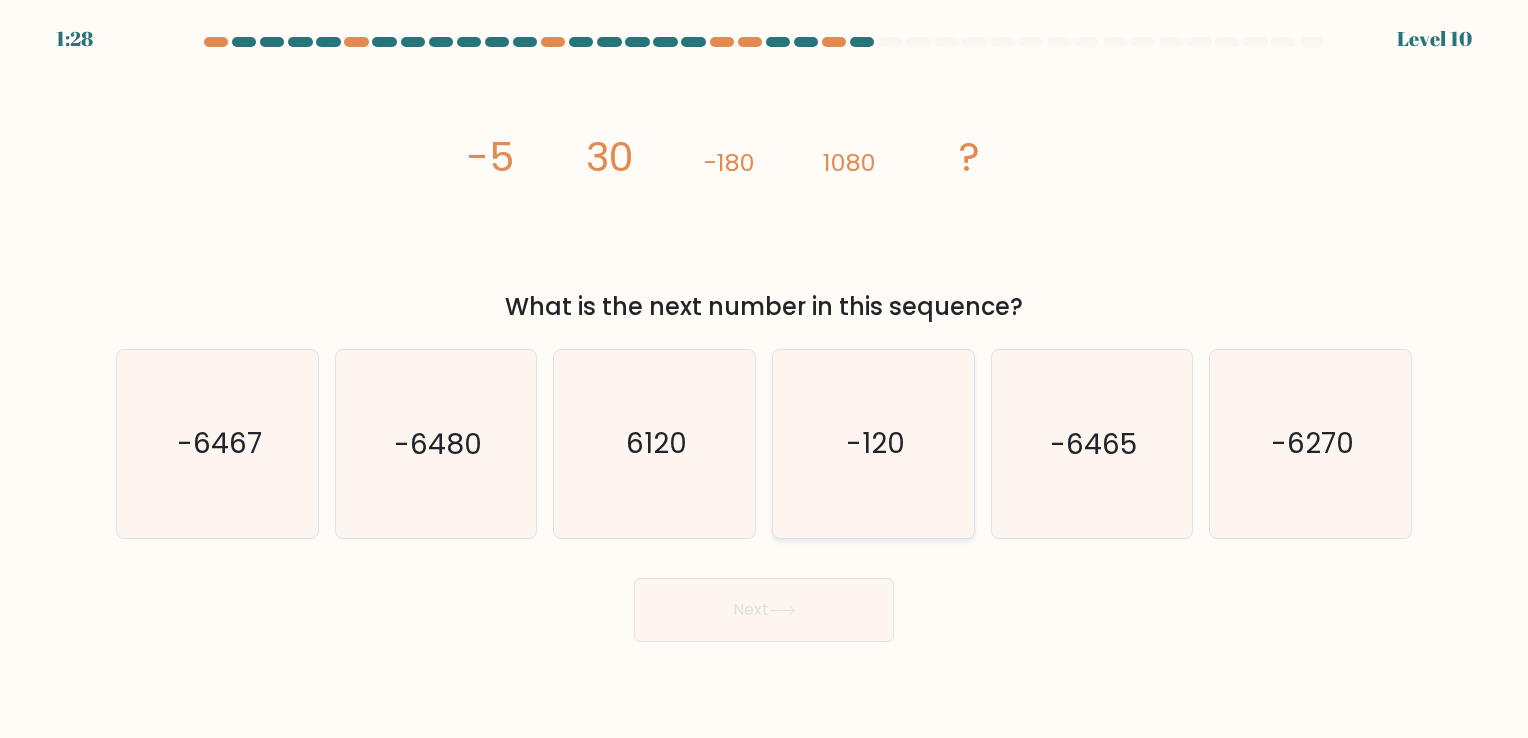 click on "-120" at bounding box center [873, 443] 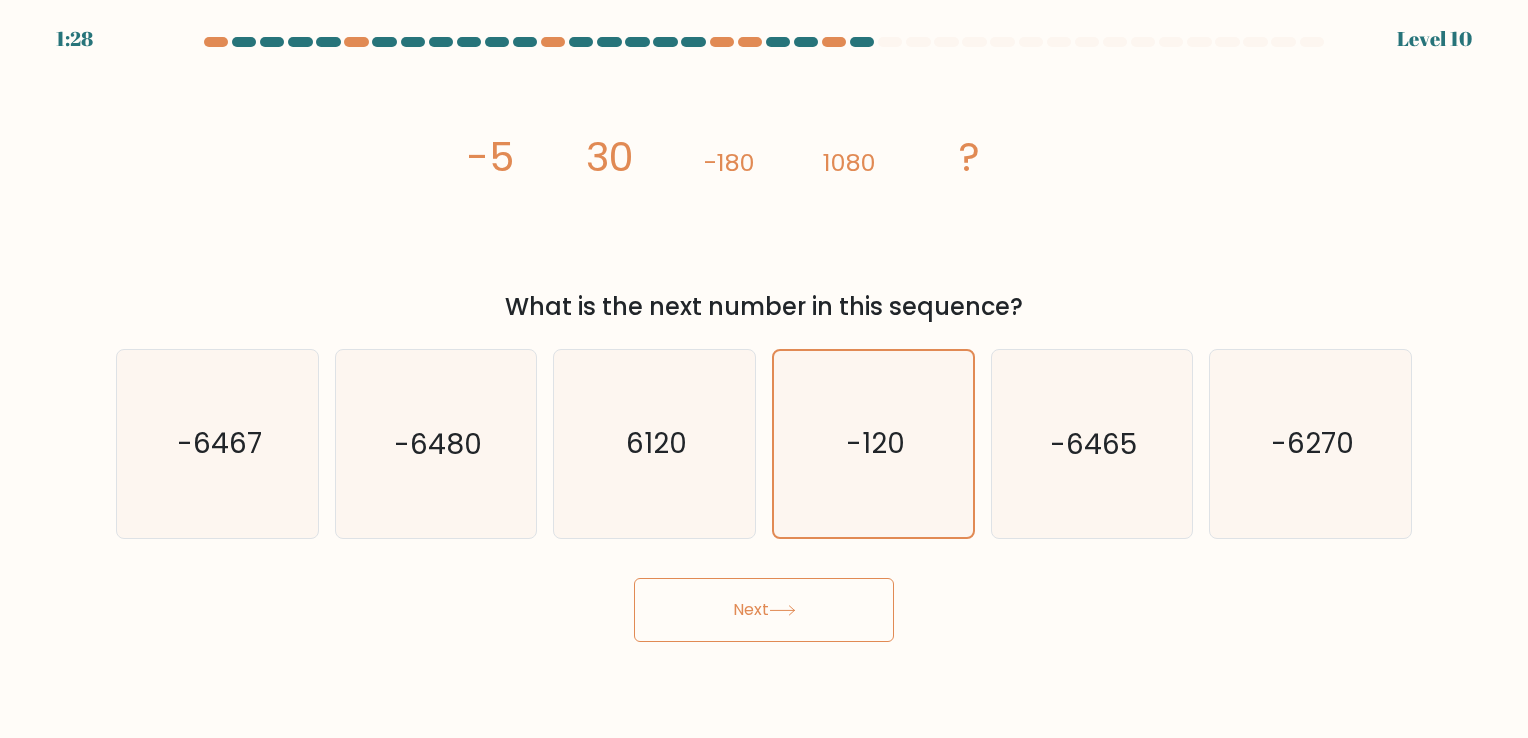 click on "Next" at bounding box center (764, 610) 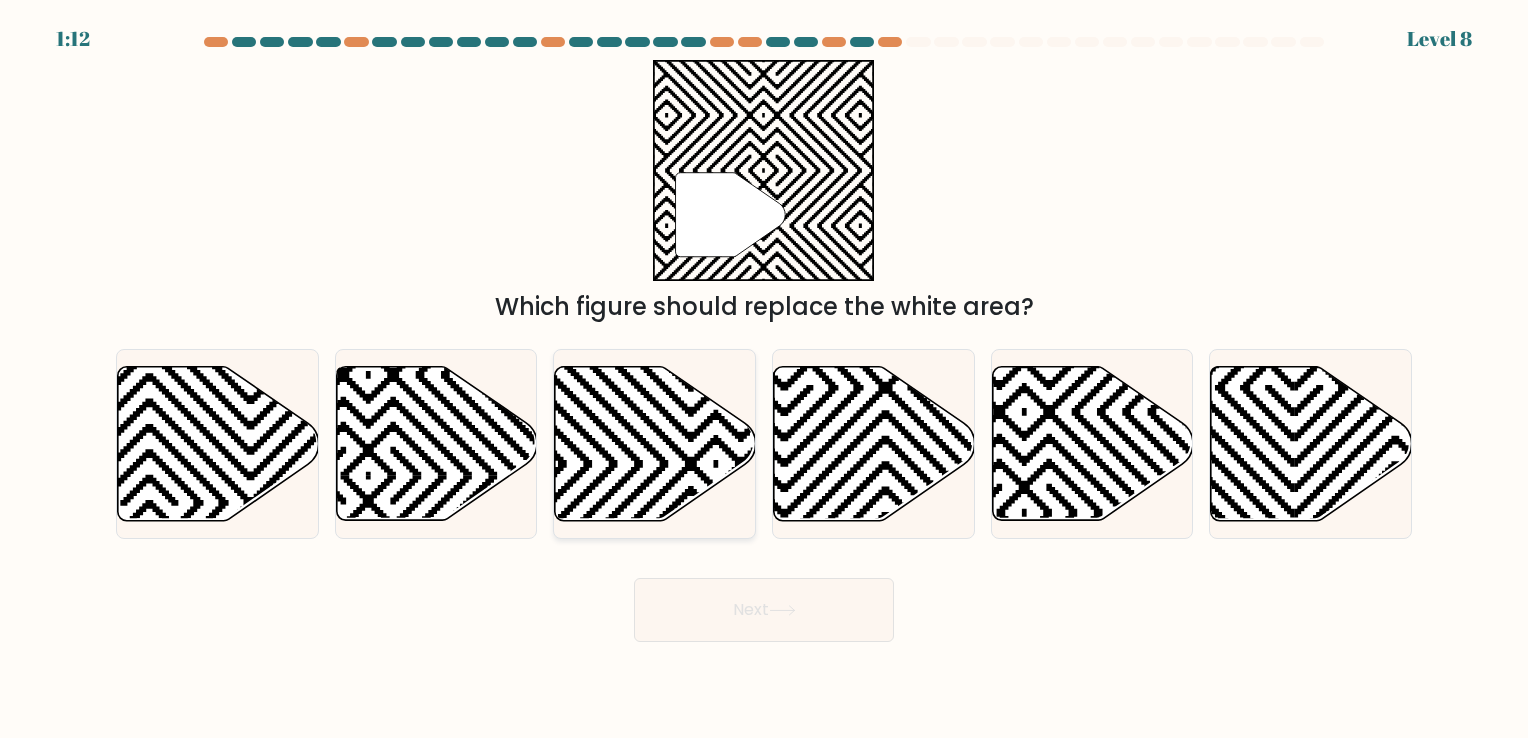 click at bounding box center (655, 443) 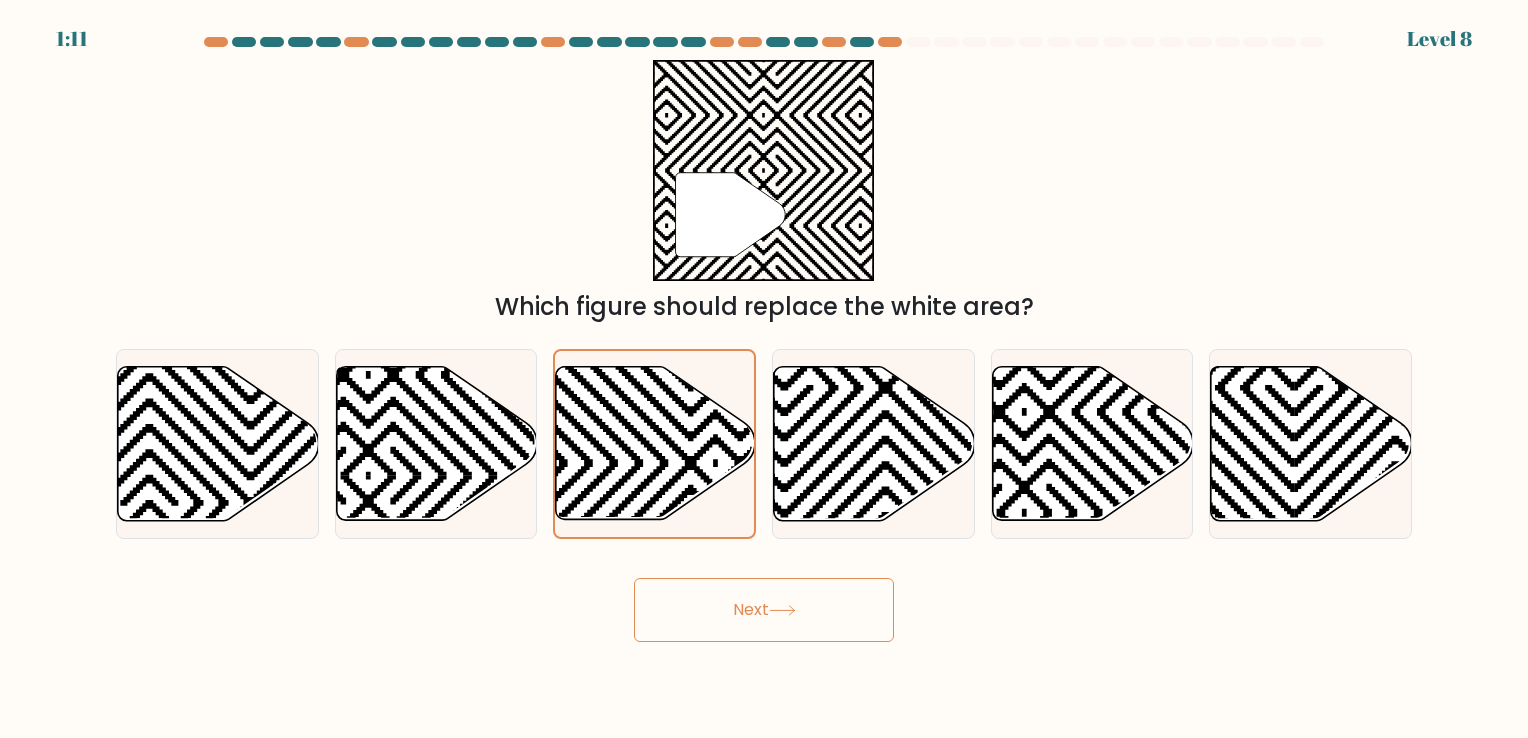 click on "Next" at bounding box center (764, 610) 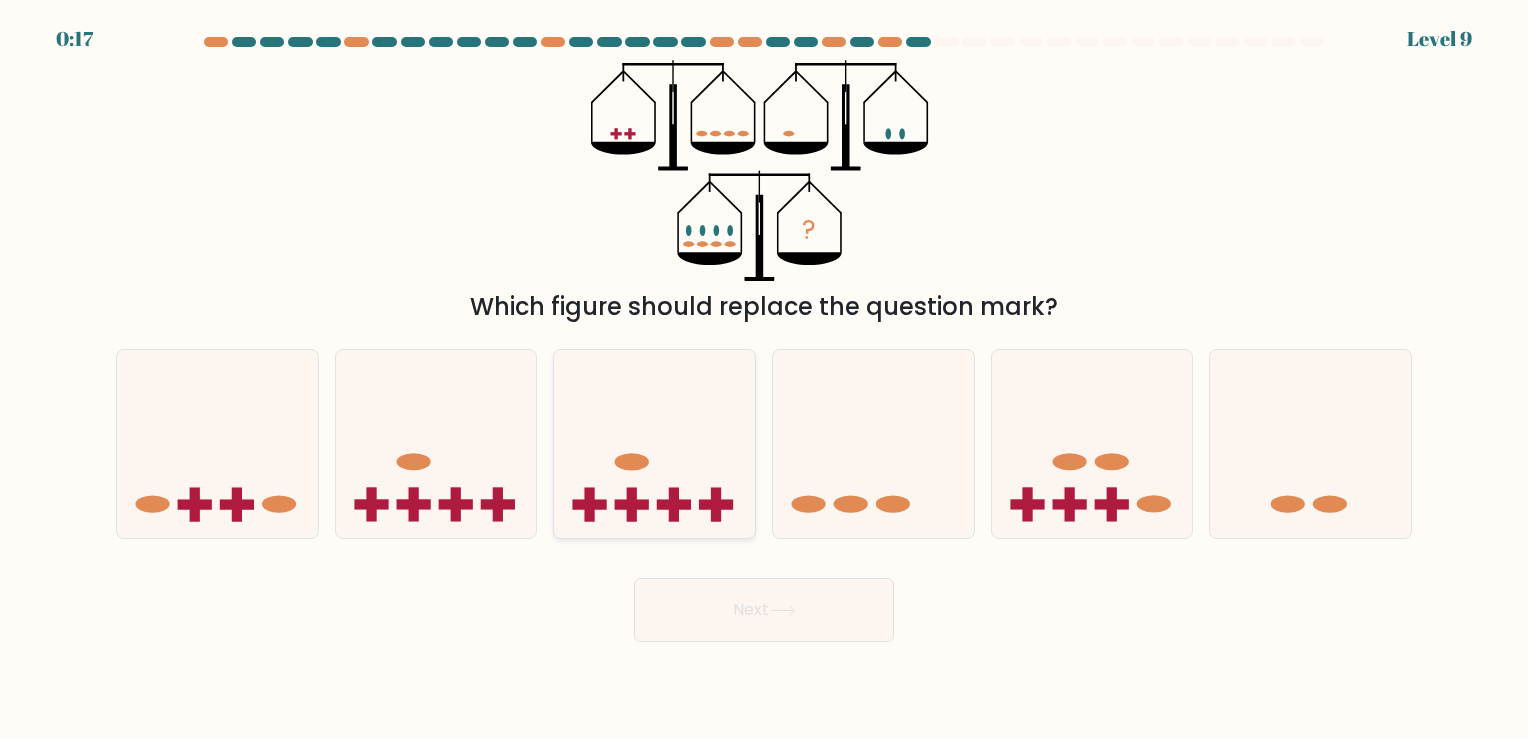 click at bounding box center [654, 444] 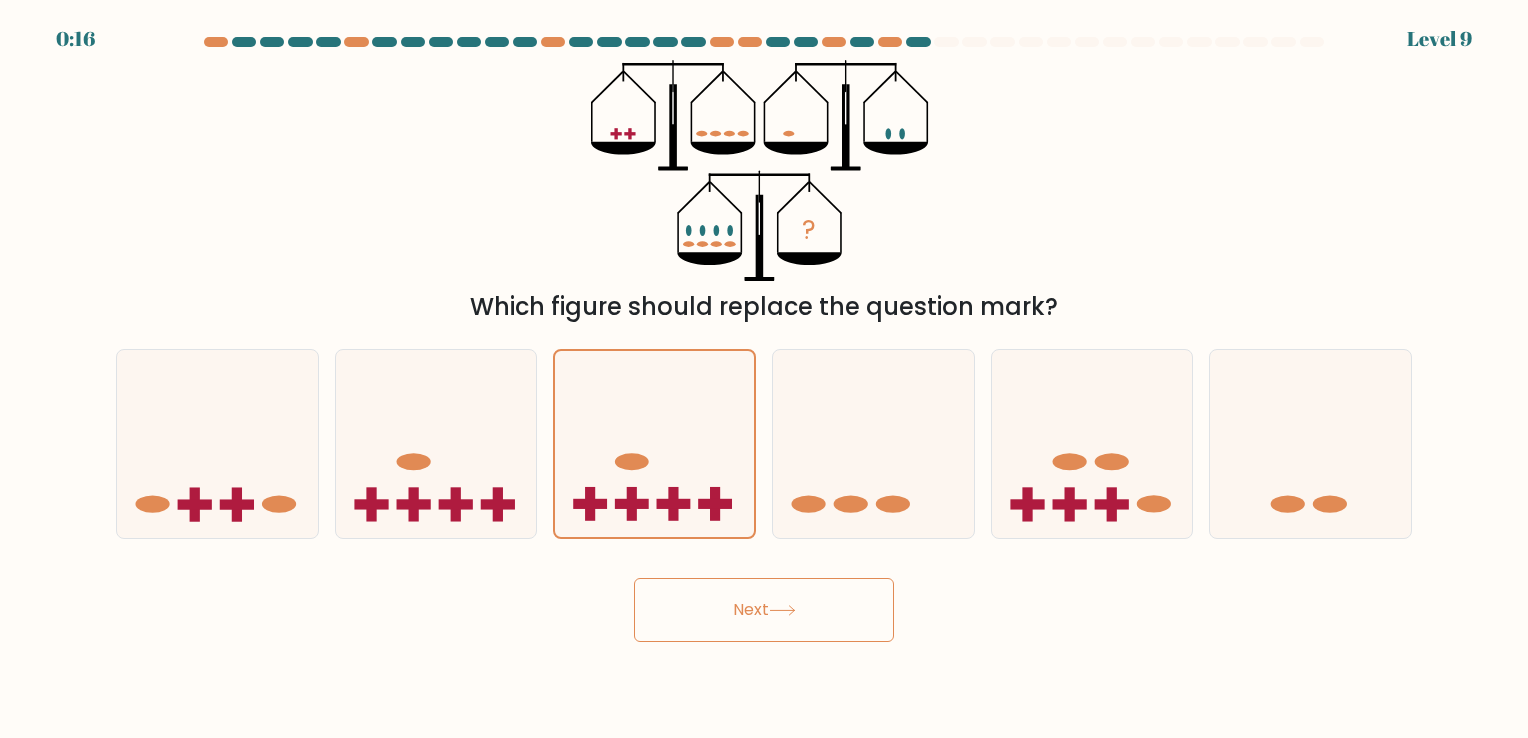 click on "Next" at bounding box center (764, 610) 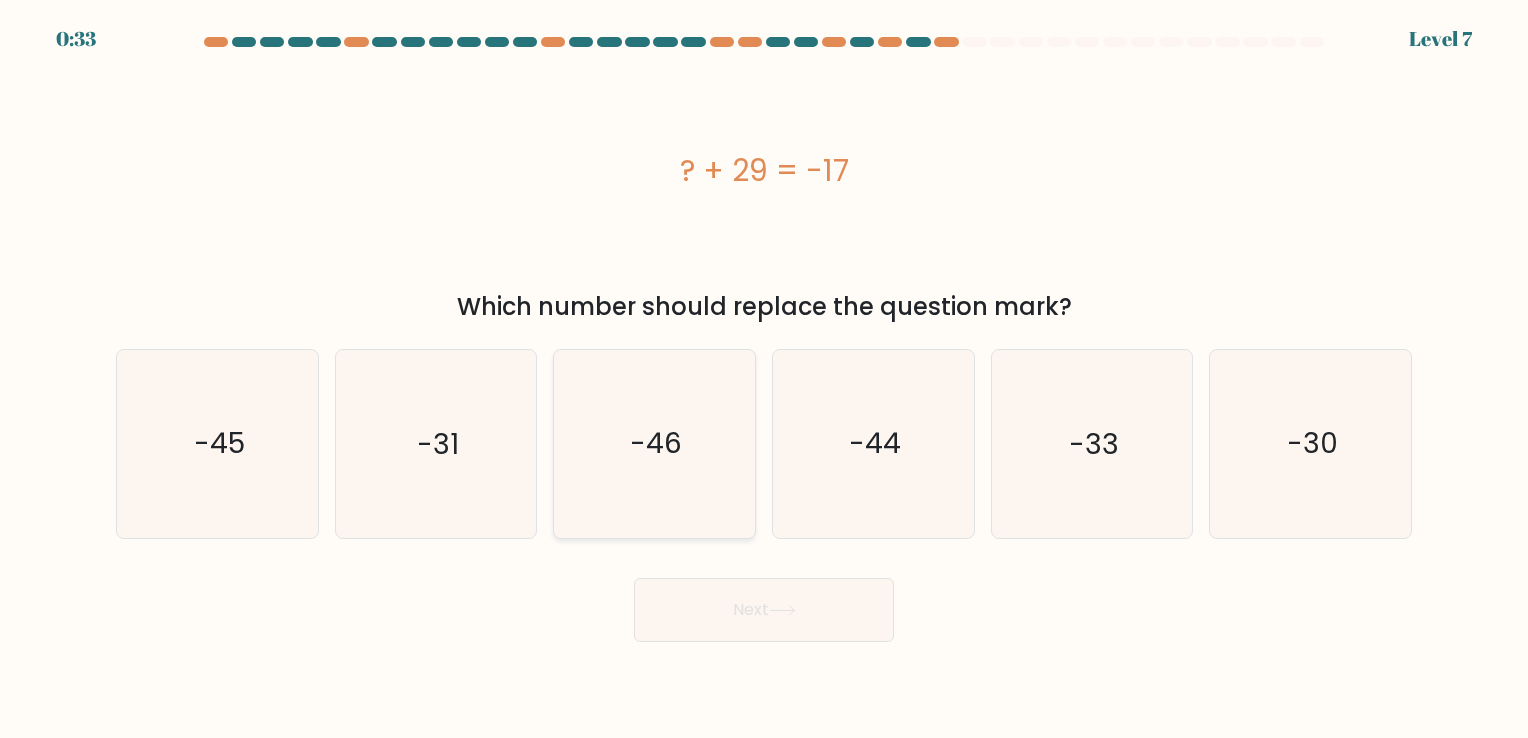 click on "-46" at bounding box center [654, 443] 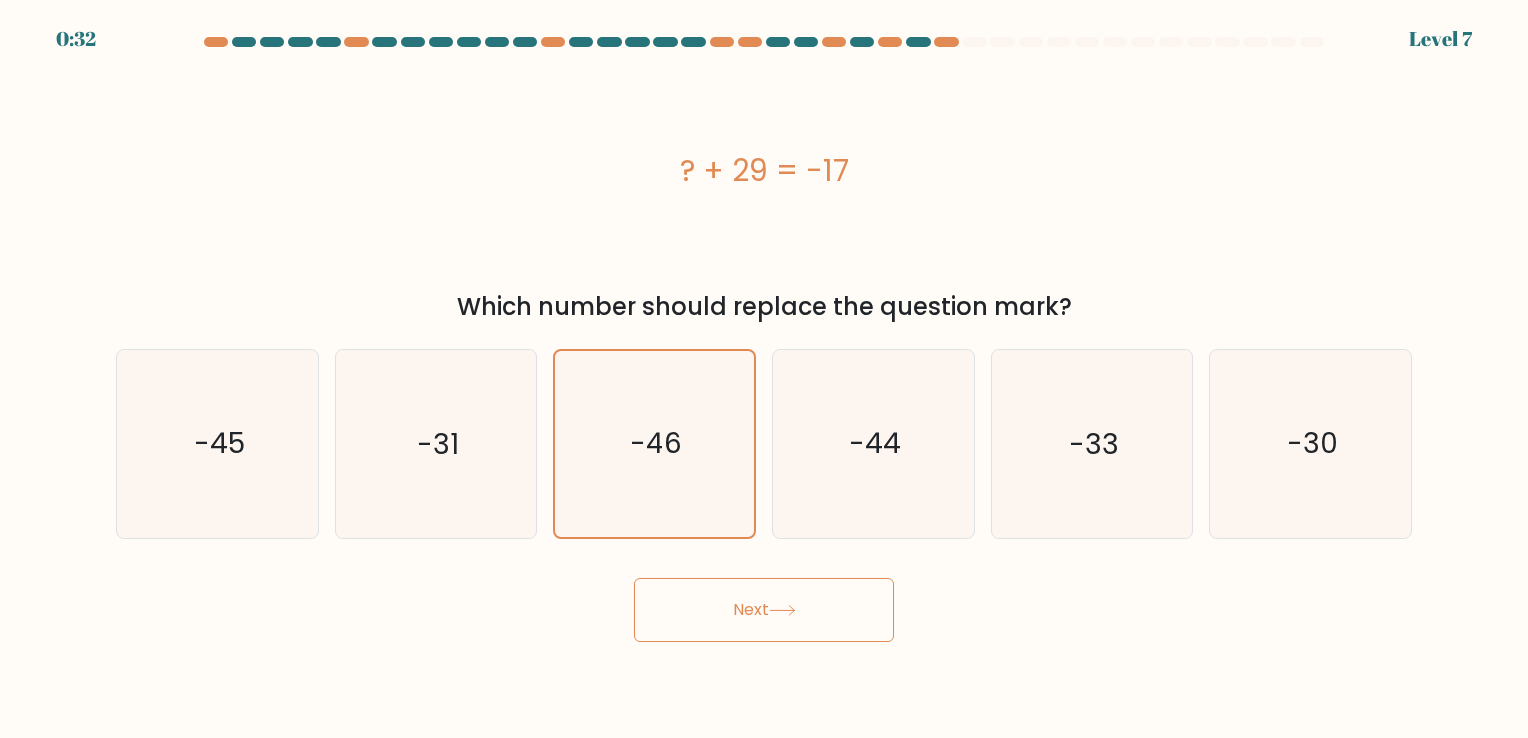 click on "Next" at bounding box center (764, 610) 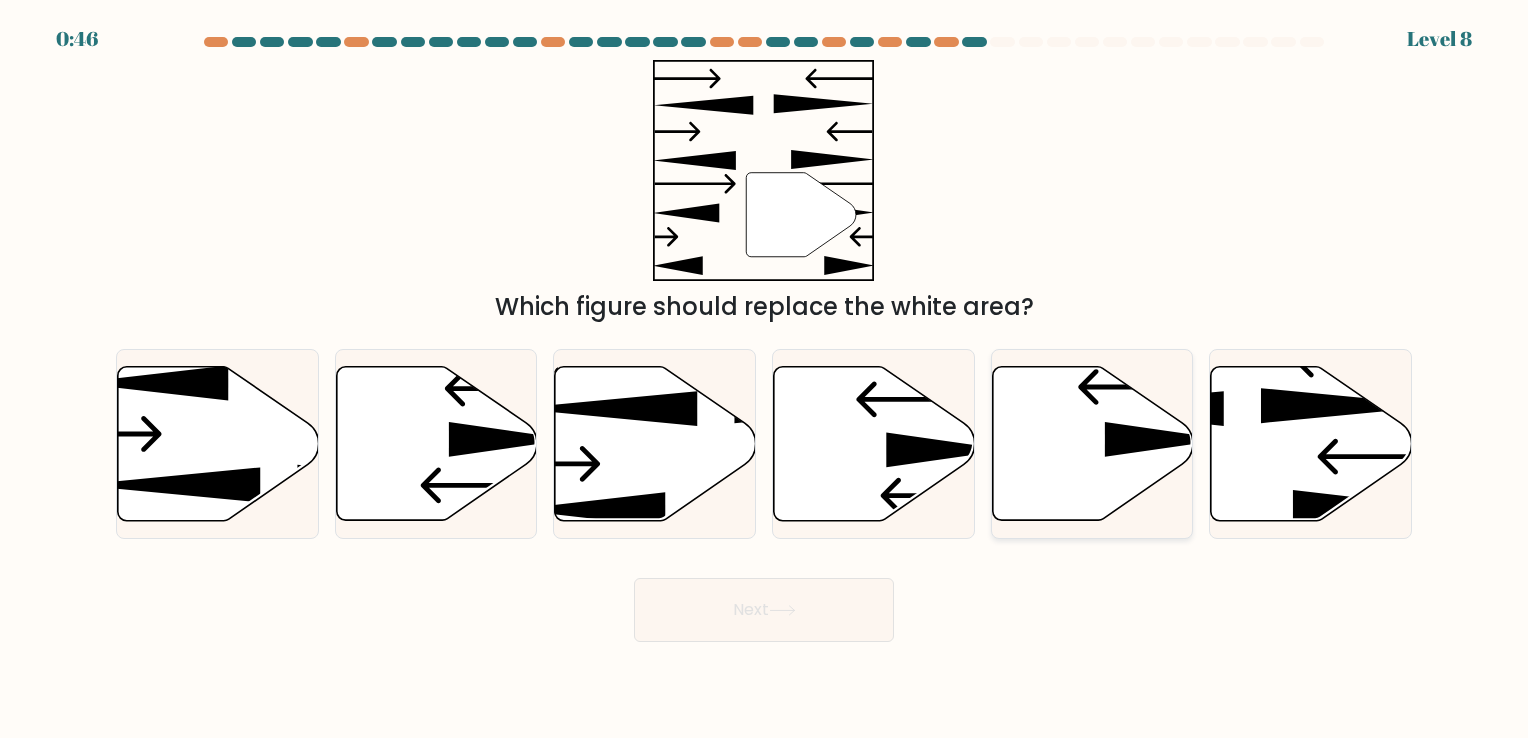 click at bounding box center [1092, 443] 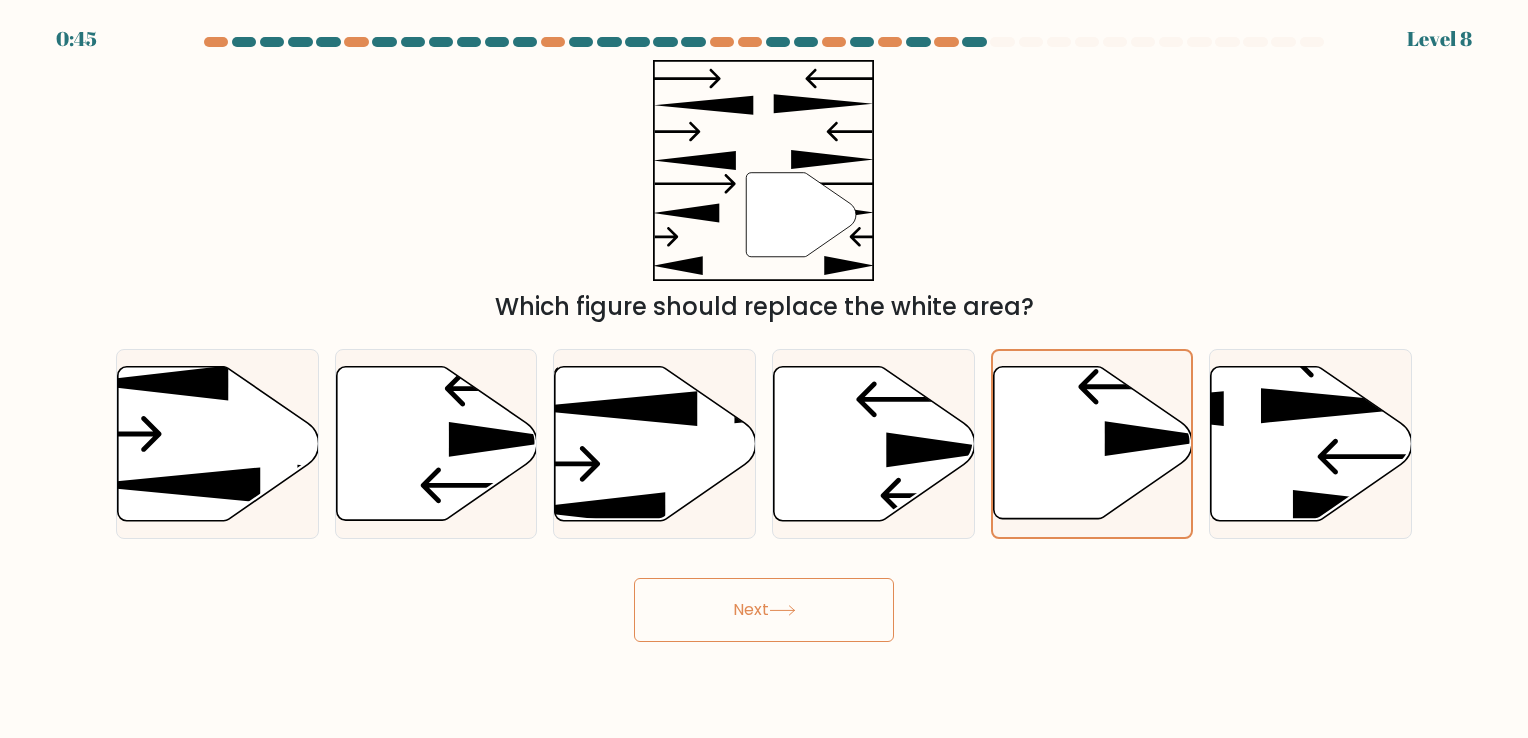 click at bounding box center (782, 610) 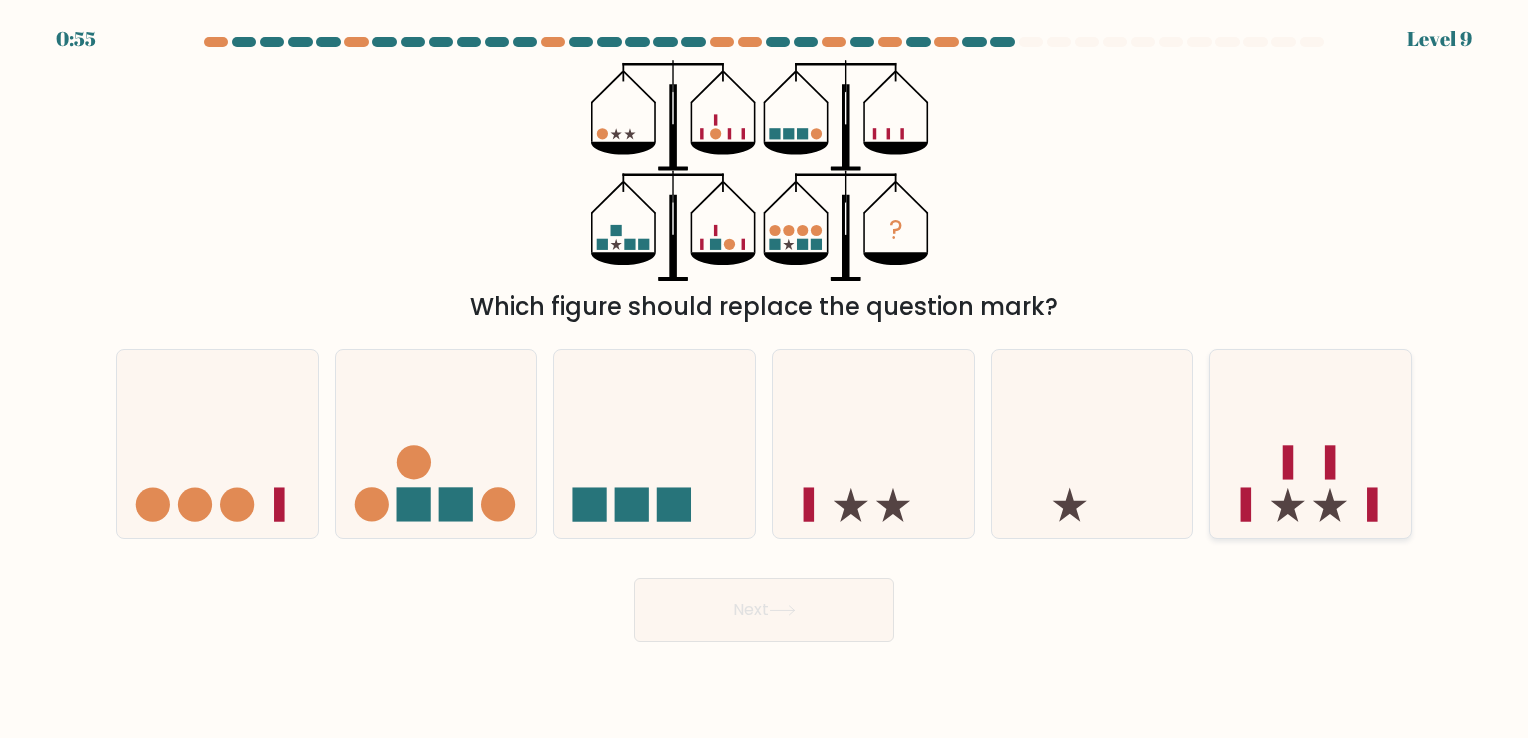 click at bounding box center (1310, 444) 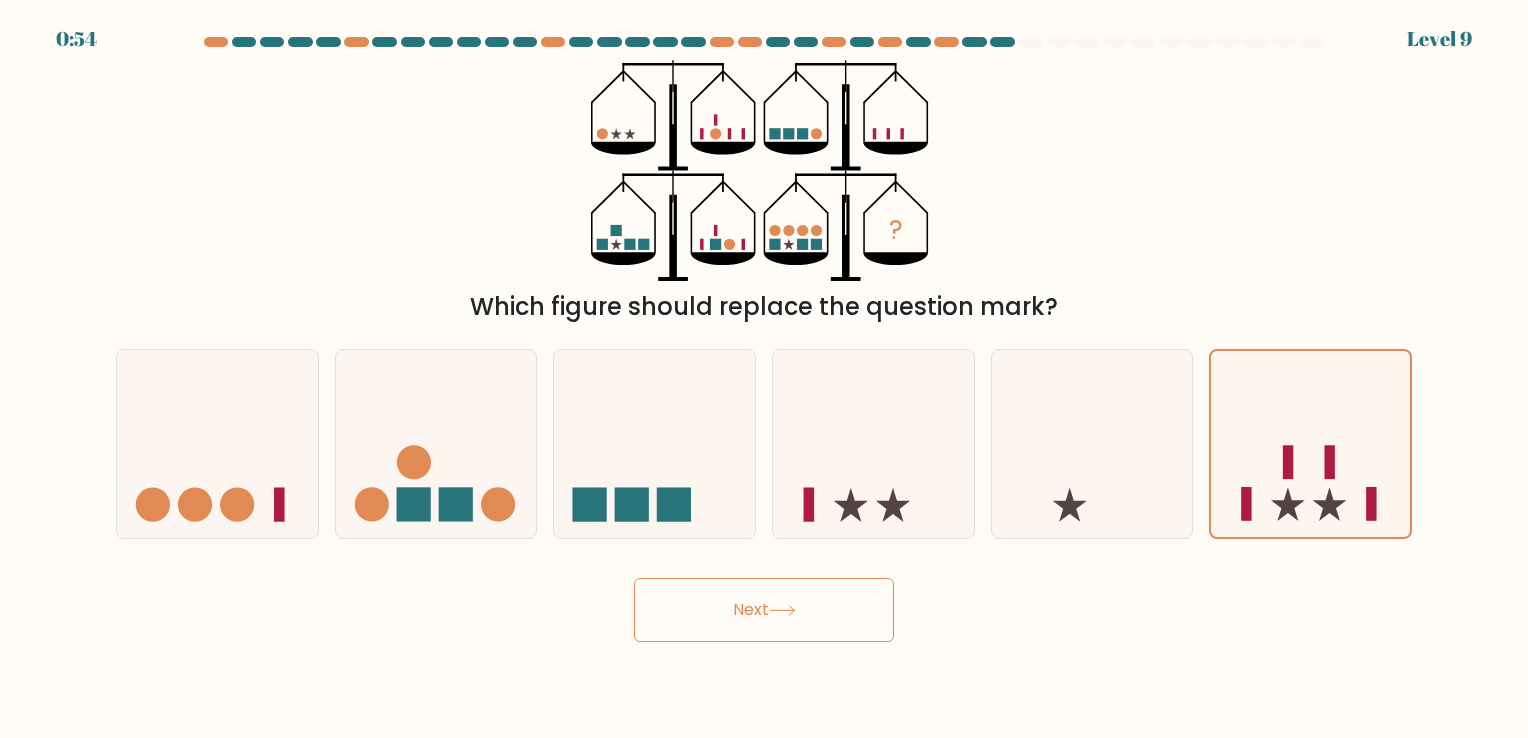 click on "Next" at bounding box center (764, 610) 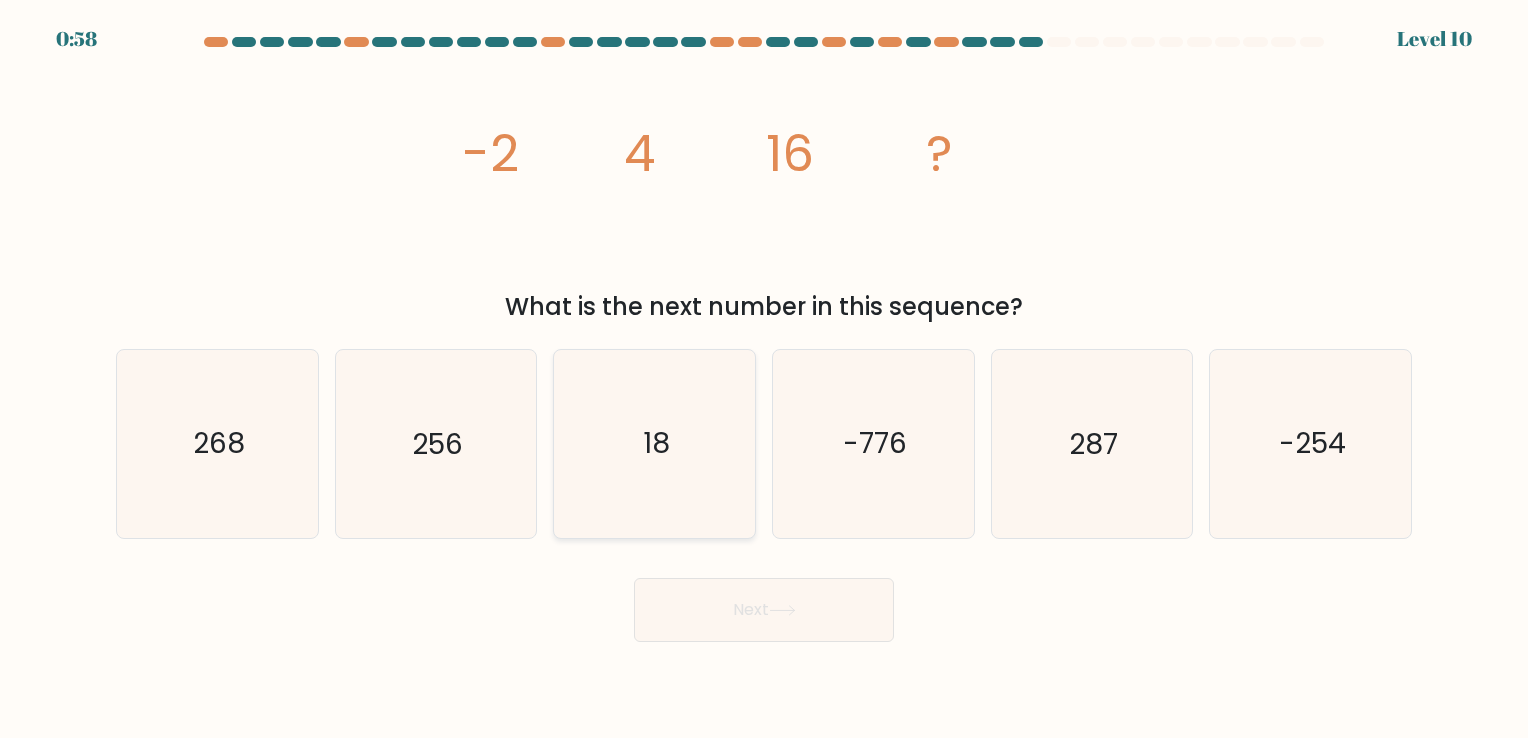 click on "18" at bounding box center [654, 443] 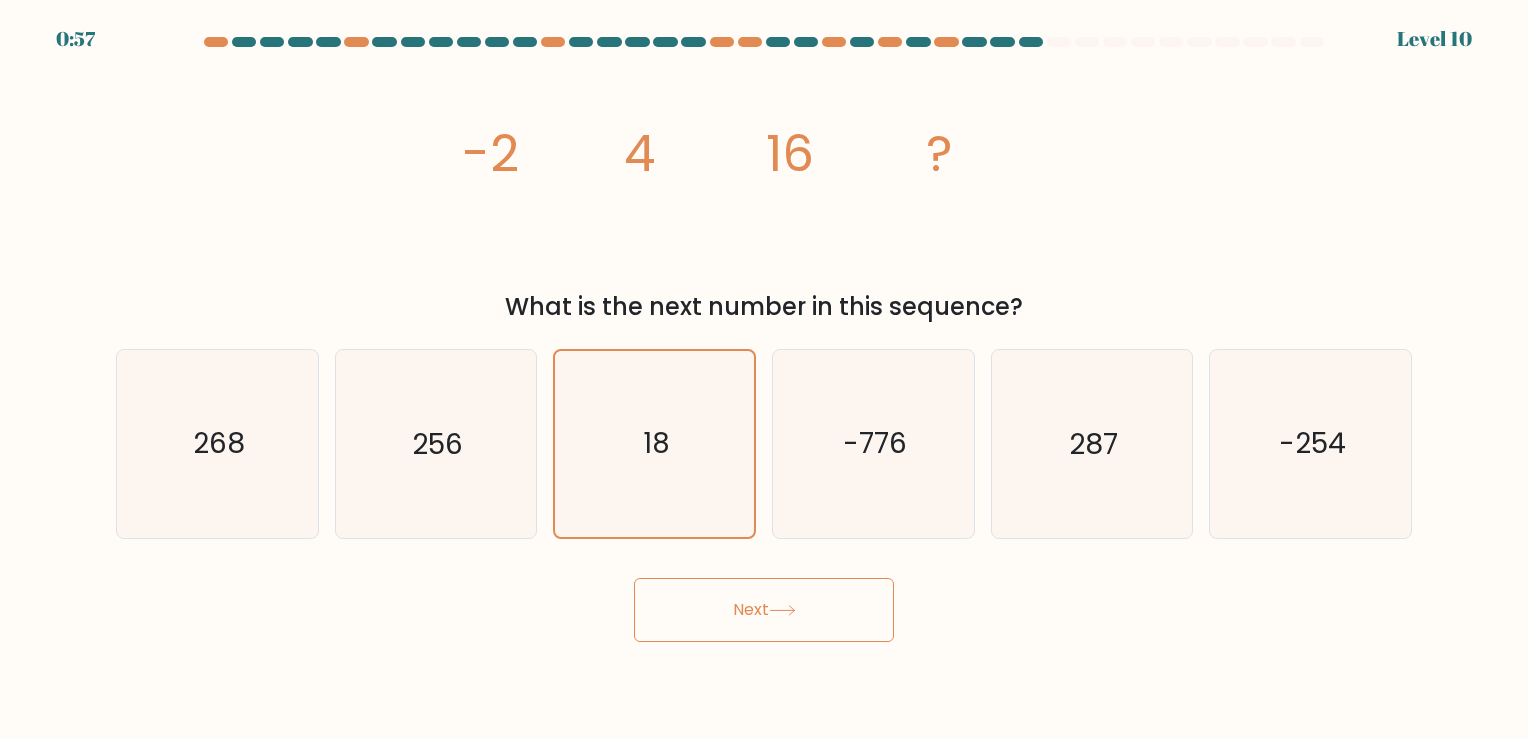 click on "Next" at bounding box center (764, 610) 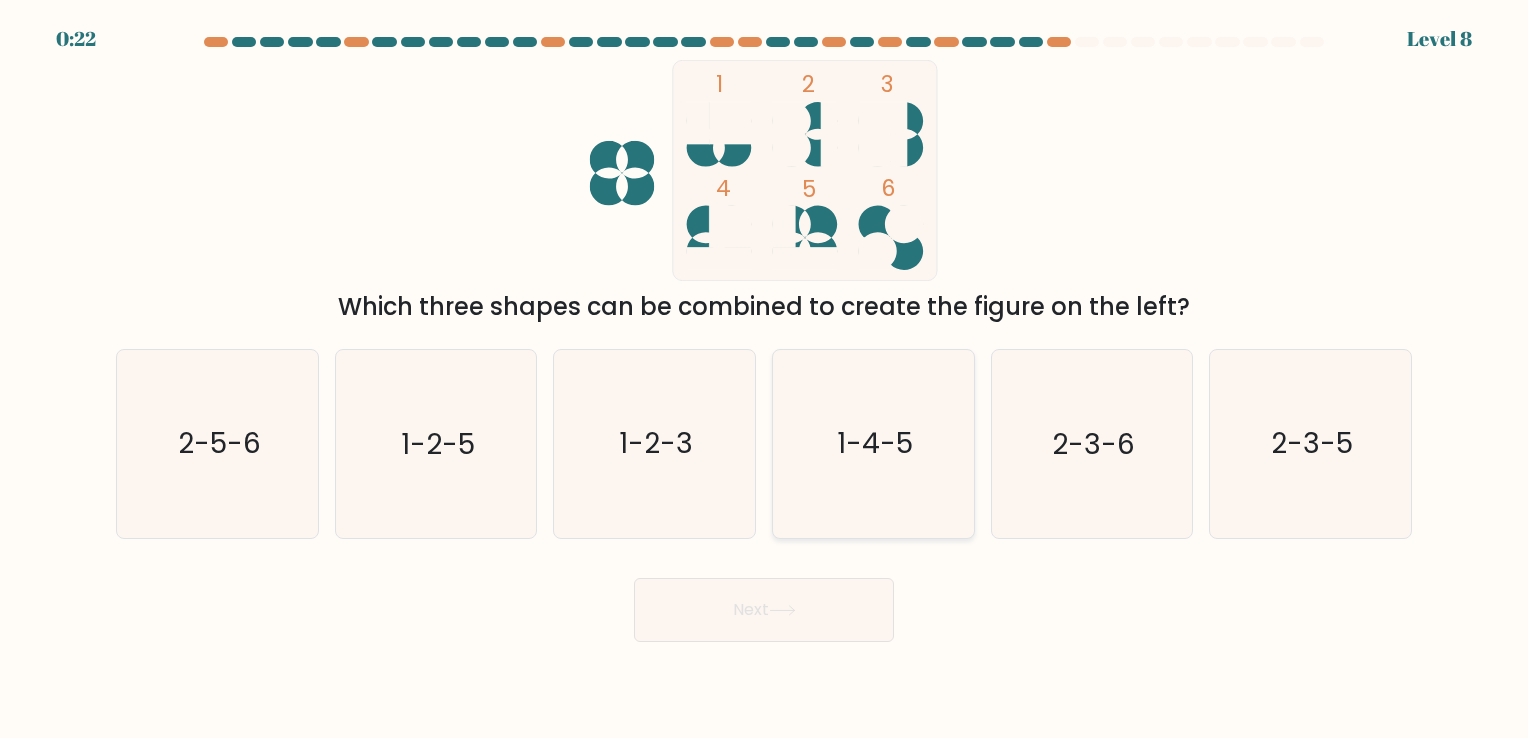 click on "1-4-5" at bounding box center (875, 444) 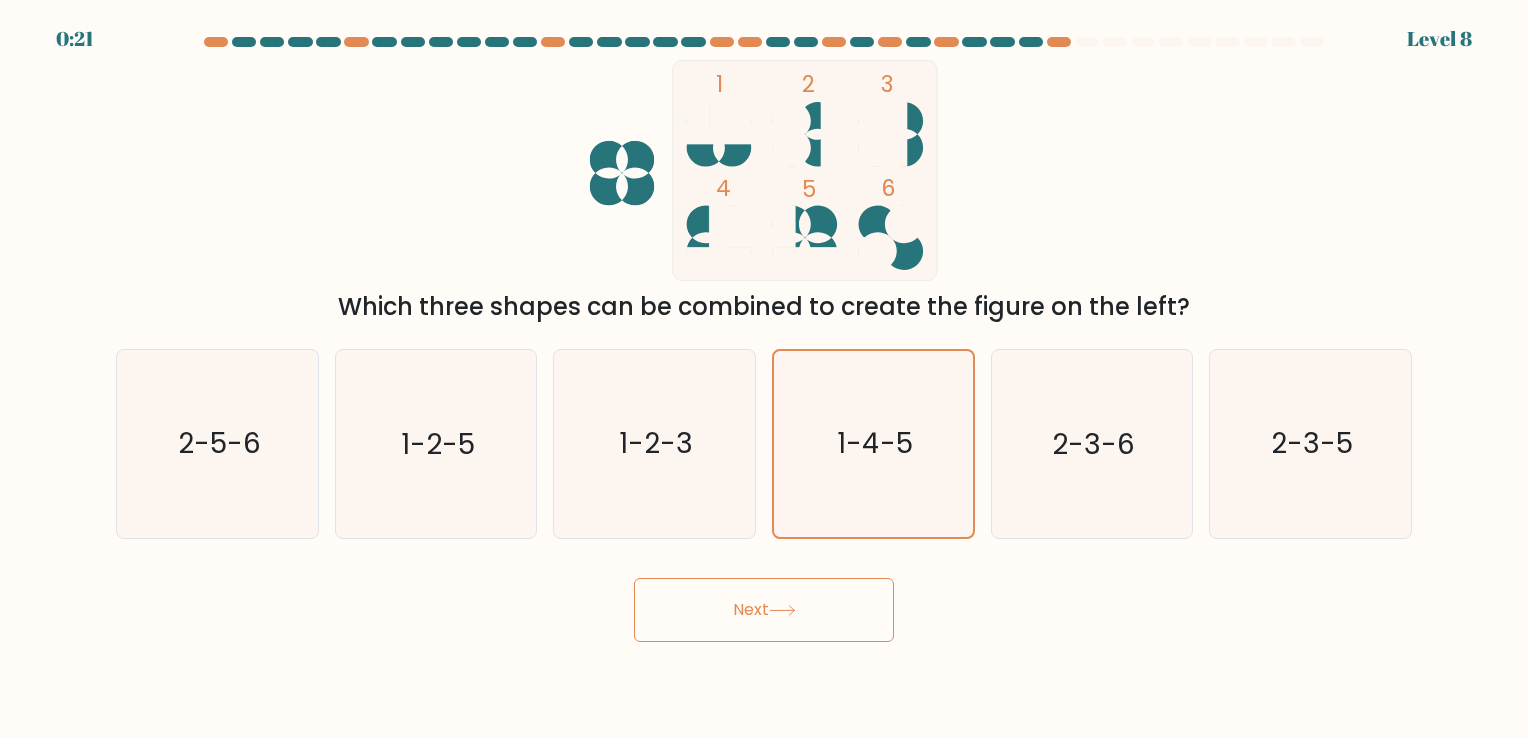 click at bounding box center (782, 610) 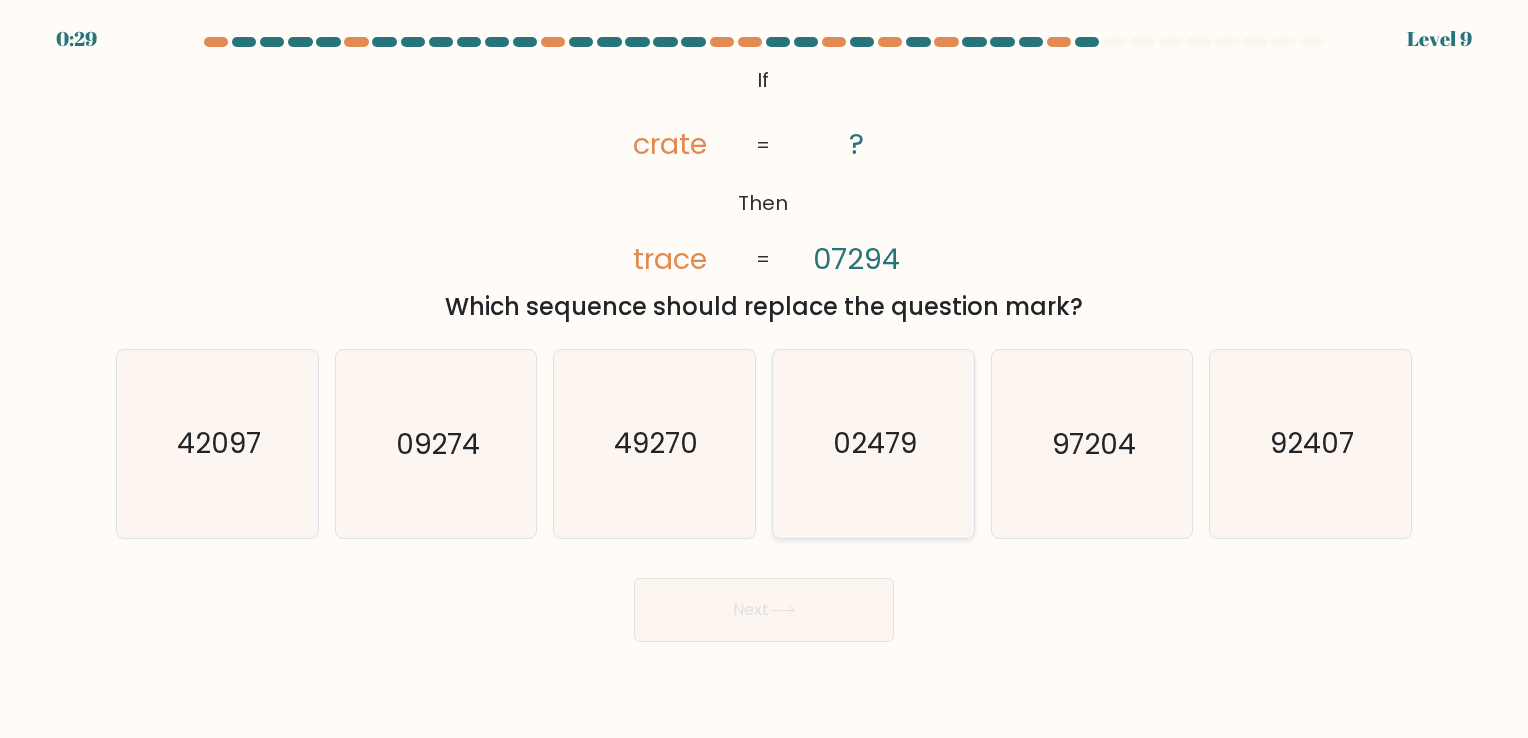 click on "02479" at bounding box center (875, 444) 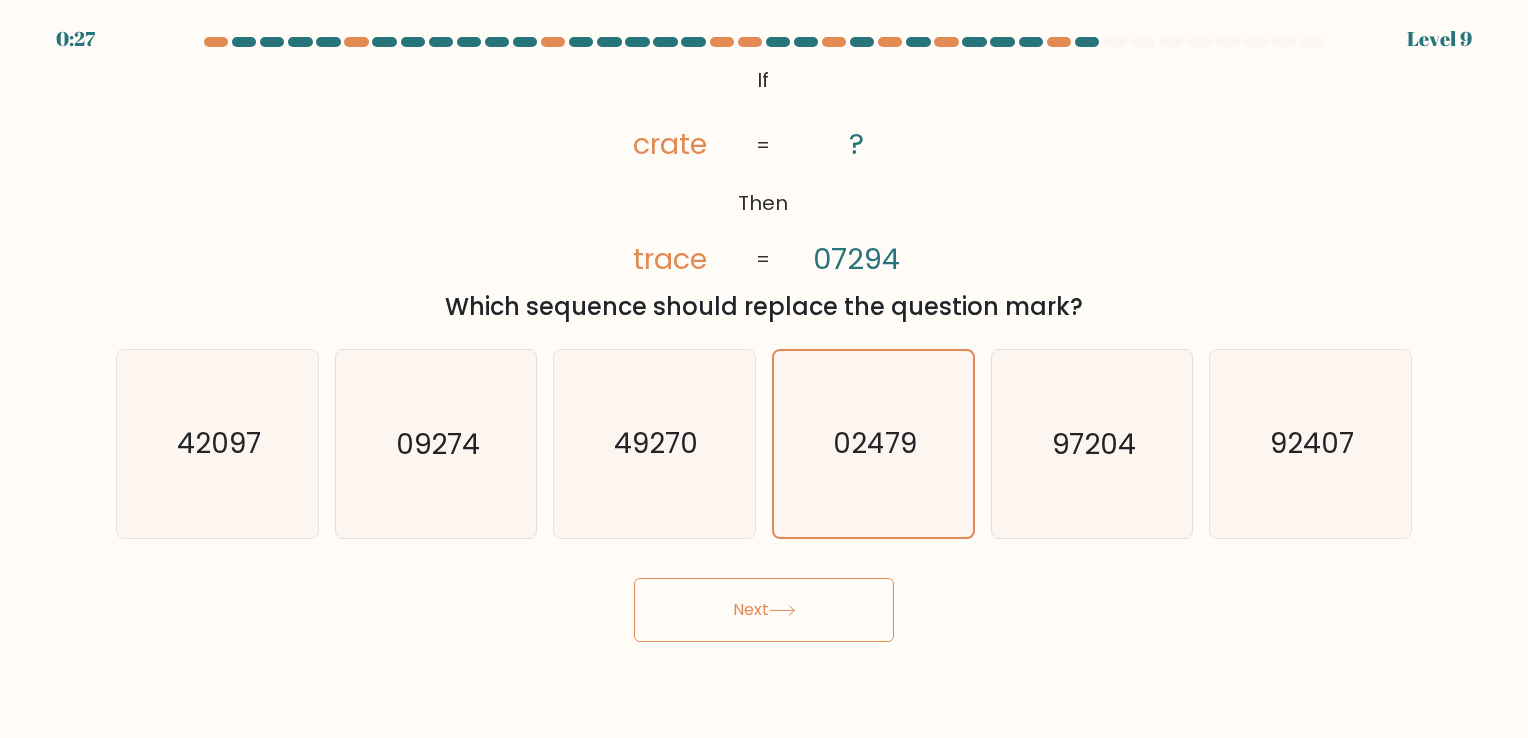 click at bounding box center [782, 610] 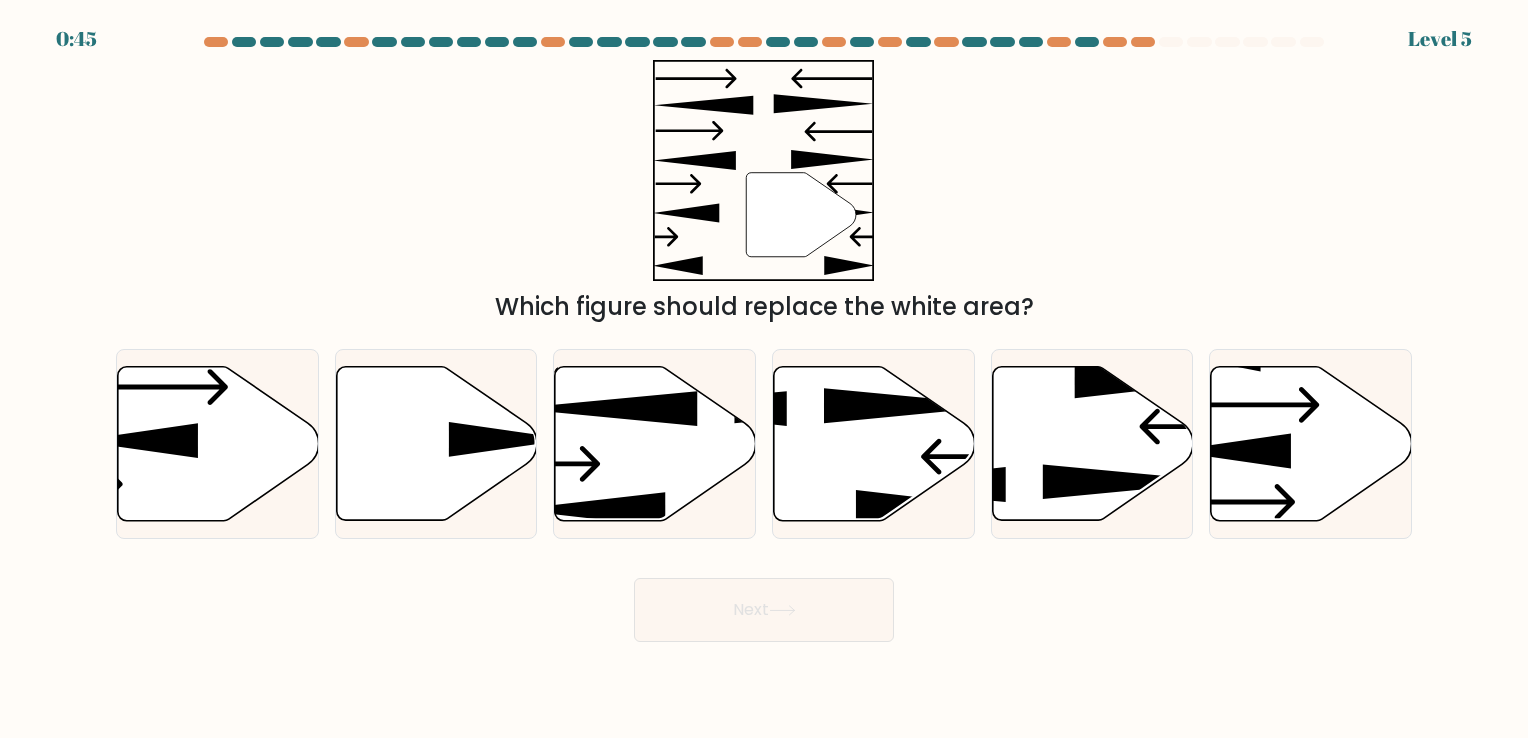 scroll, scrollTop: 0, scrollLeft: 0, axis: both 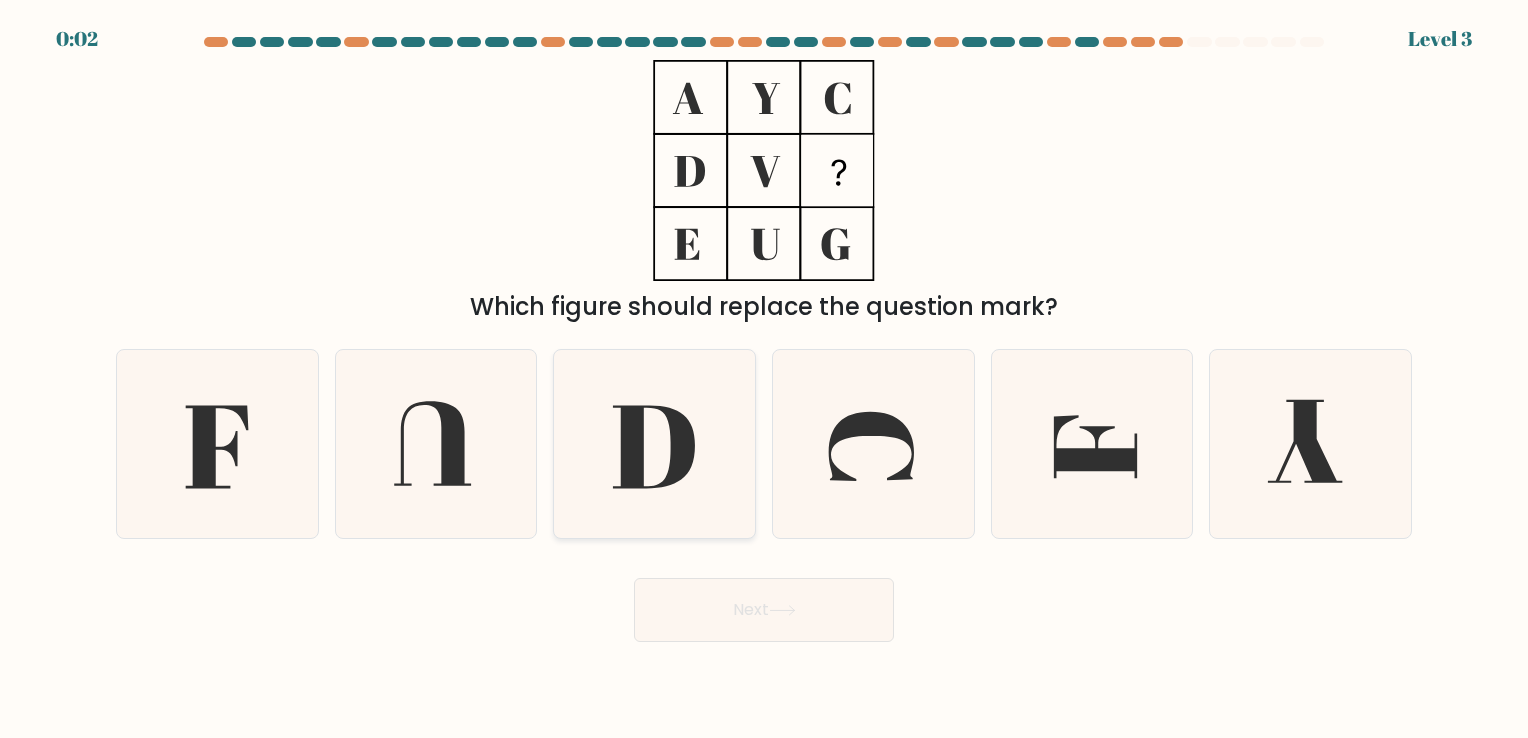 click at bounding box center (654, 443) 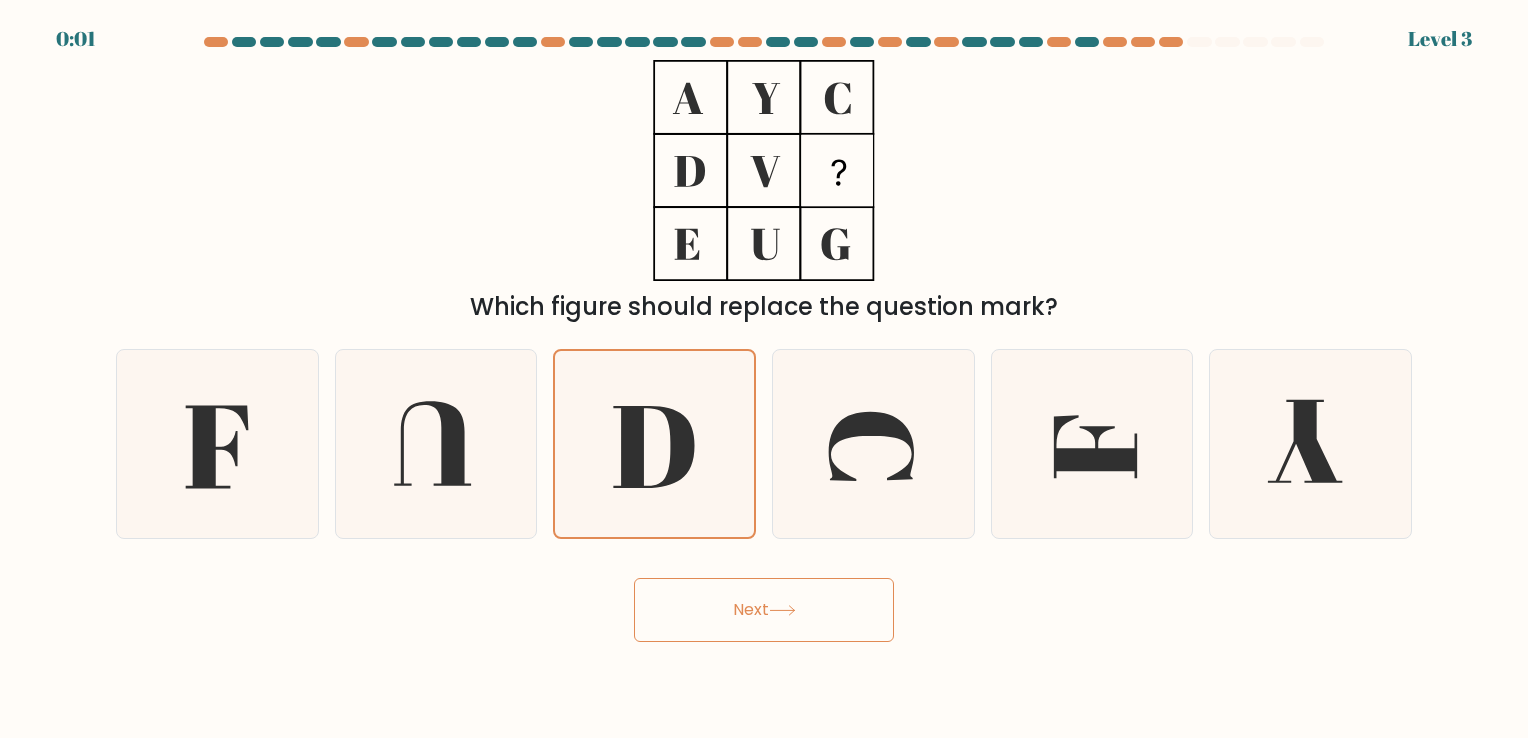 click on "Next" at bounding box center (764, 610) 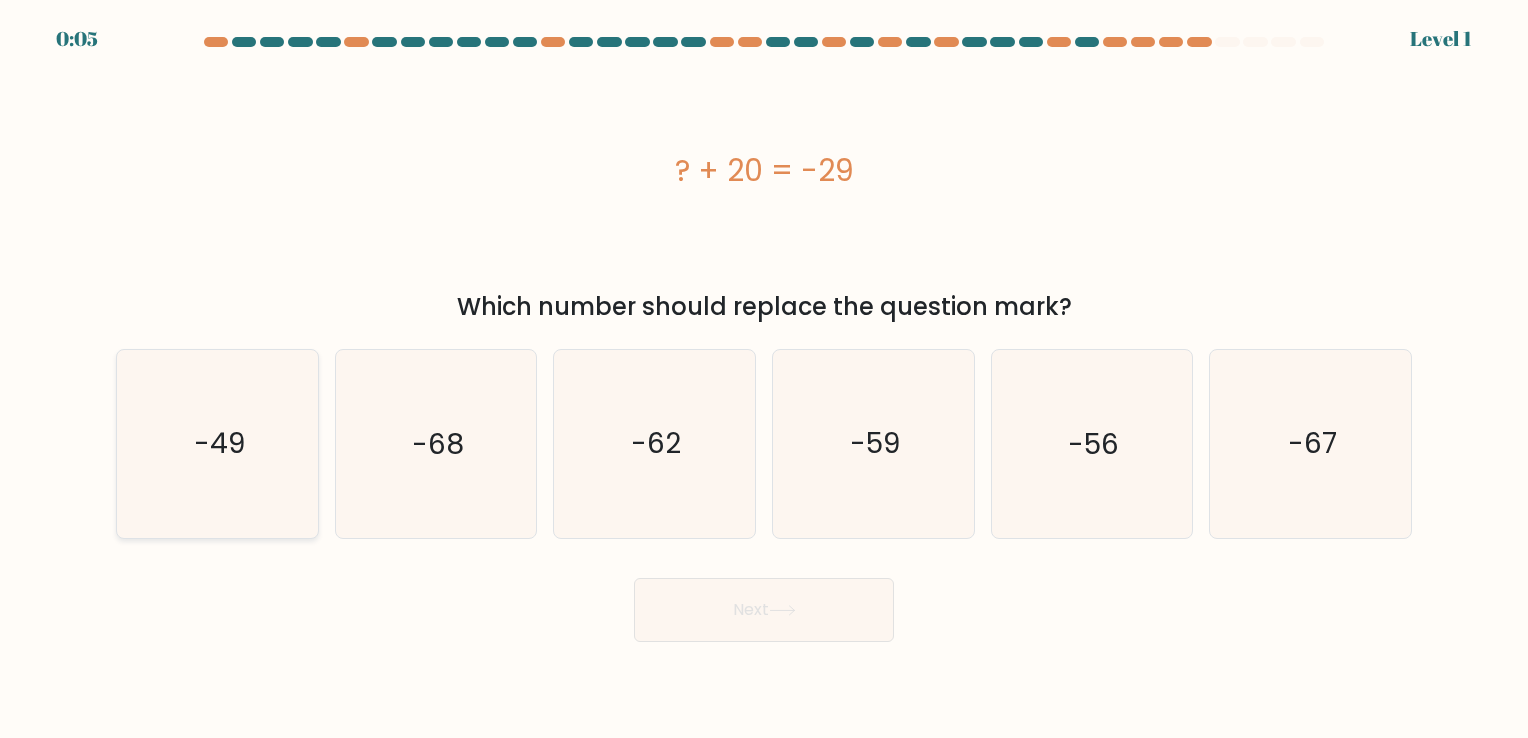 click on "-49" at bounding box center (219, 444) 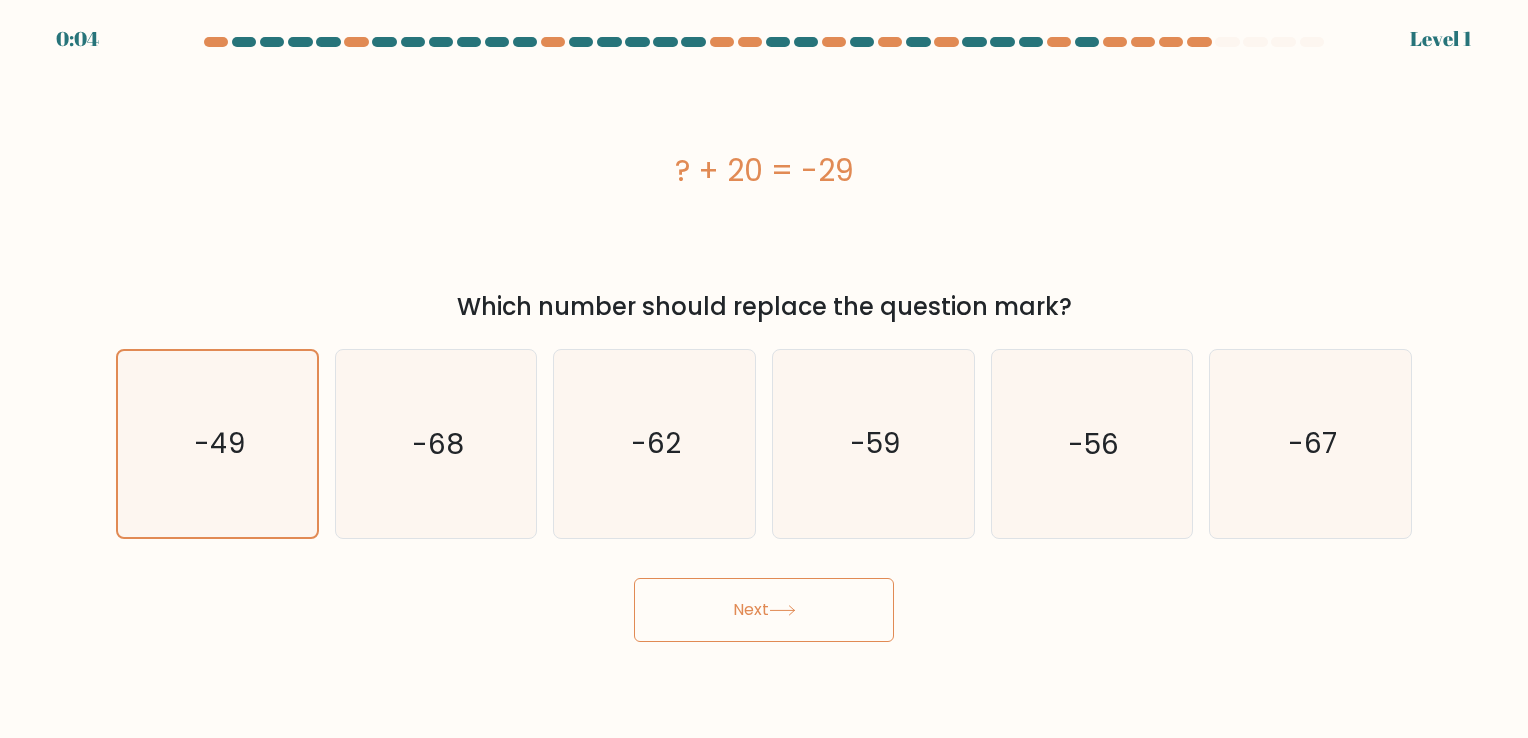 click at bounding box center [782, 610] 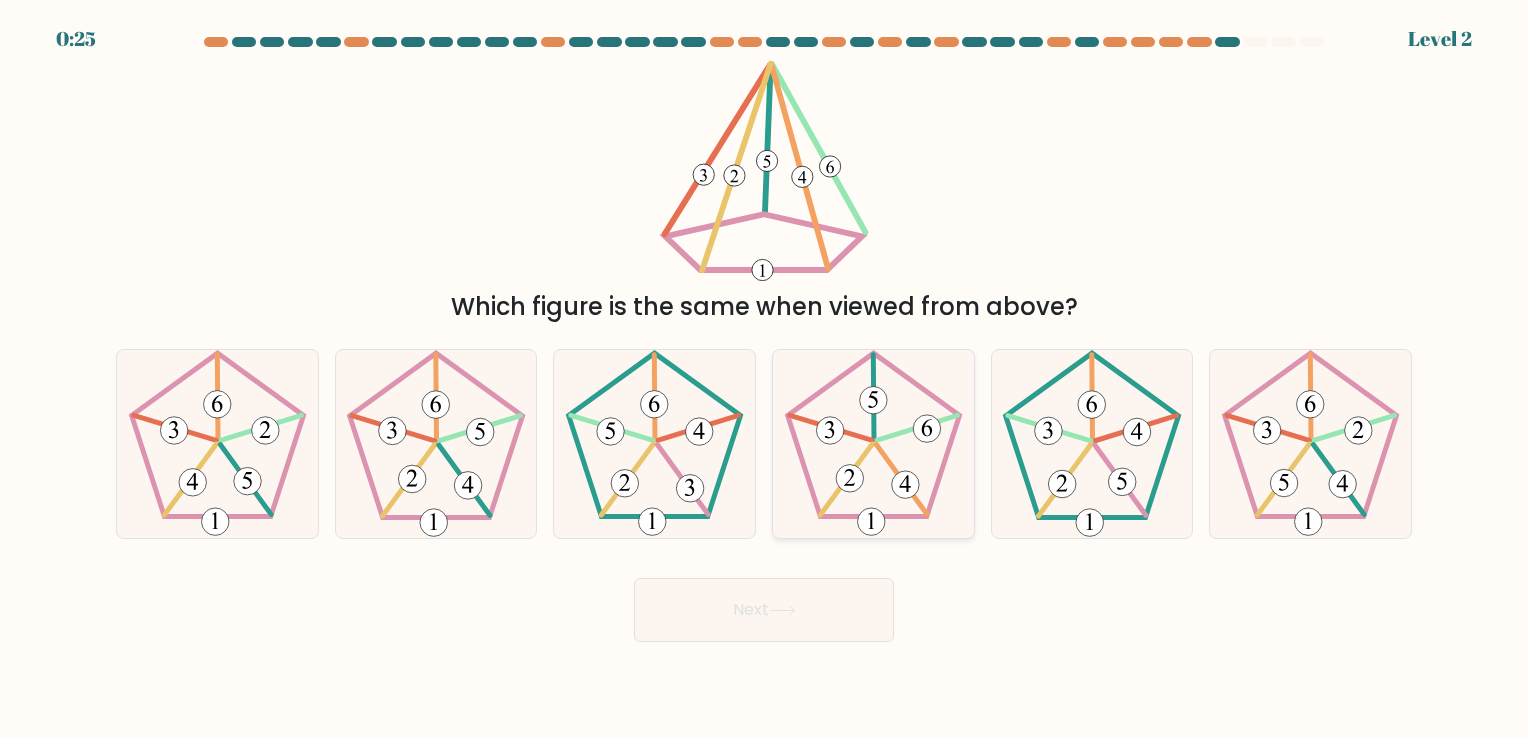 click at bounding box center (873, 443) 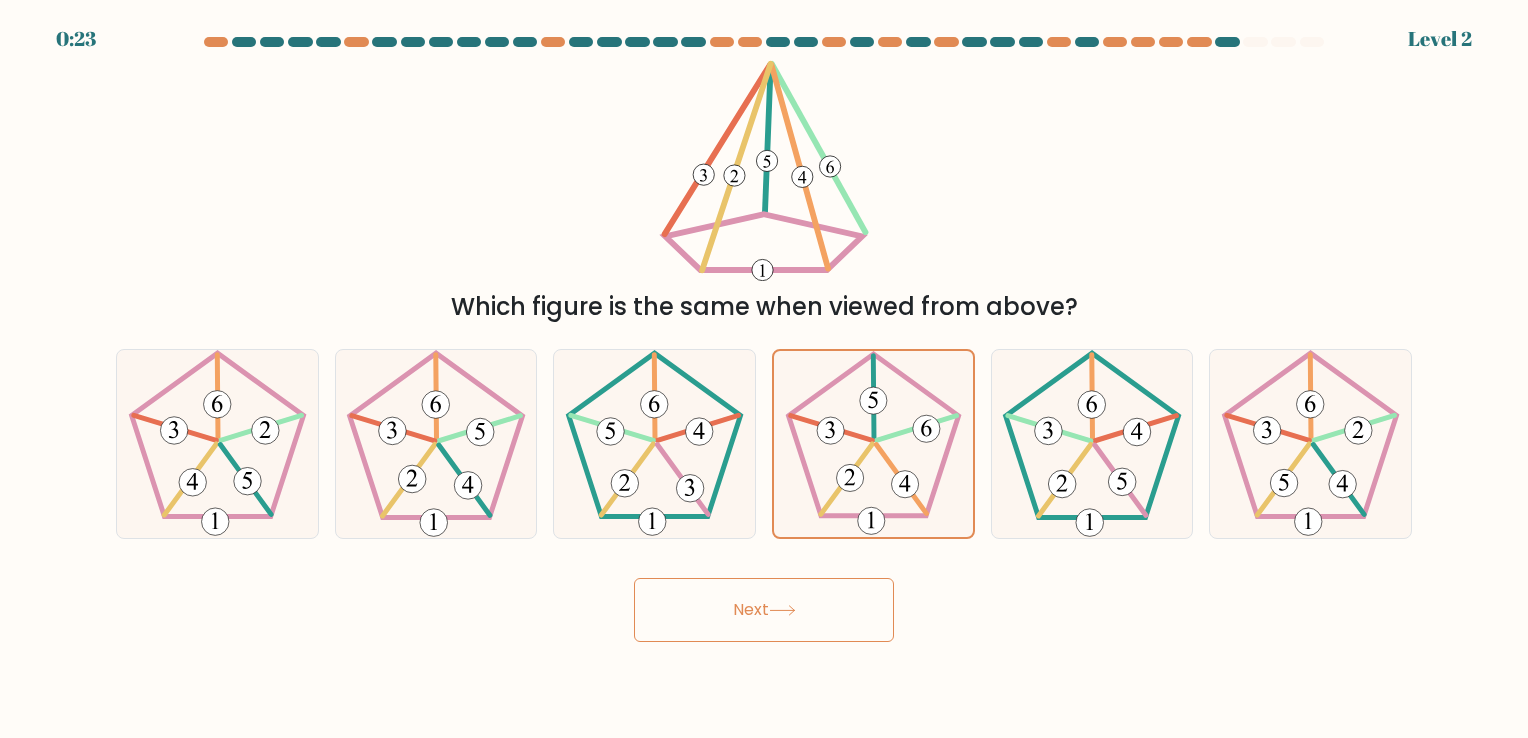 click on "Next" at bounding box center (764, 610) 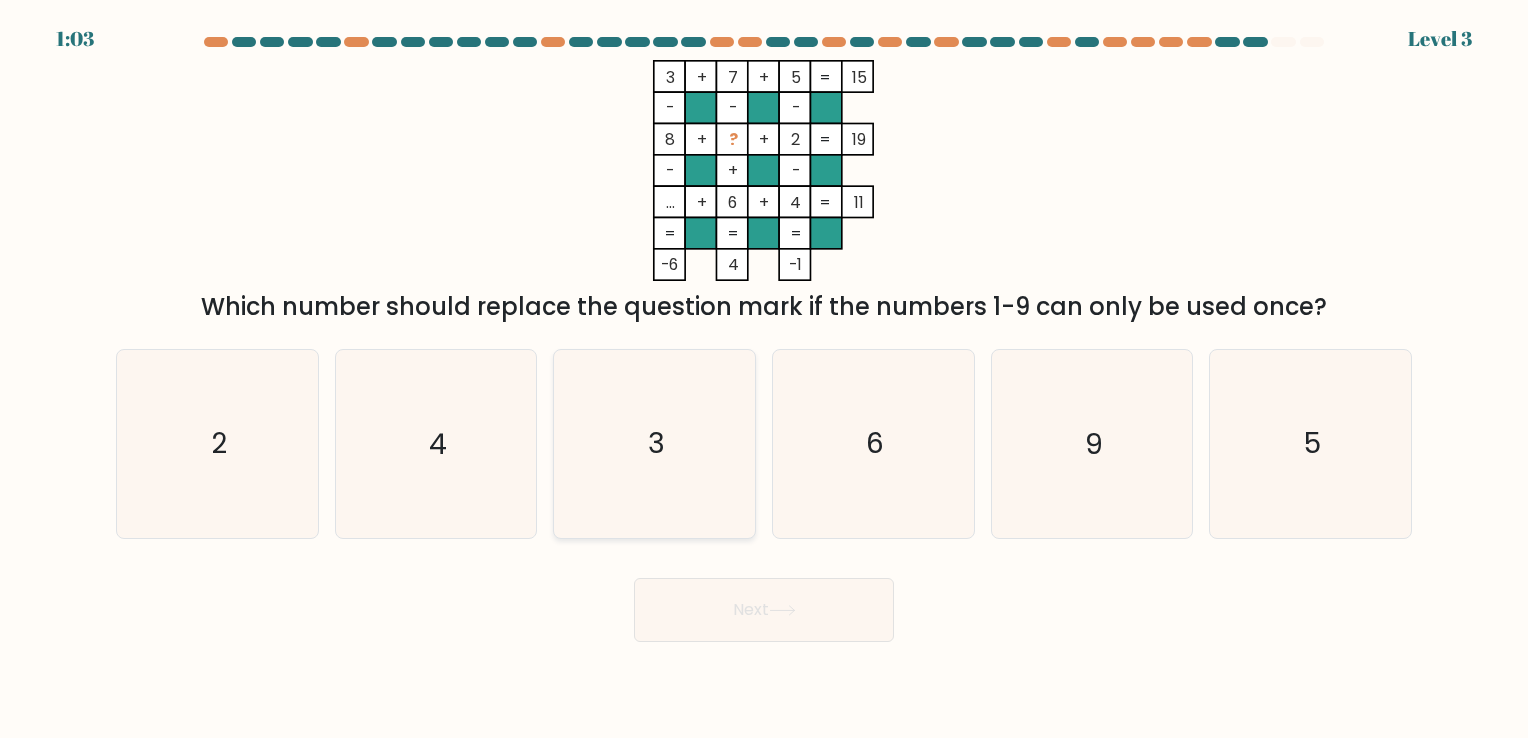 click on "3" at bounding box center (654, 443) 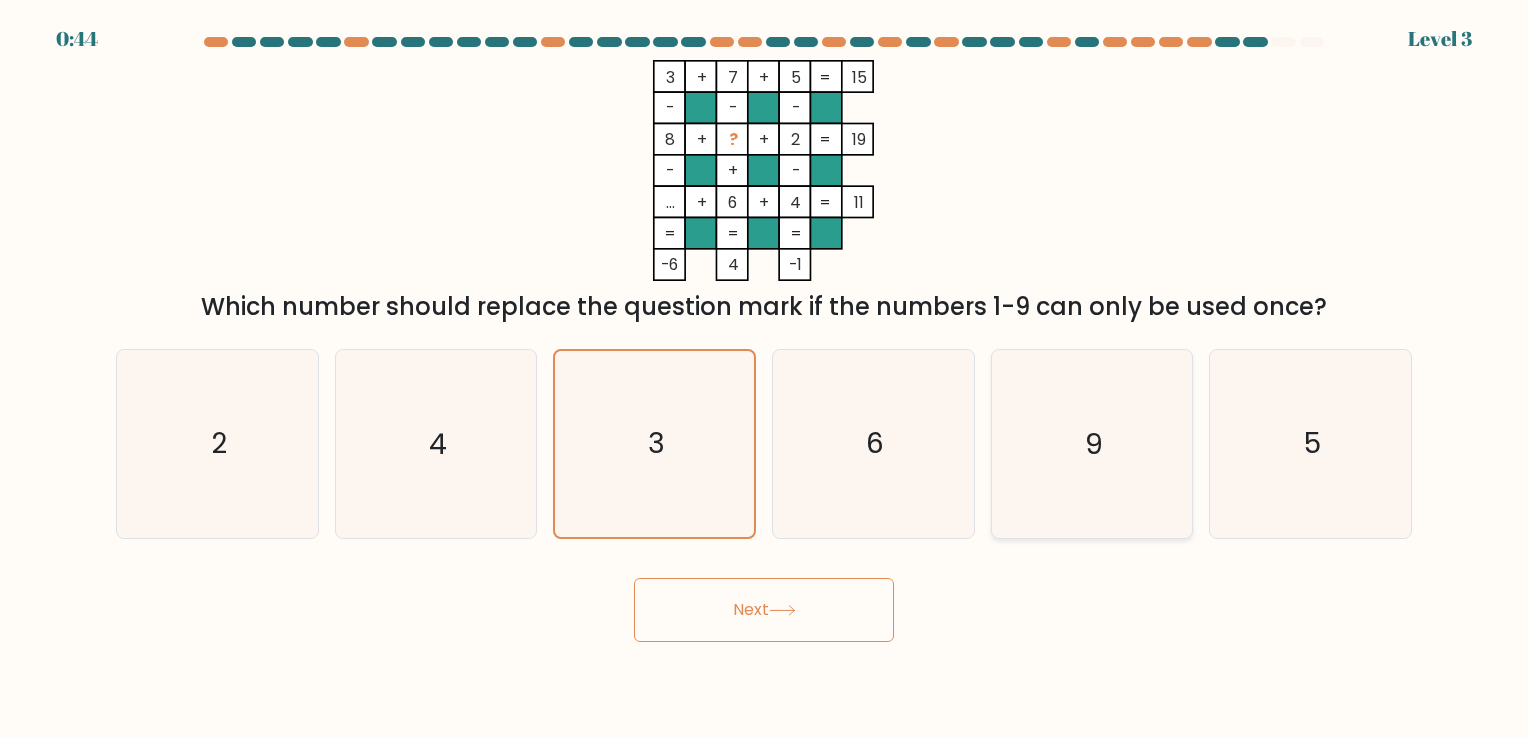 click on "9" at bounding box center (1091, 443) 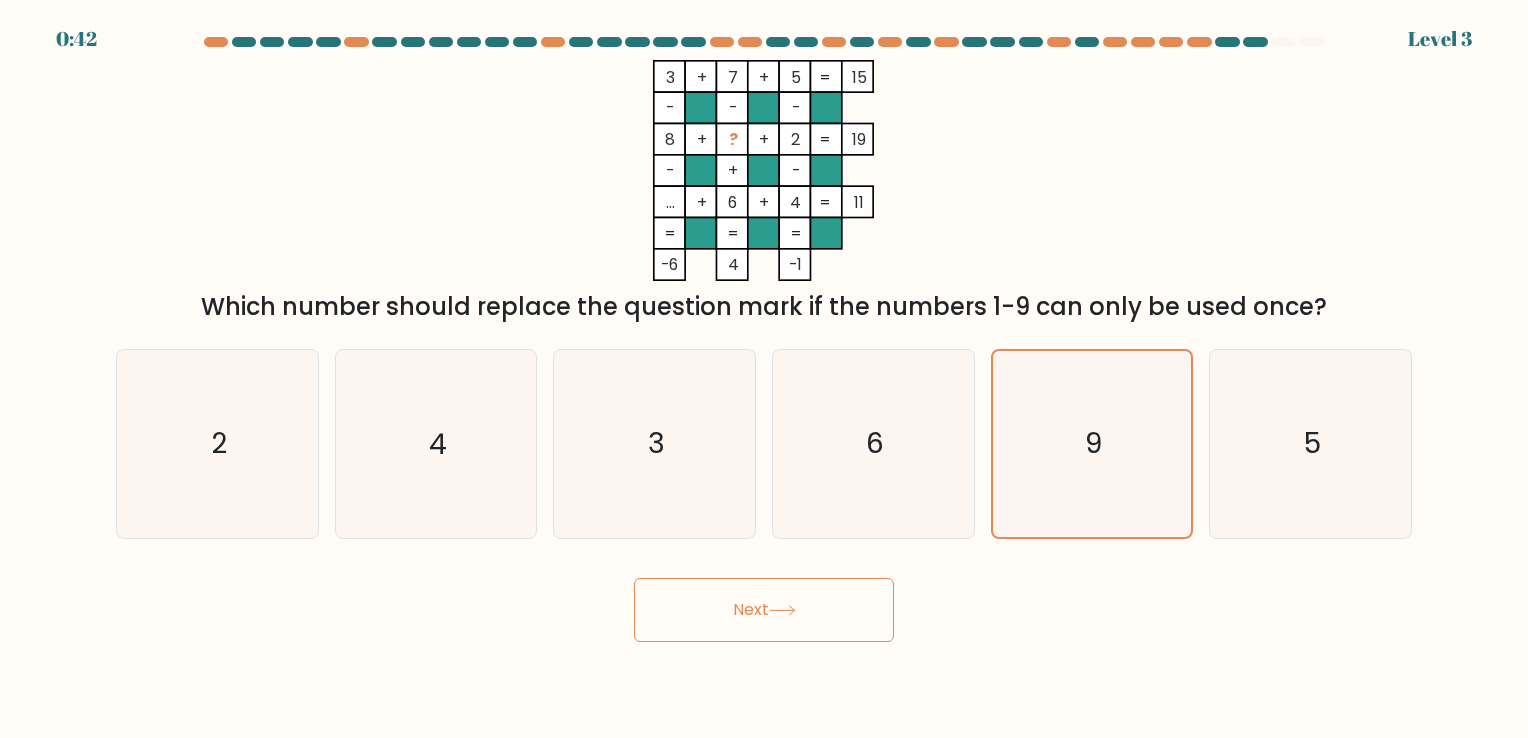 click on "Next" at bounding box center (764, 610) 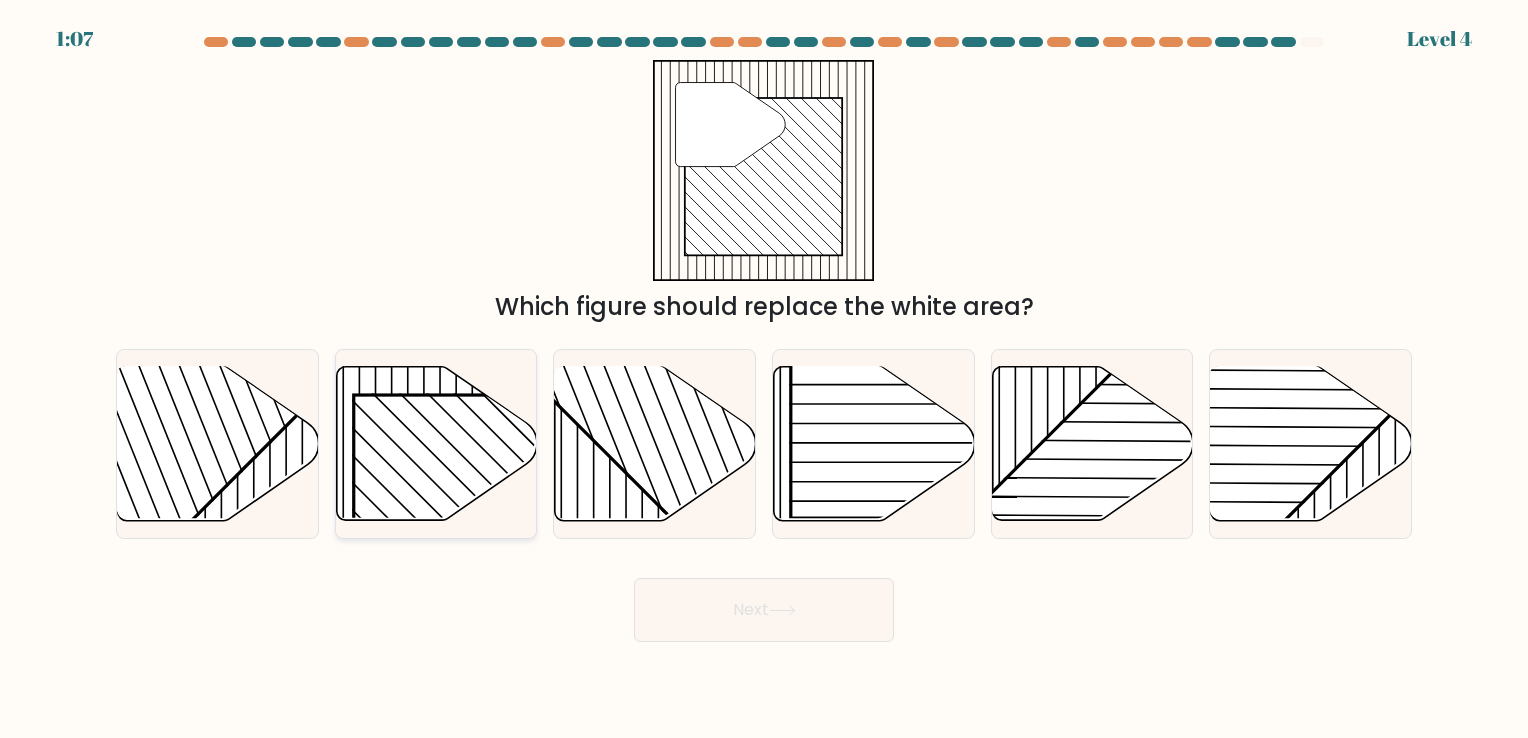 click at bounding box center (497, 539) 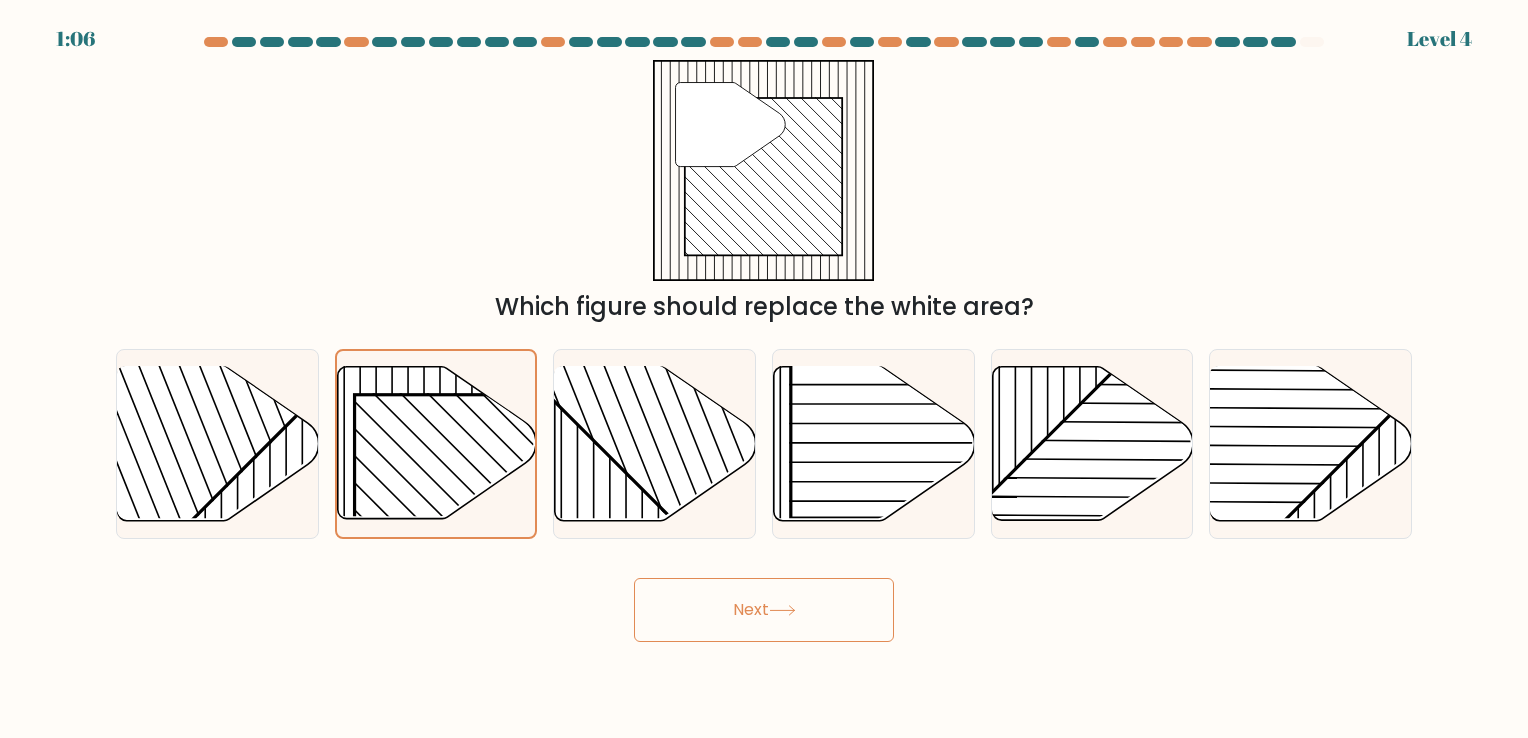 click on "Next" at bounding box center (764, 610) 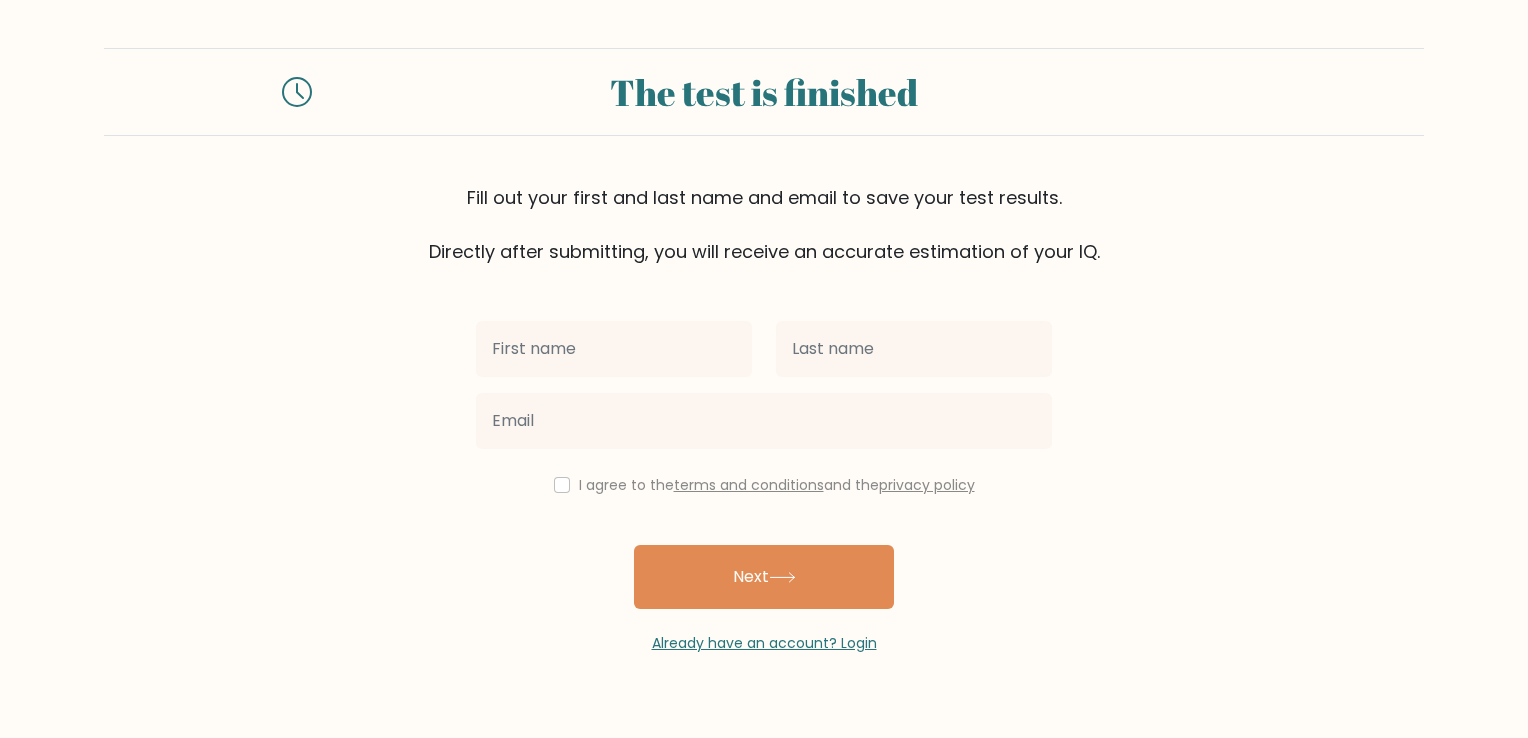 scroll, scrollTop: 0, scrollLeft: 0, axis: both 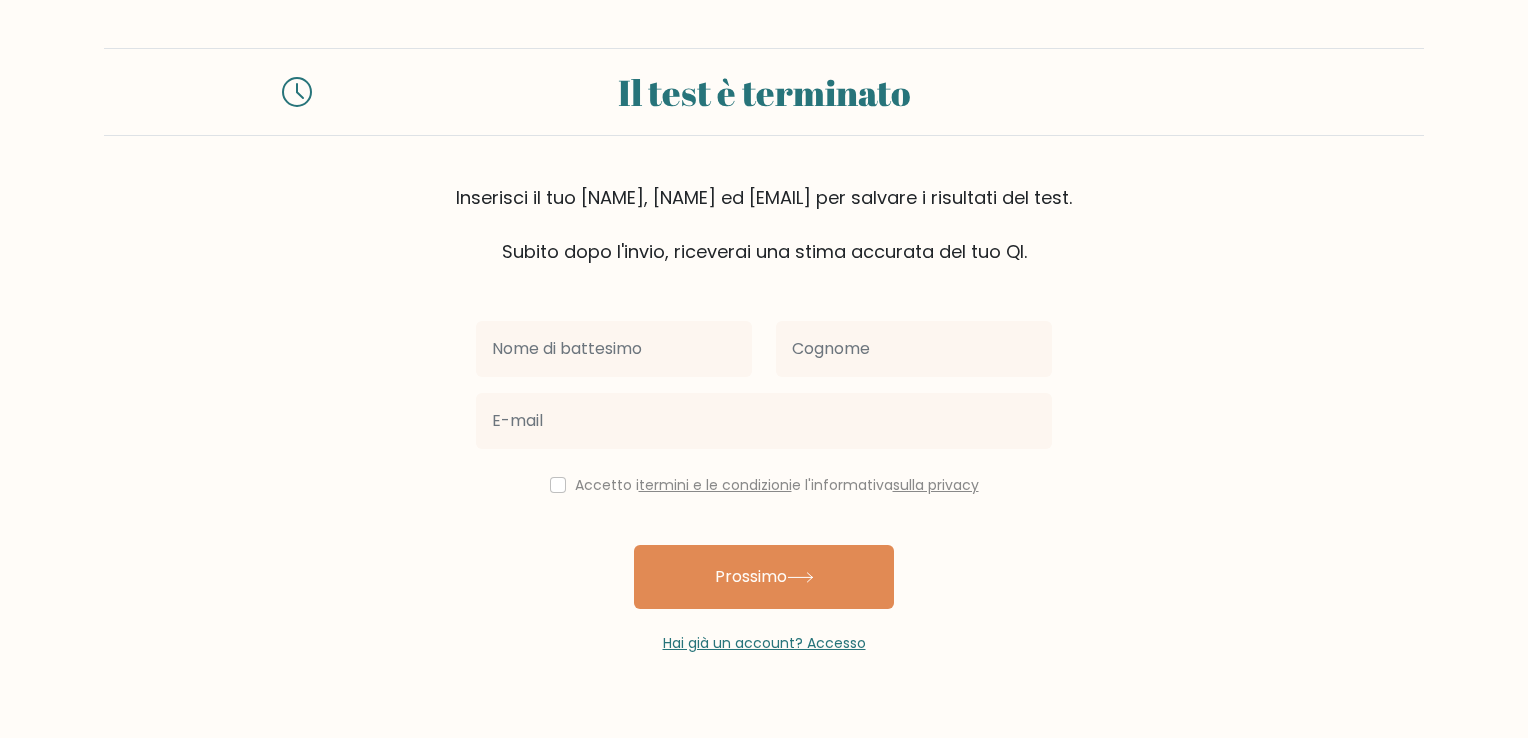 click at bounding box center [614, 349] 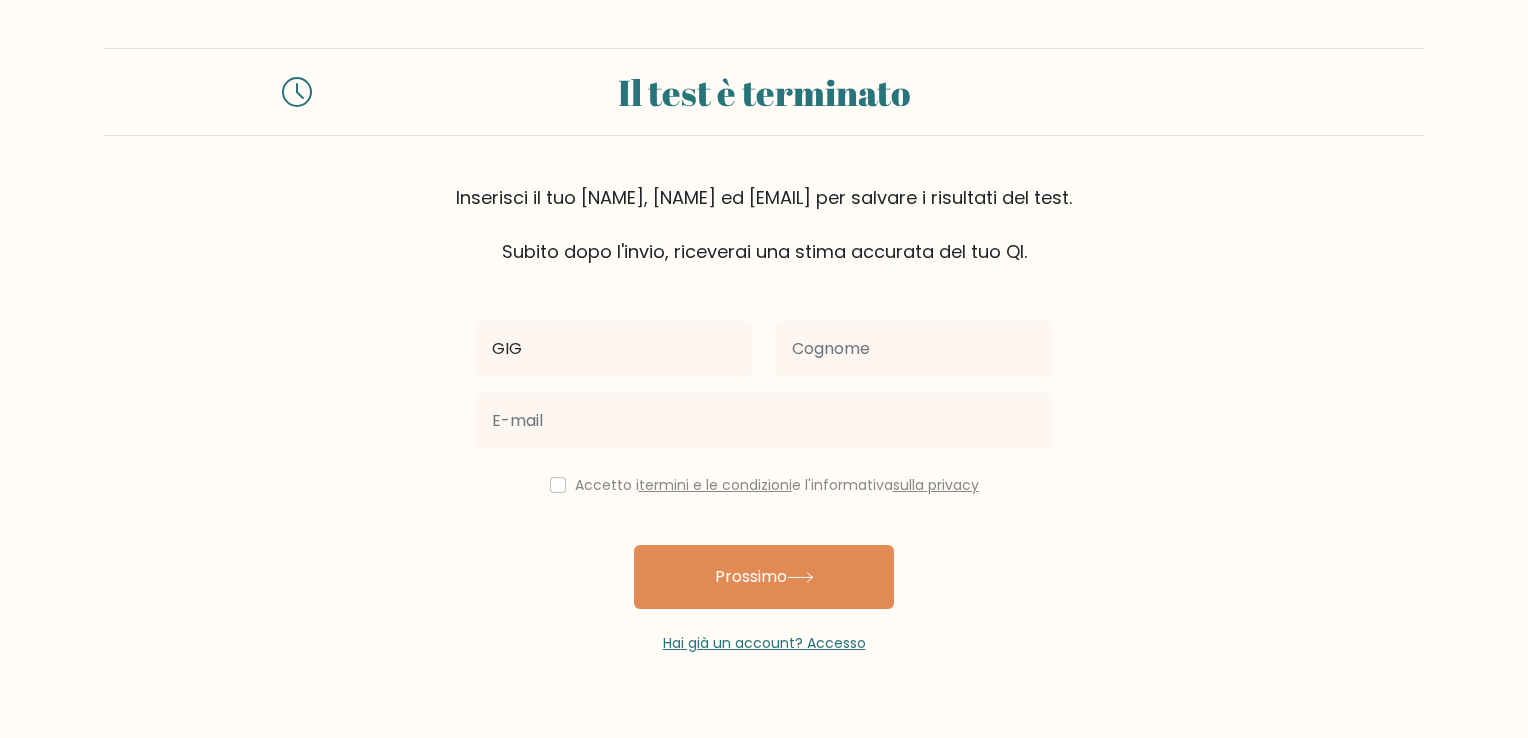 type on "GIG" 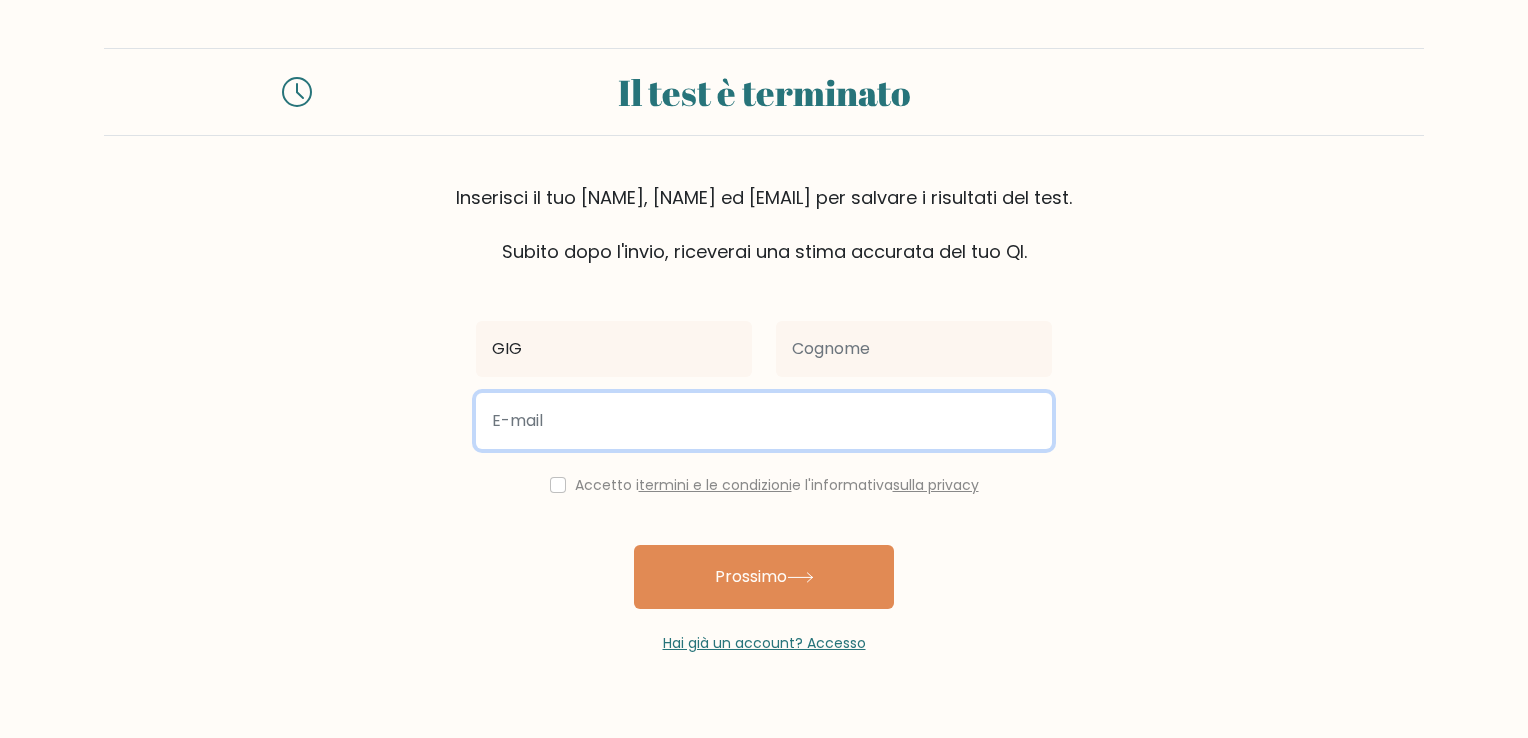 drag, startPoint x: 590, startPoint y: 426, endPoint x: 552, endPoint y: 410, distance: 41.231056 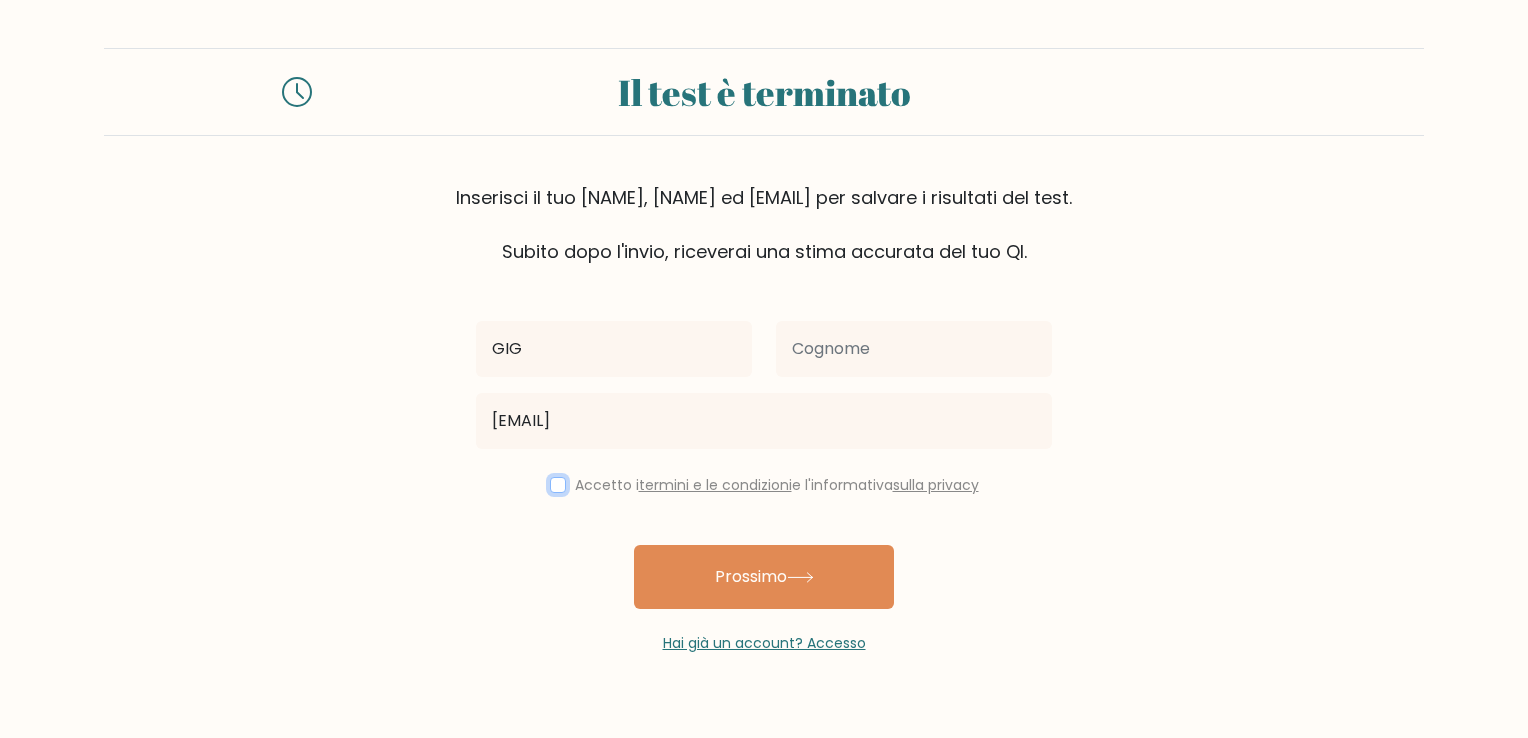 click at bounding box center [558, 485] 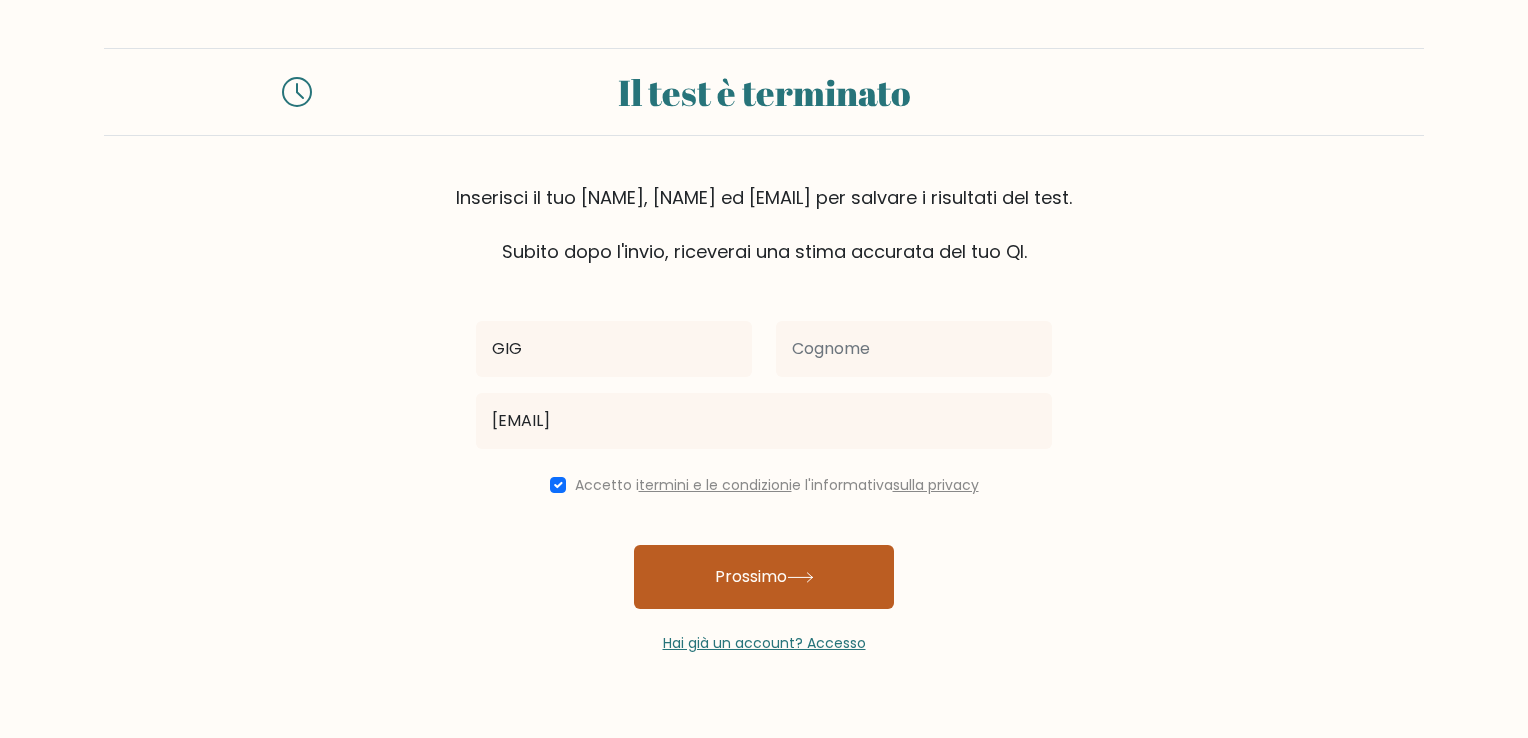 click on "Prossimo" at bounding box center (764, 577) 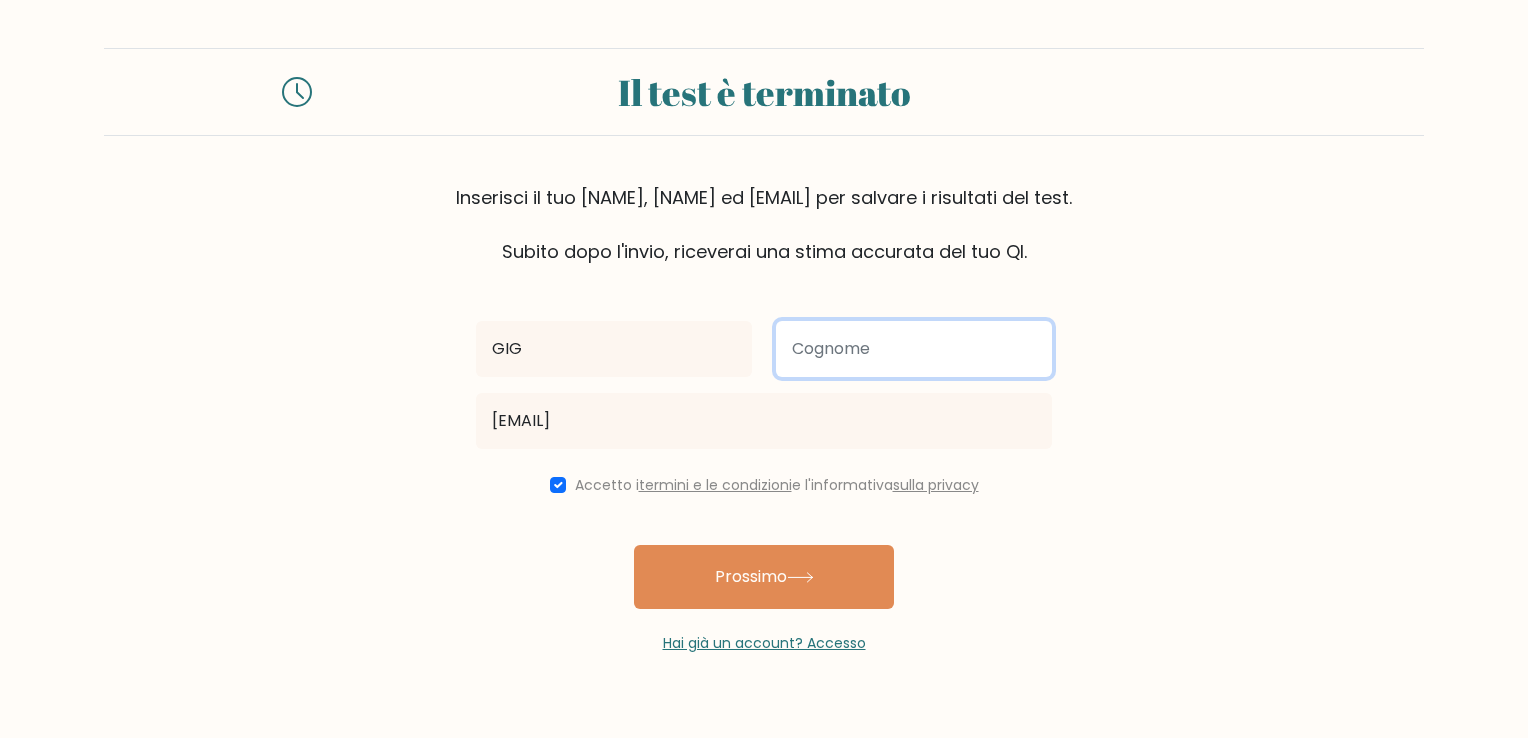 click at bounding box center [914, 349] 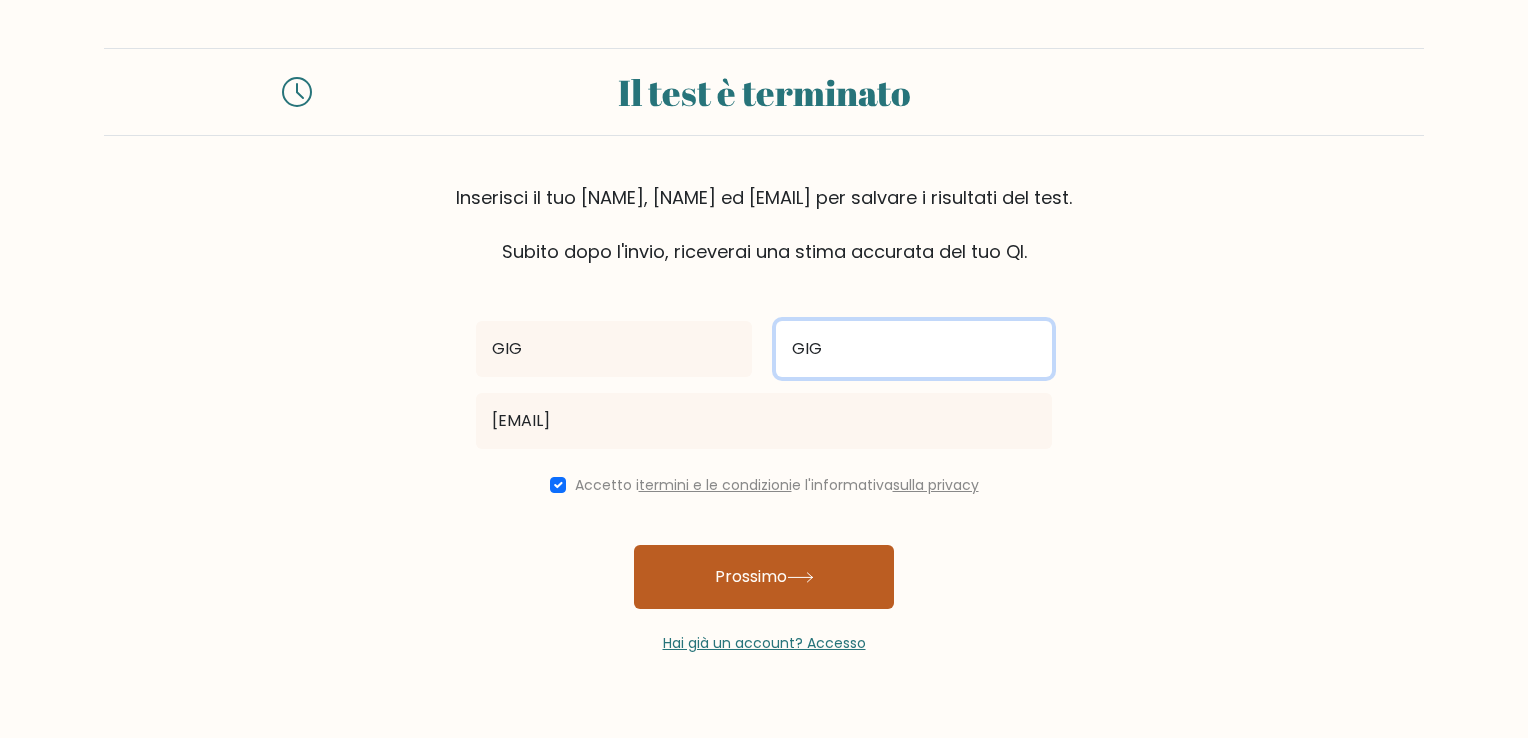 type on "GIG" 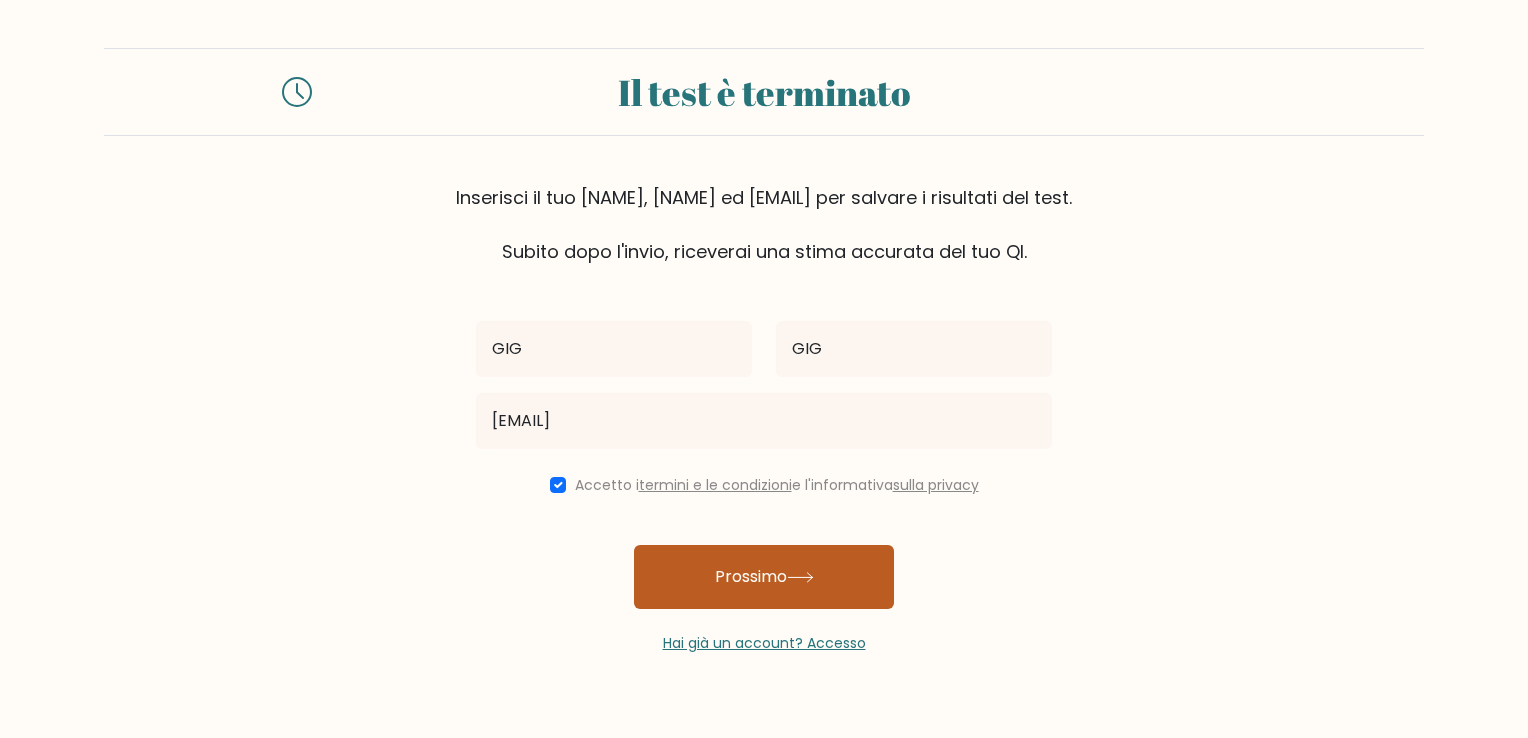click on "Prossimo" at bounding box center [751, 576] 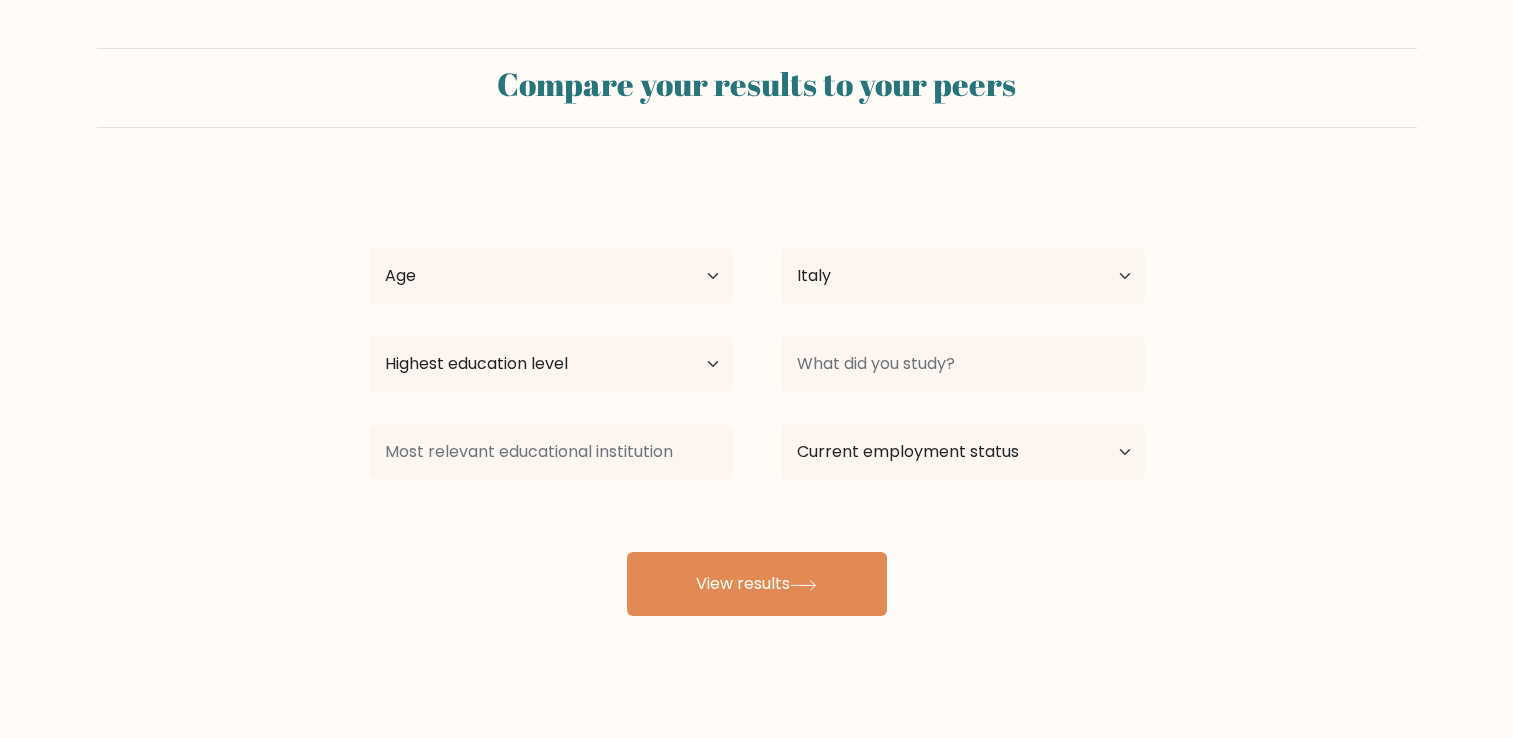 scroll, scrollTop: 0, scrollLeft: 0, axis: both 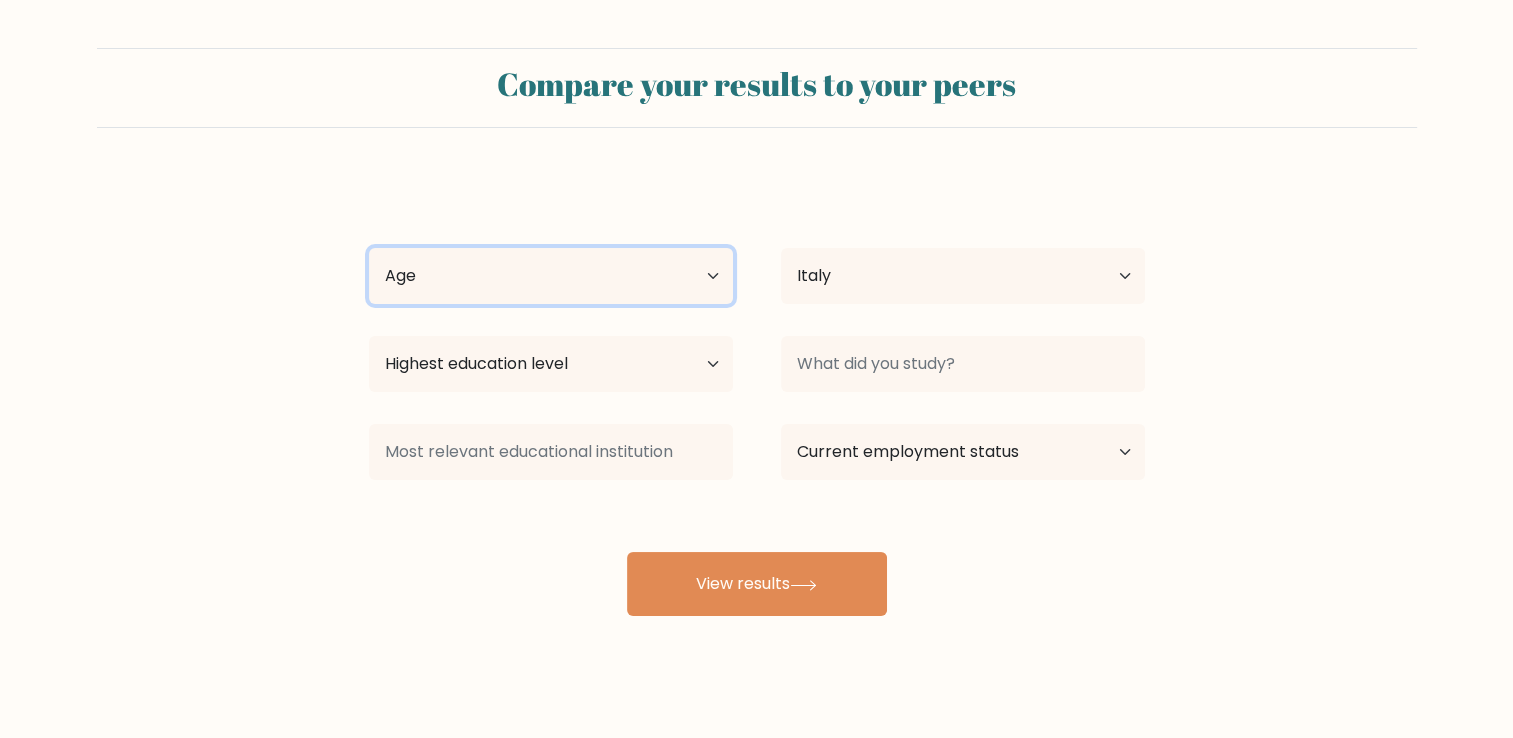 click on "Age
Under 18 years old
18-24 years old
25-34 years old
35-44 years old
45-54 years old
55-64 years old
65 years old and above" at bounding box center (551, 276) 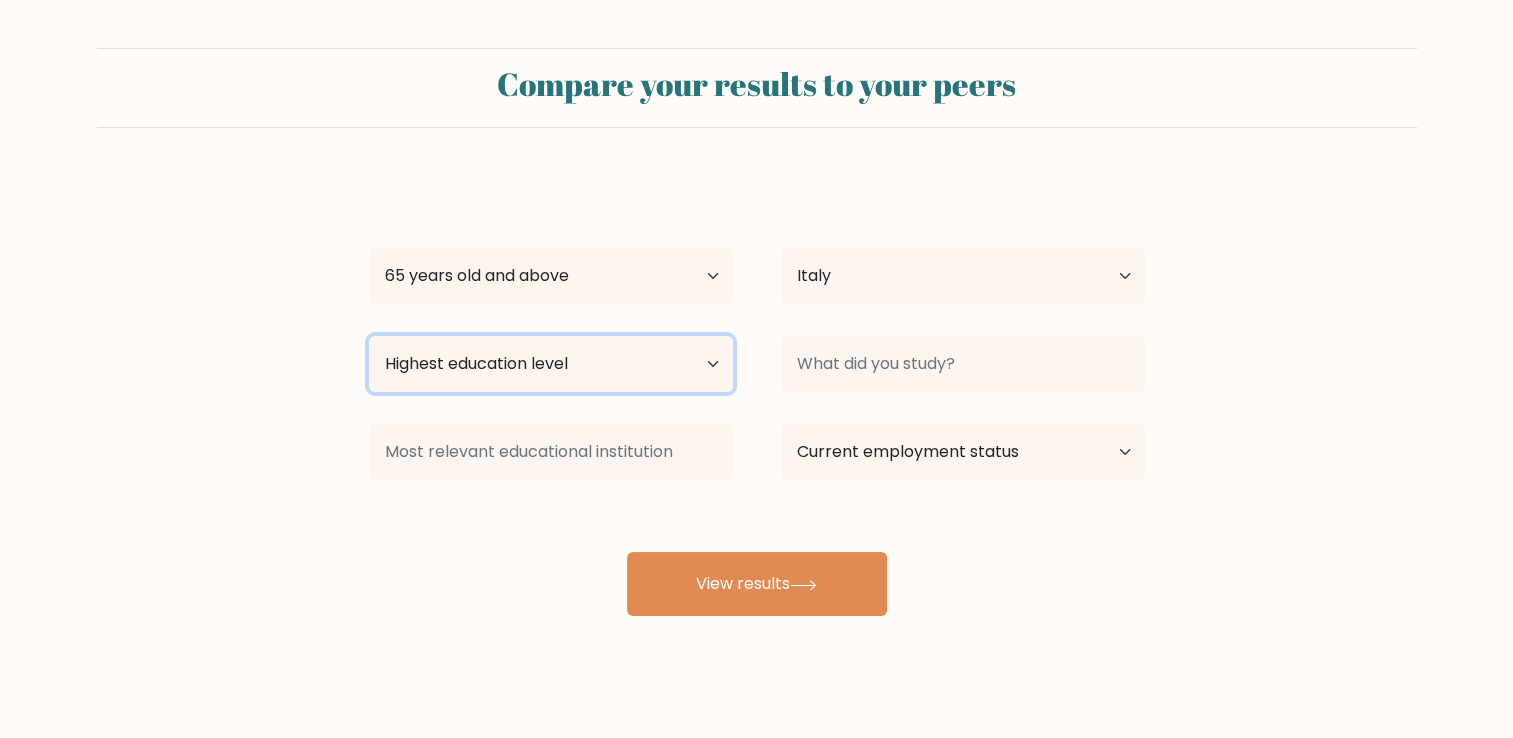 click on "Highest education level
No schooling
Primary
Lower Secondary
Upper Secondary
Occupation Specific
Bachelor's degree
Master's degree
Doctoral degree" at bounding box center (551, 364) 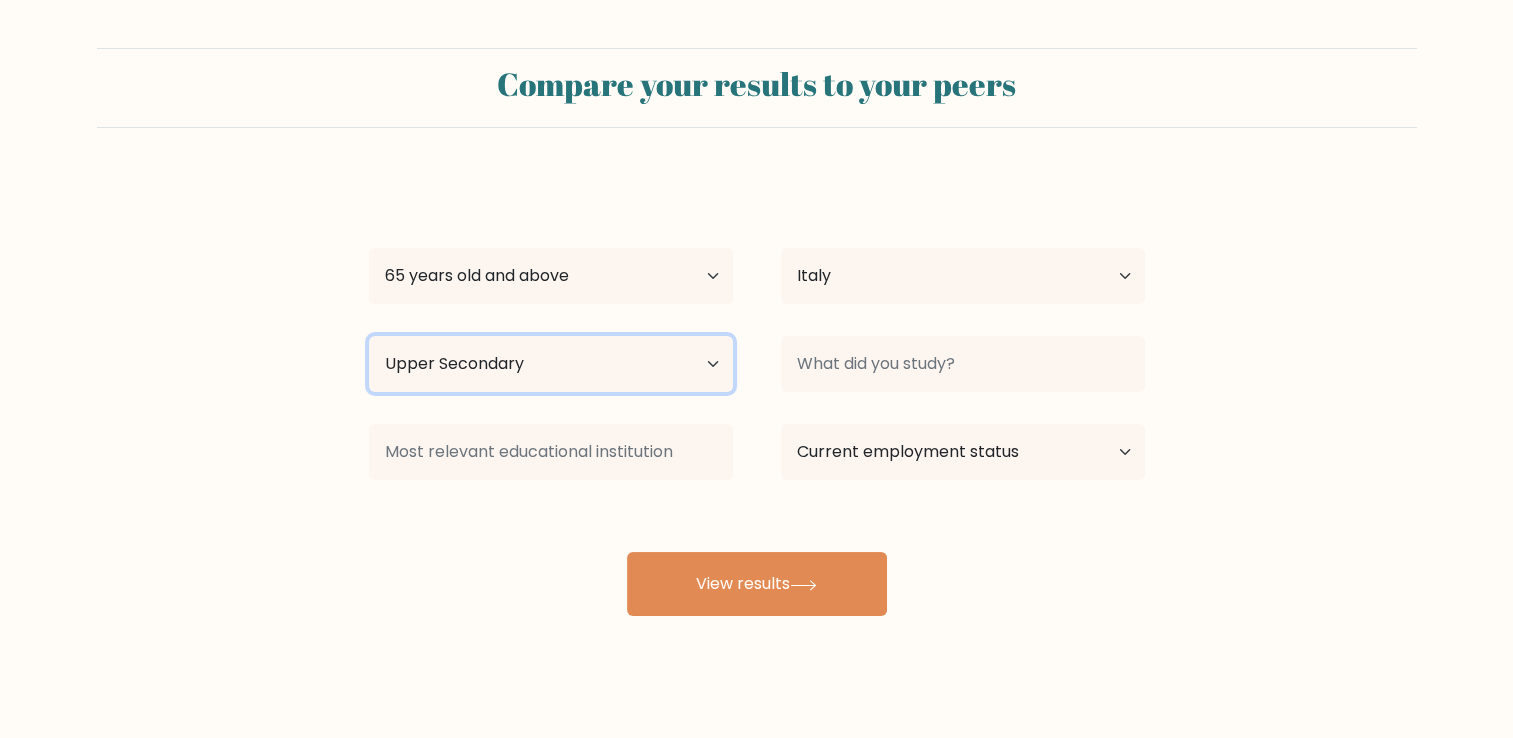 click on "Highest education level
No schooling
Primary
Lower Secondary
Upper Secondary
Occupation Specific
Bachelor's degree
Master's degree
Doctoral degree" at bounding box center [551, 364] 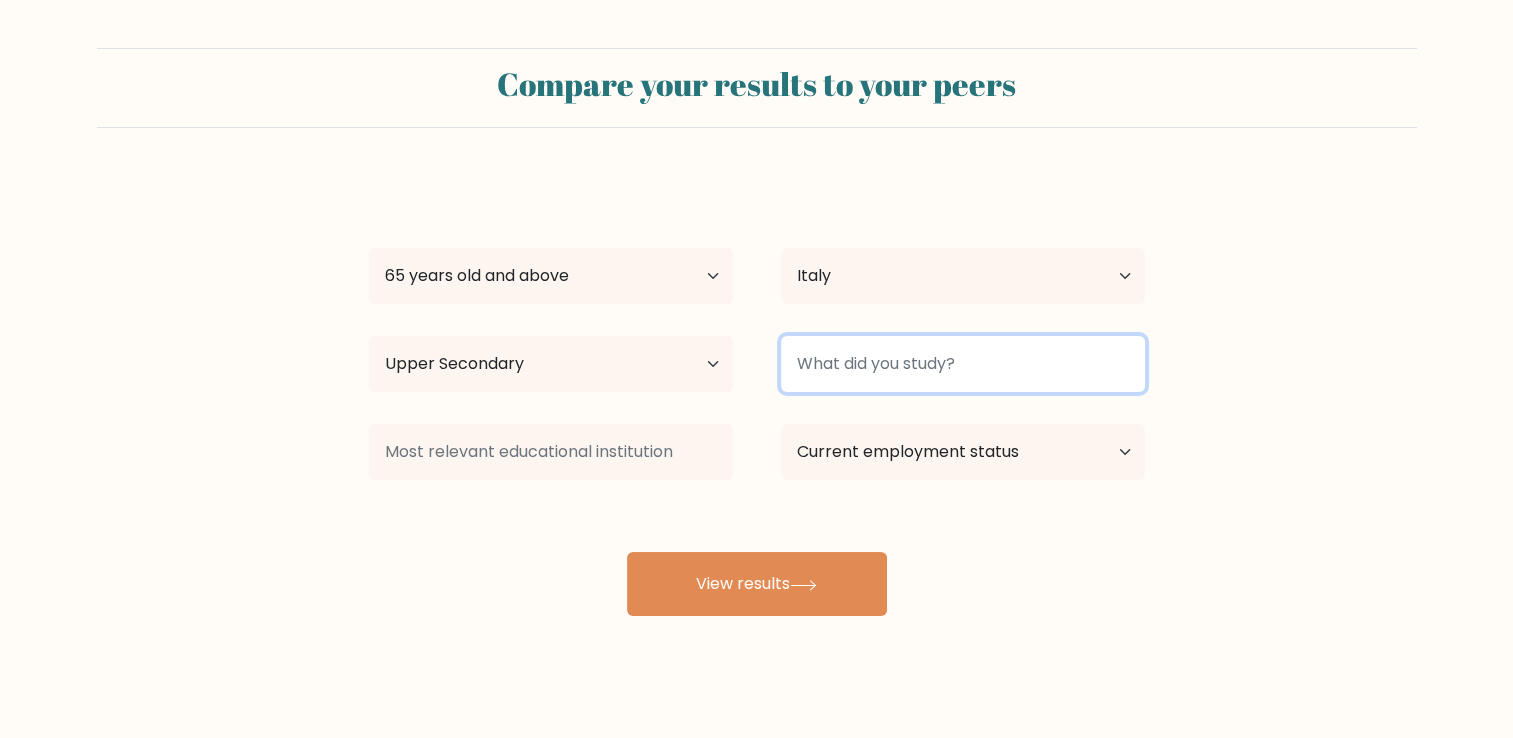 click at bounding box center [963, 364] 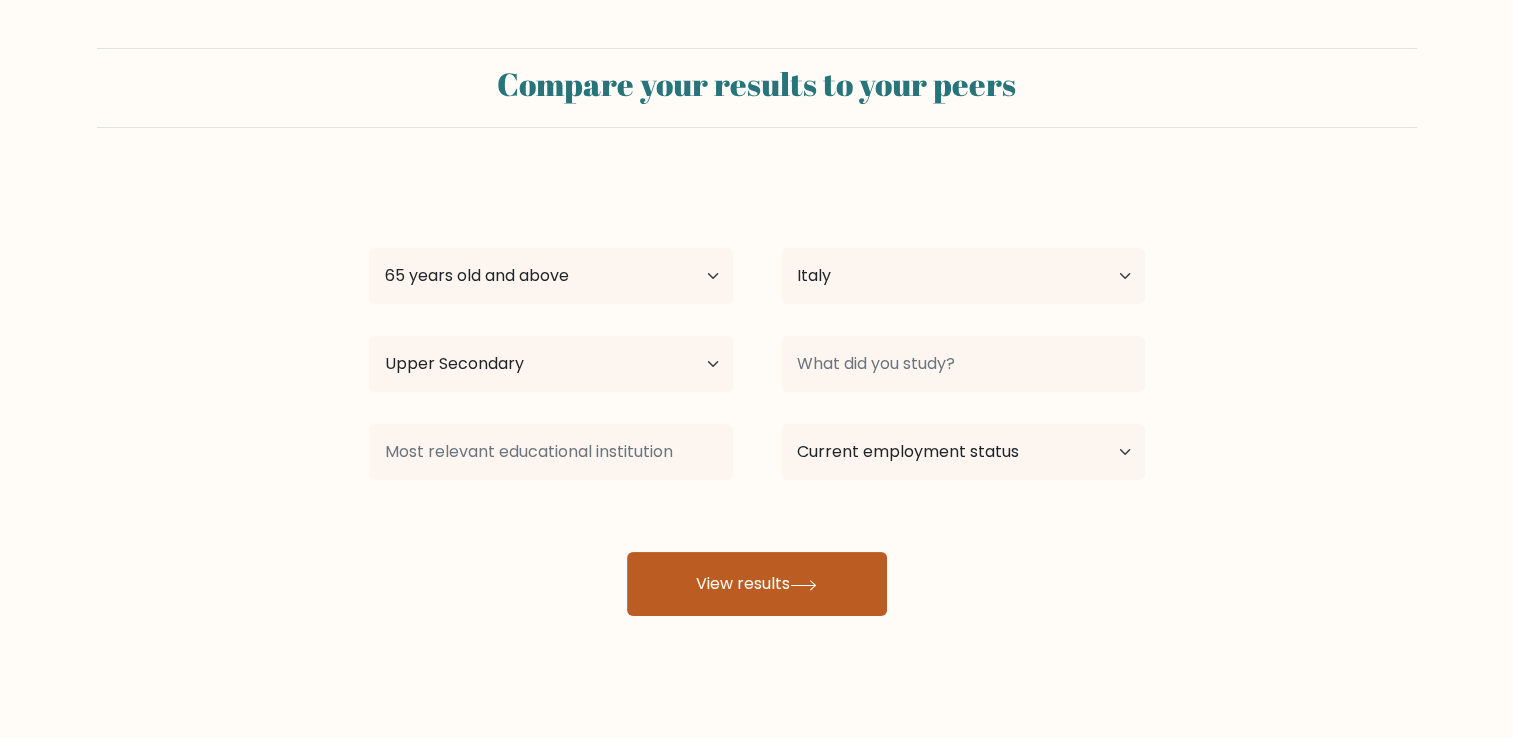 click on "View results" at bounding box center [757, 584] 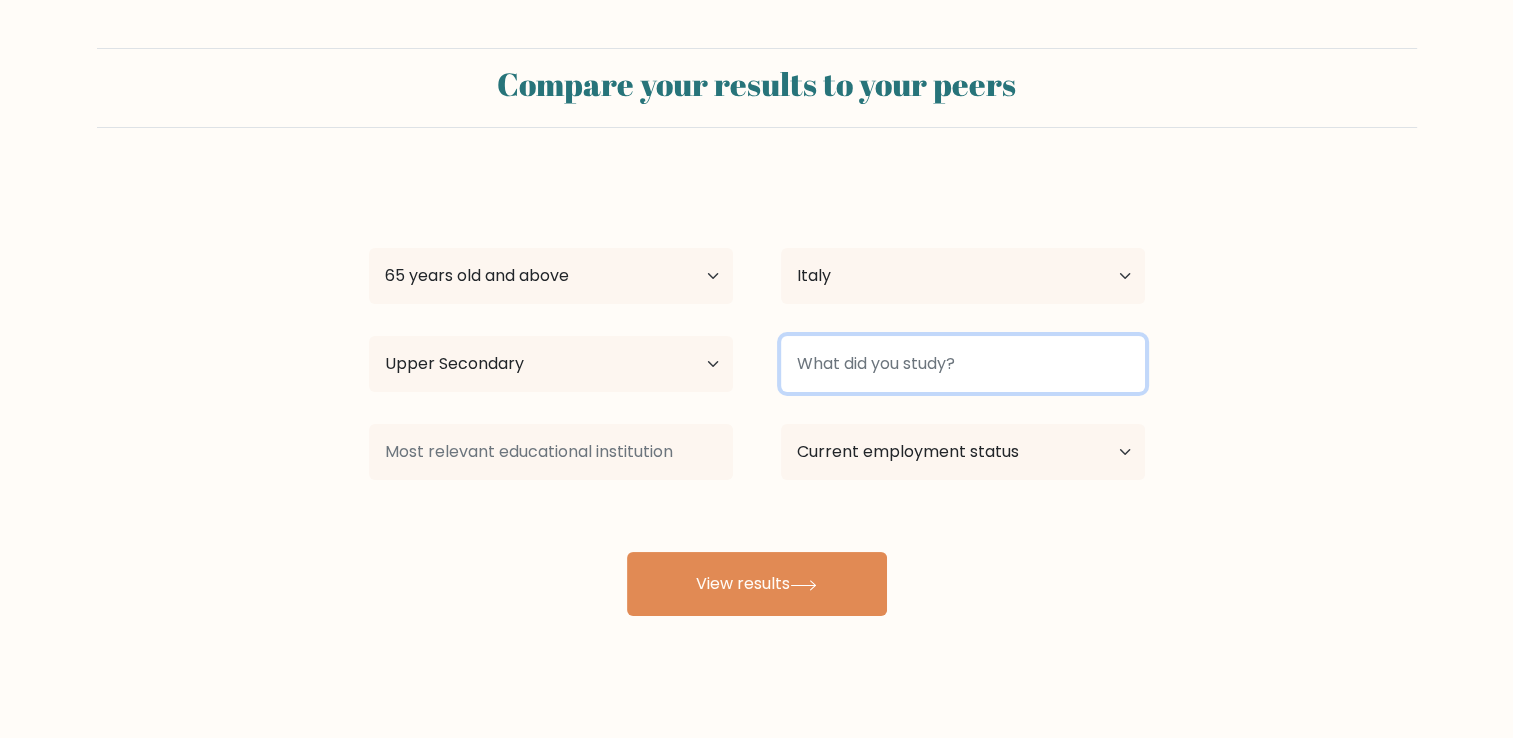 click at bounding box center [963, 364] 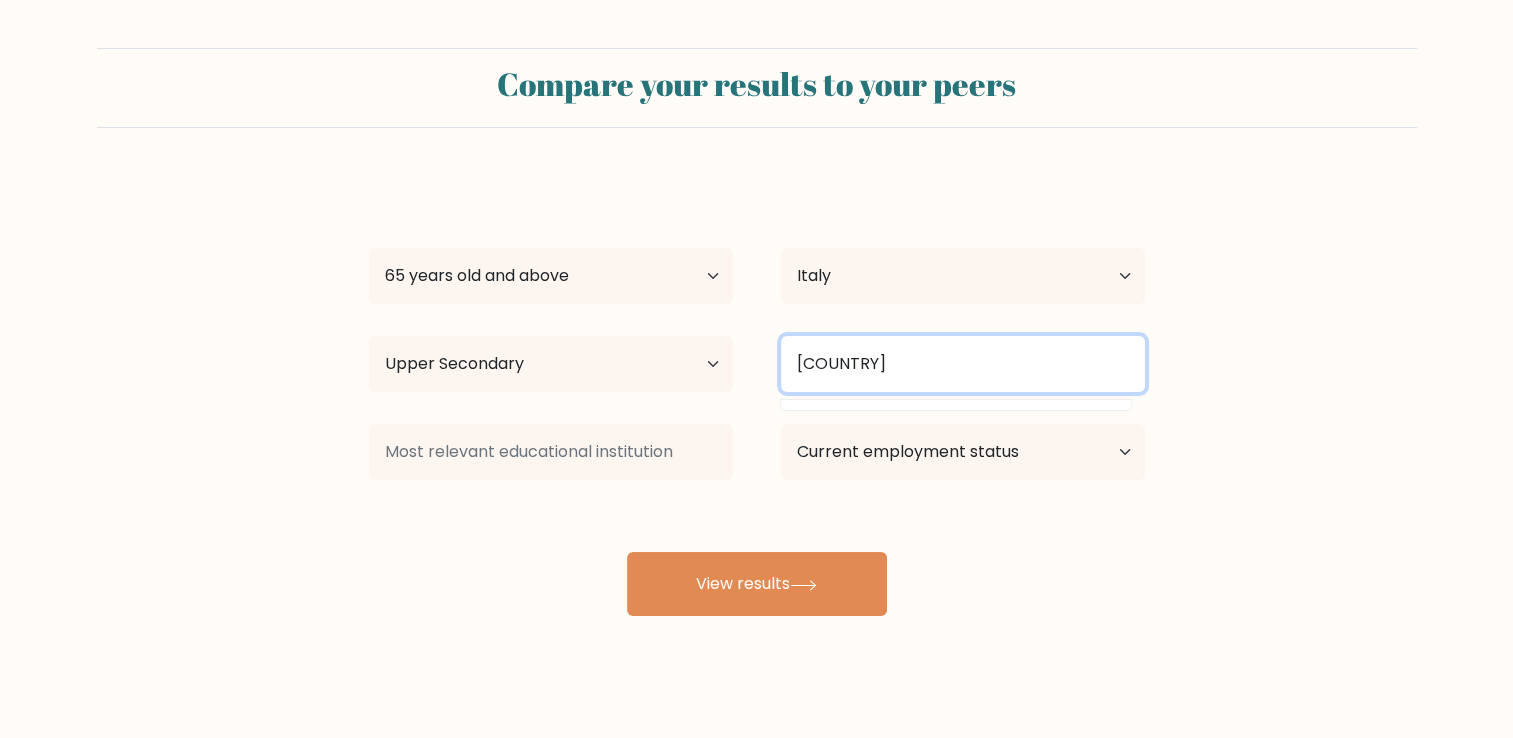 type on "ECOMOMY" 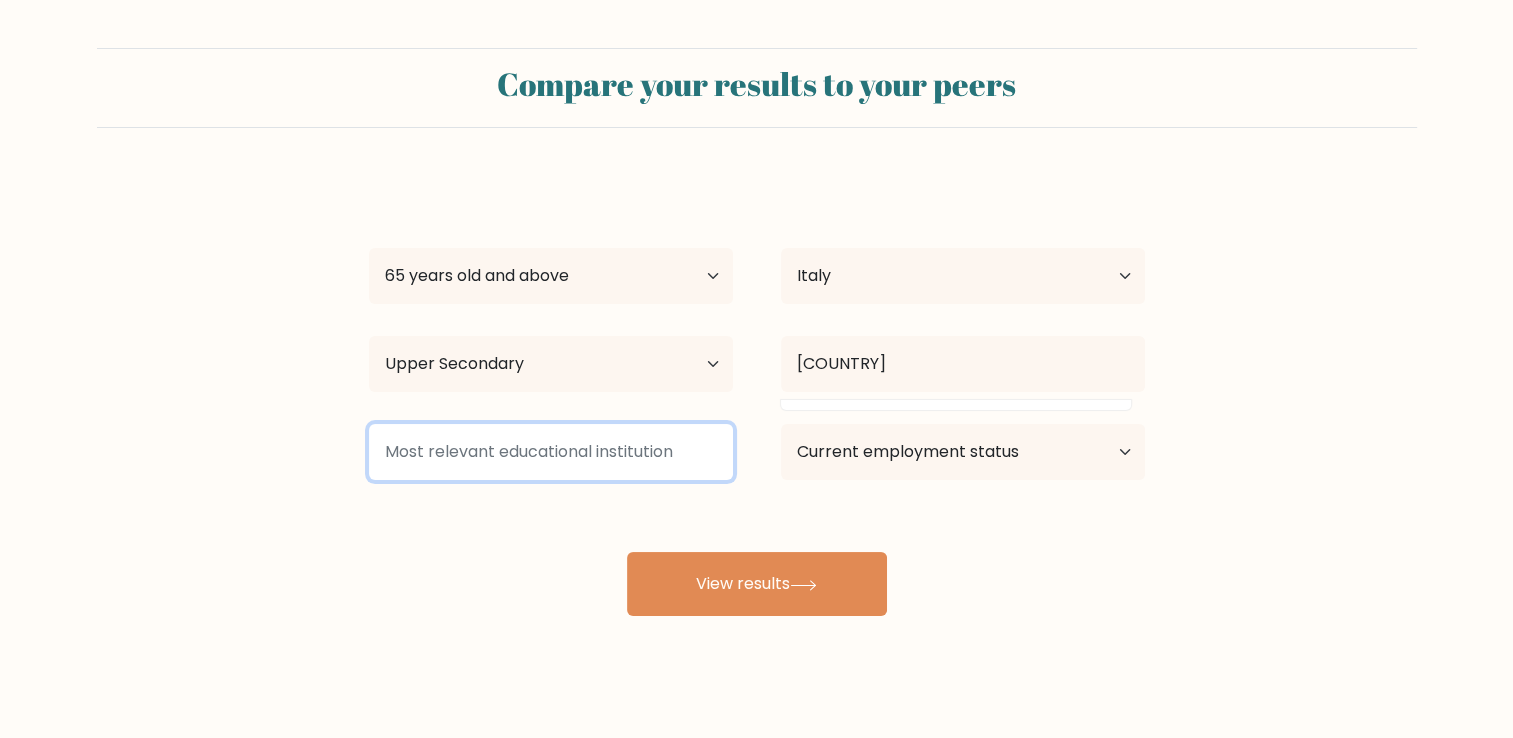 click at bounding box center [551, 452] 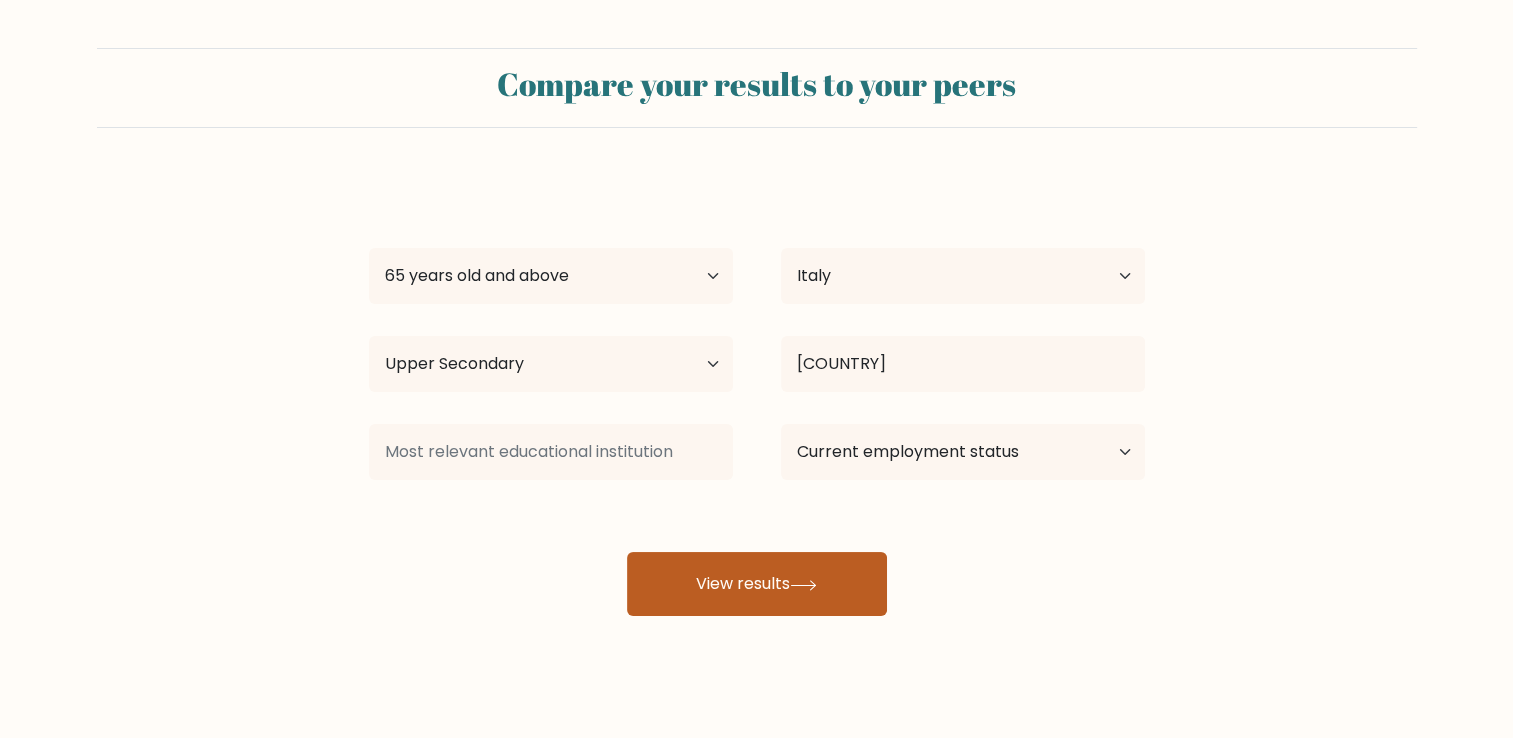click on "View results" at bounding box center [757, 584] 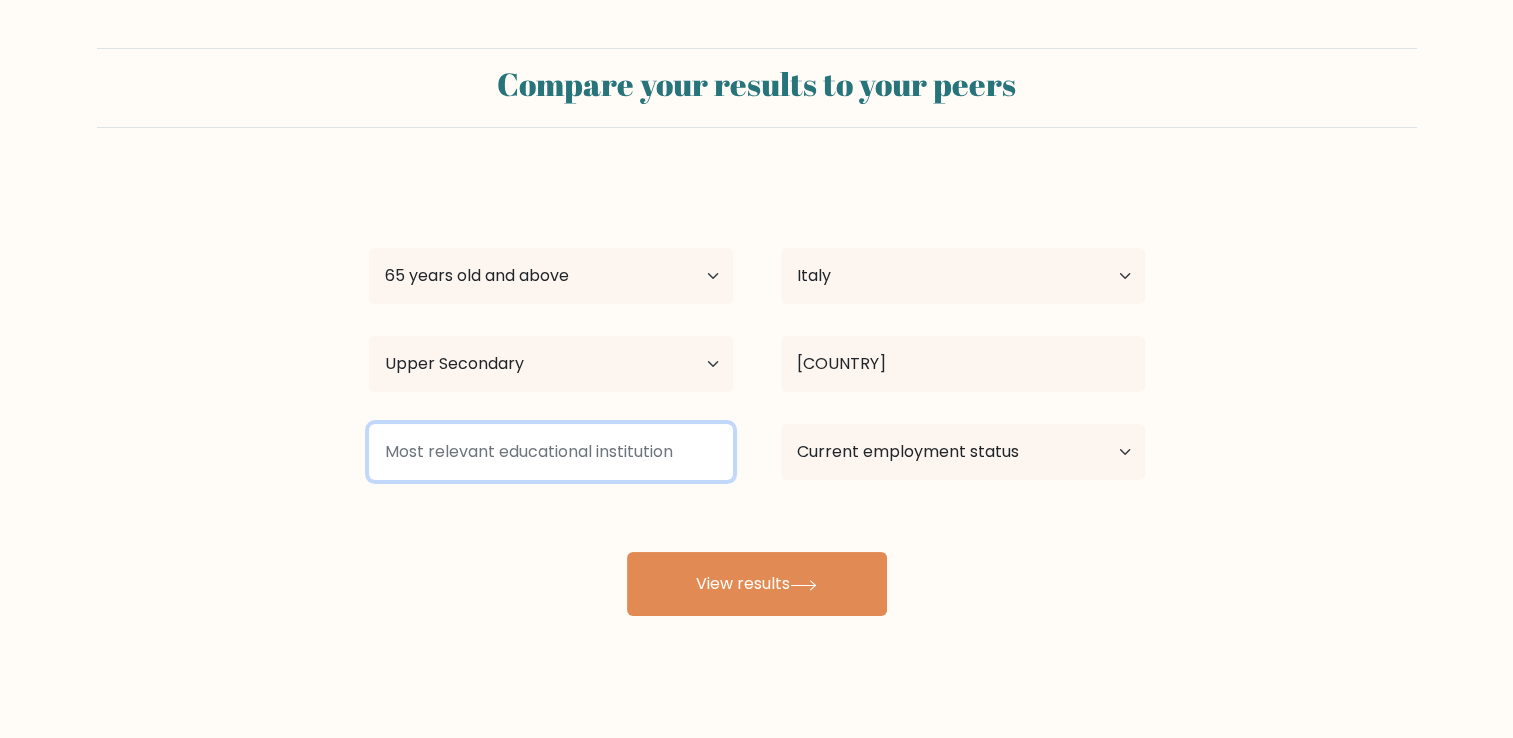 click at bounding box center (551, 452) 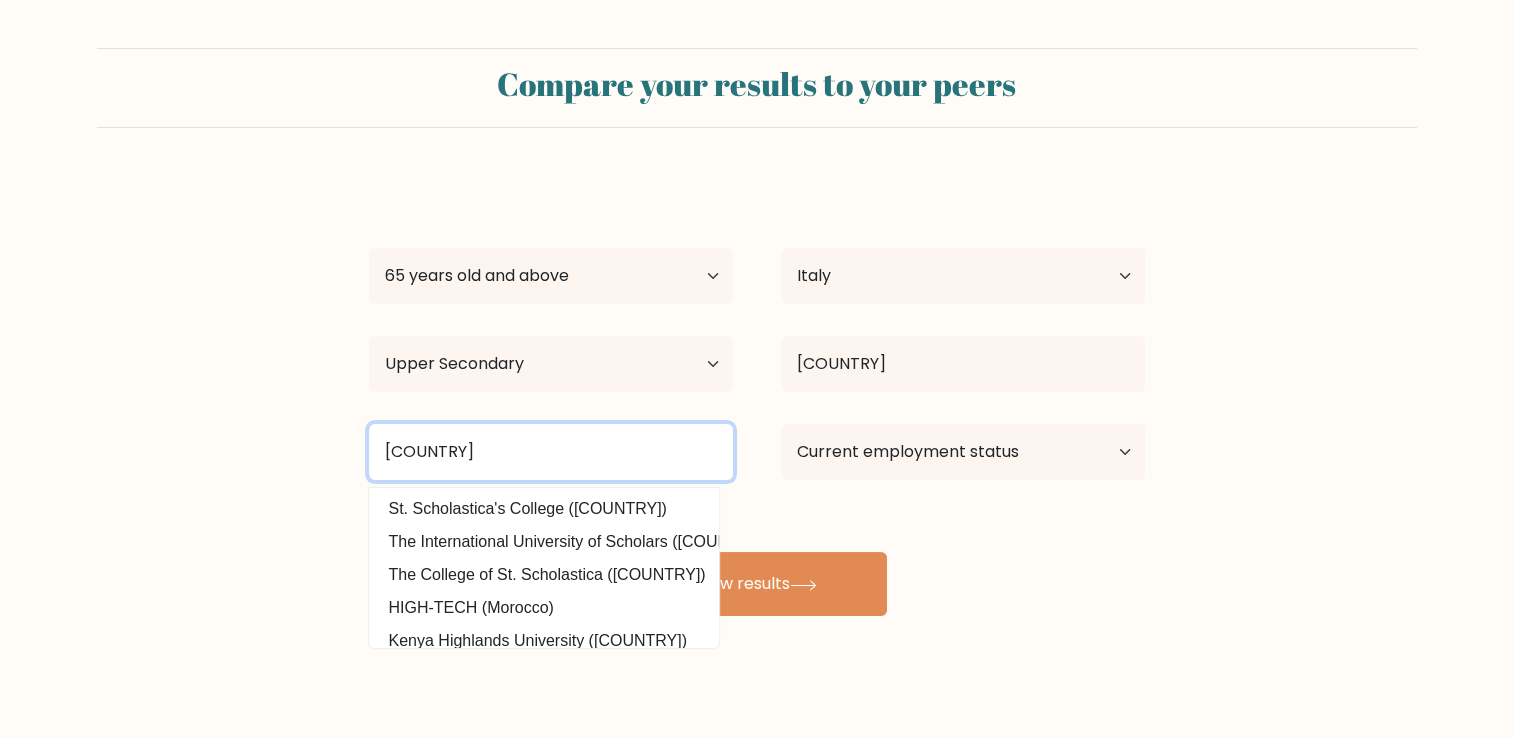 type on "HIGH- SCHOL" 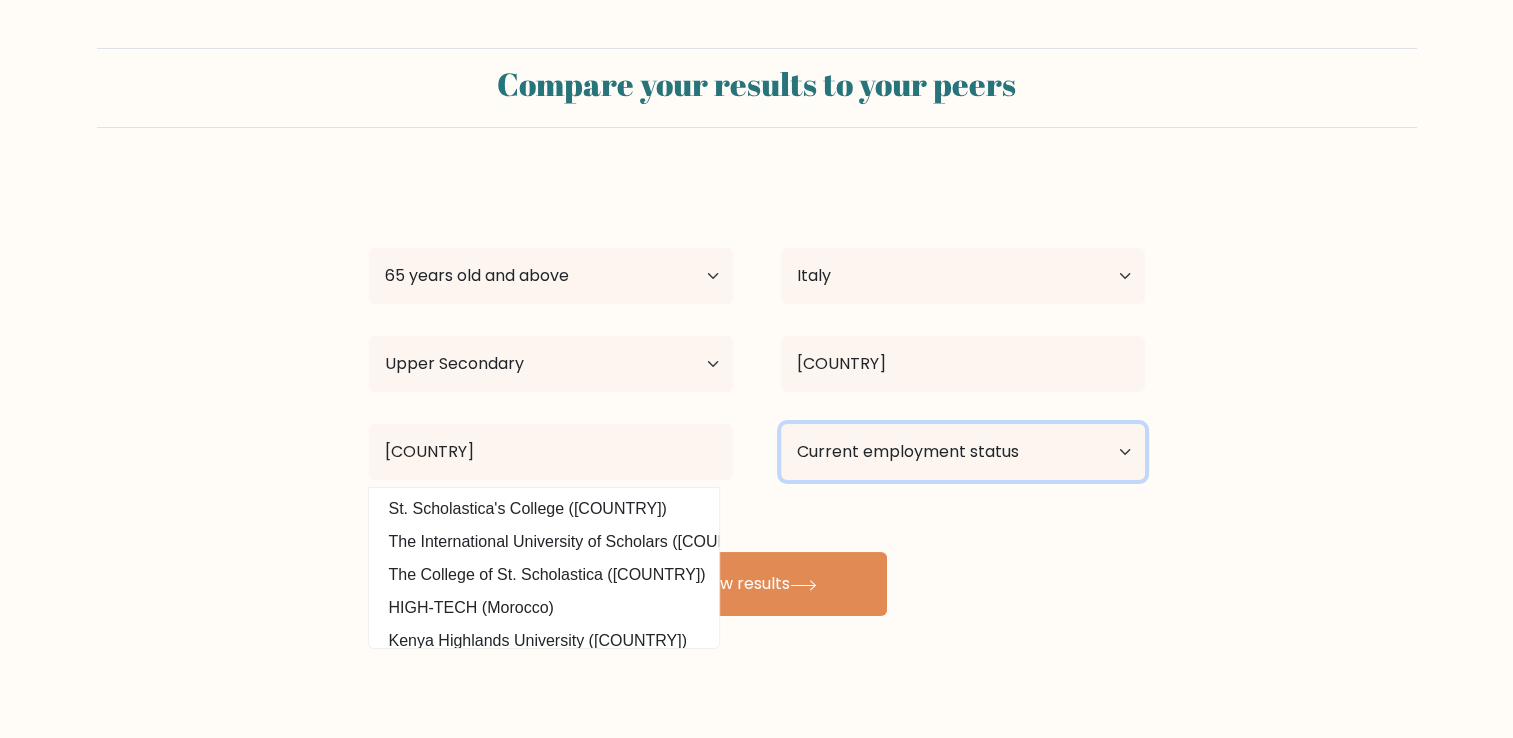 click on "Current employment status
Employed
Student
Retired
Other / prefer not to answer" at bounding box center [963, 452] 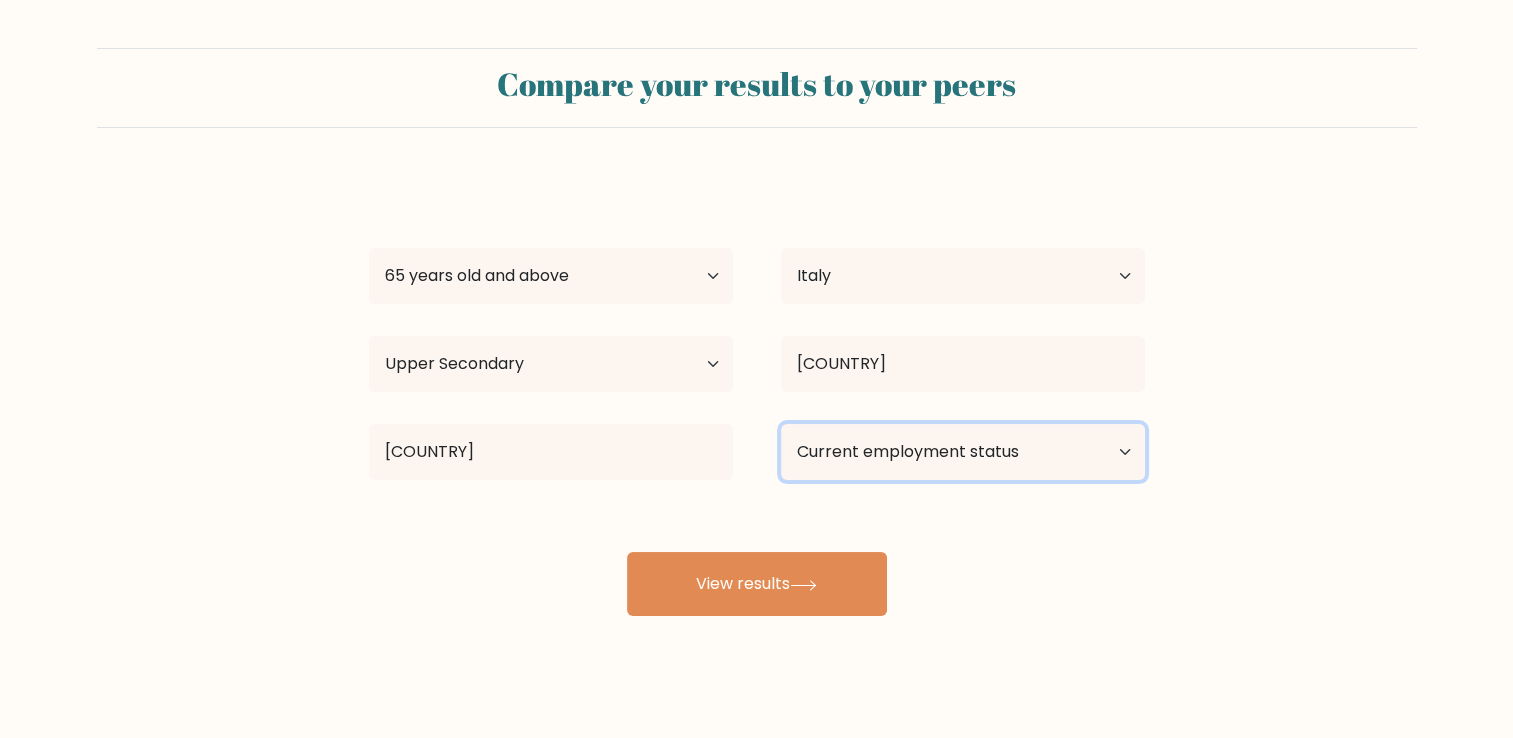 select on "other" 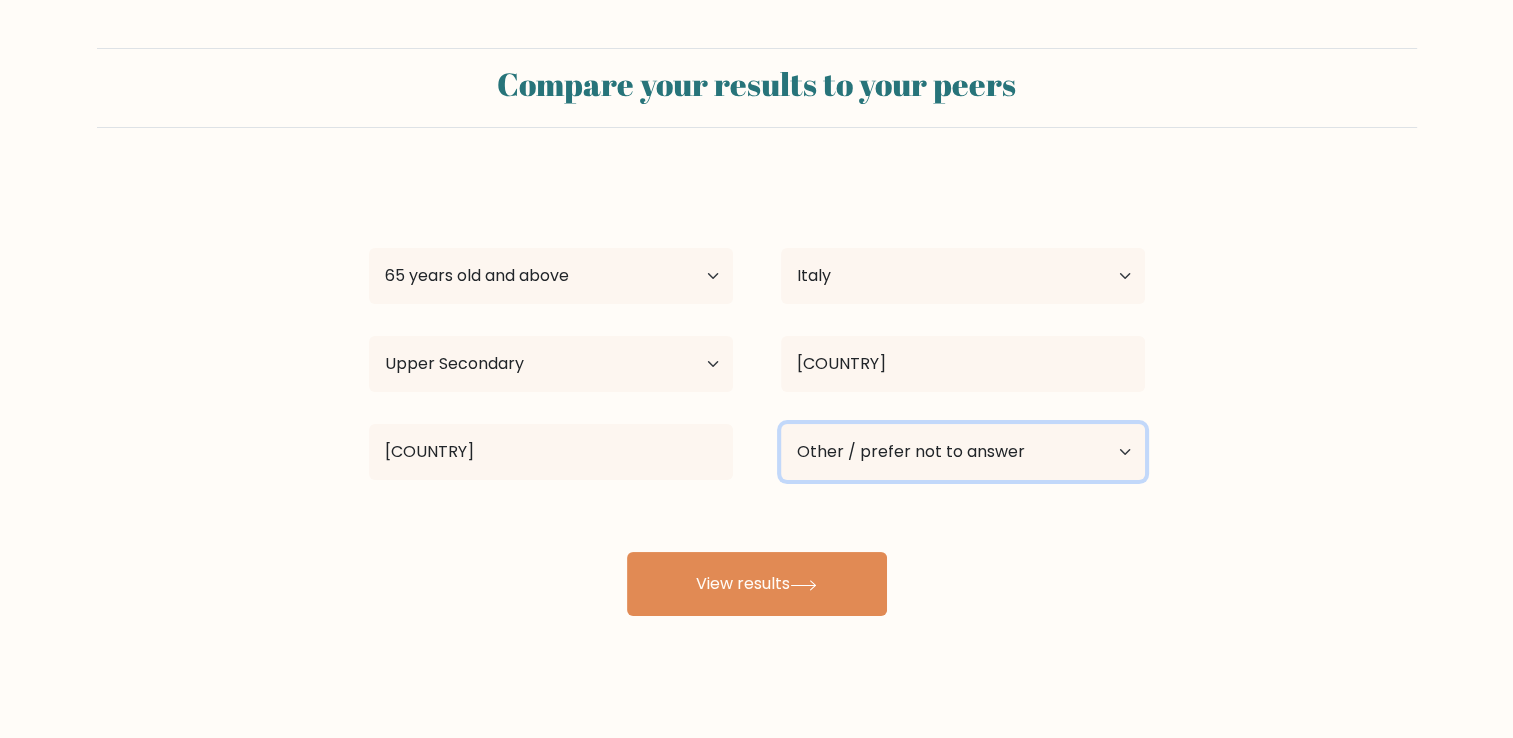 click on "Current employment status
Employed
Student
Retired
Other / prefer not to answer" at bounding box center (963, 452) 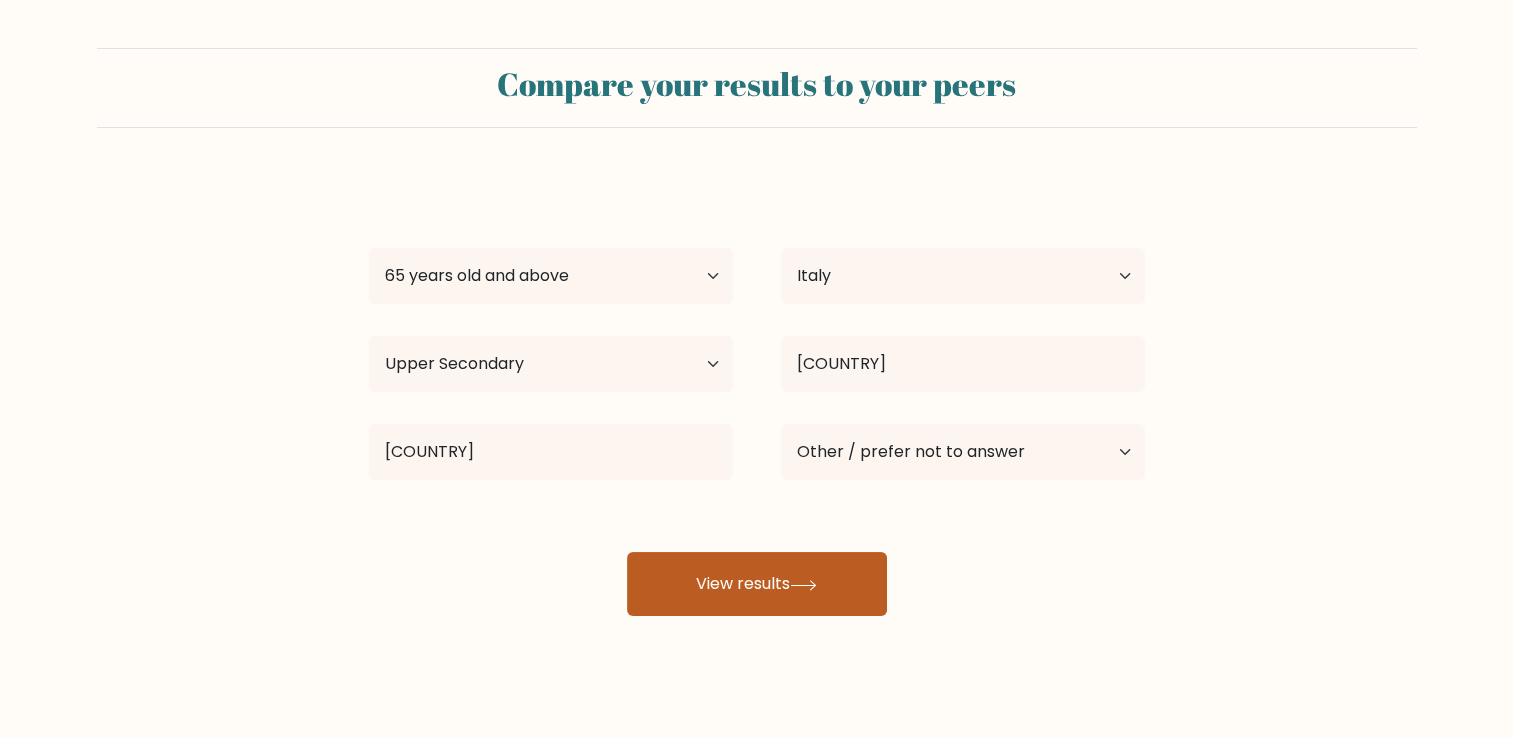 click on "View results" at bounding box center (757, 584) 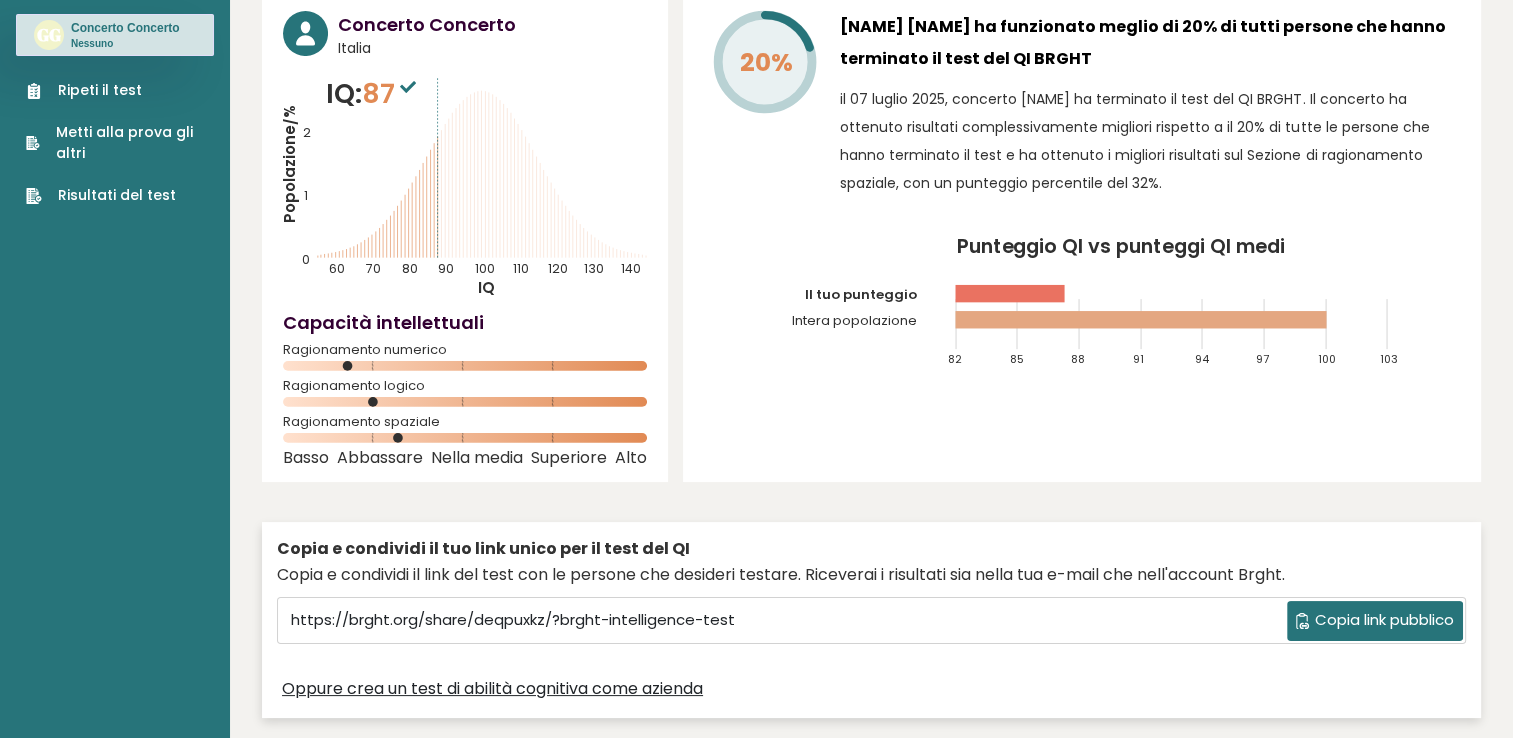 scroll, scrollTop: 100, scrollLeft: 0, axis: vertical 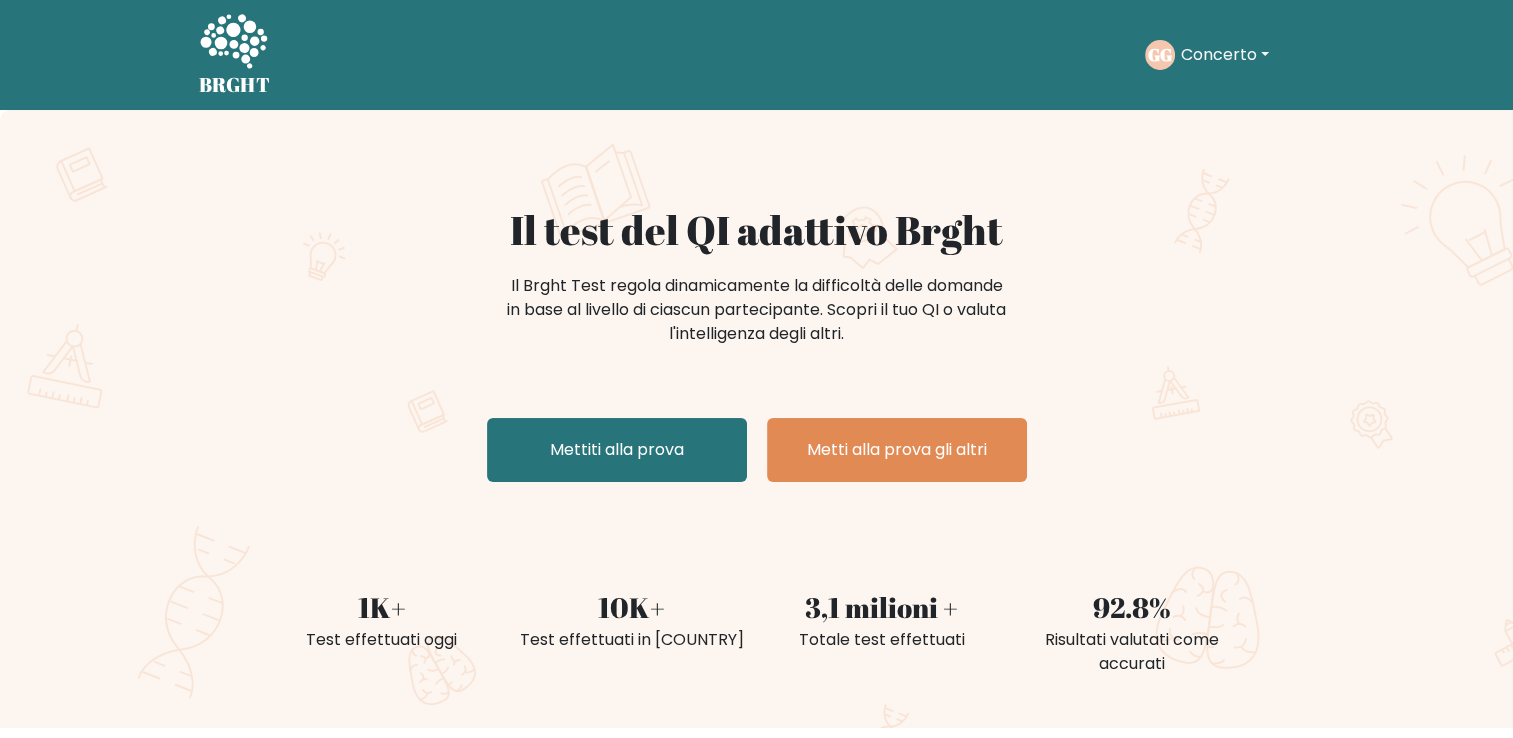 click at bounding box center [233, 41] 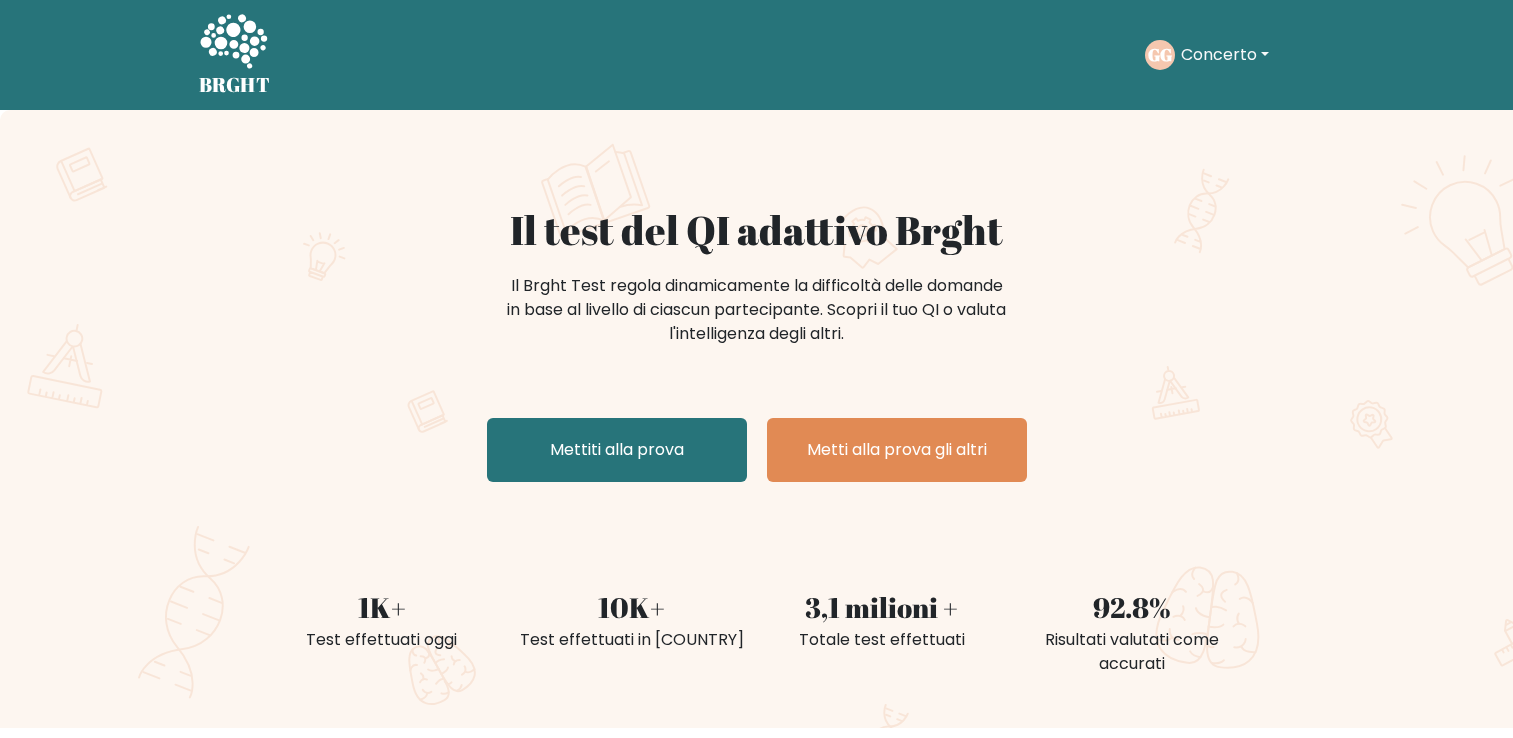 scroll, scrollTop: 0, scrollLeft: 0, axis: both 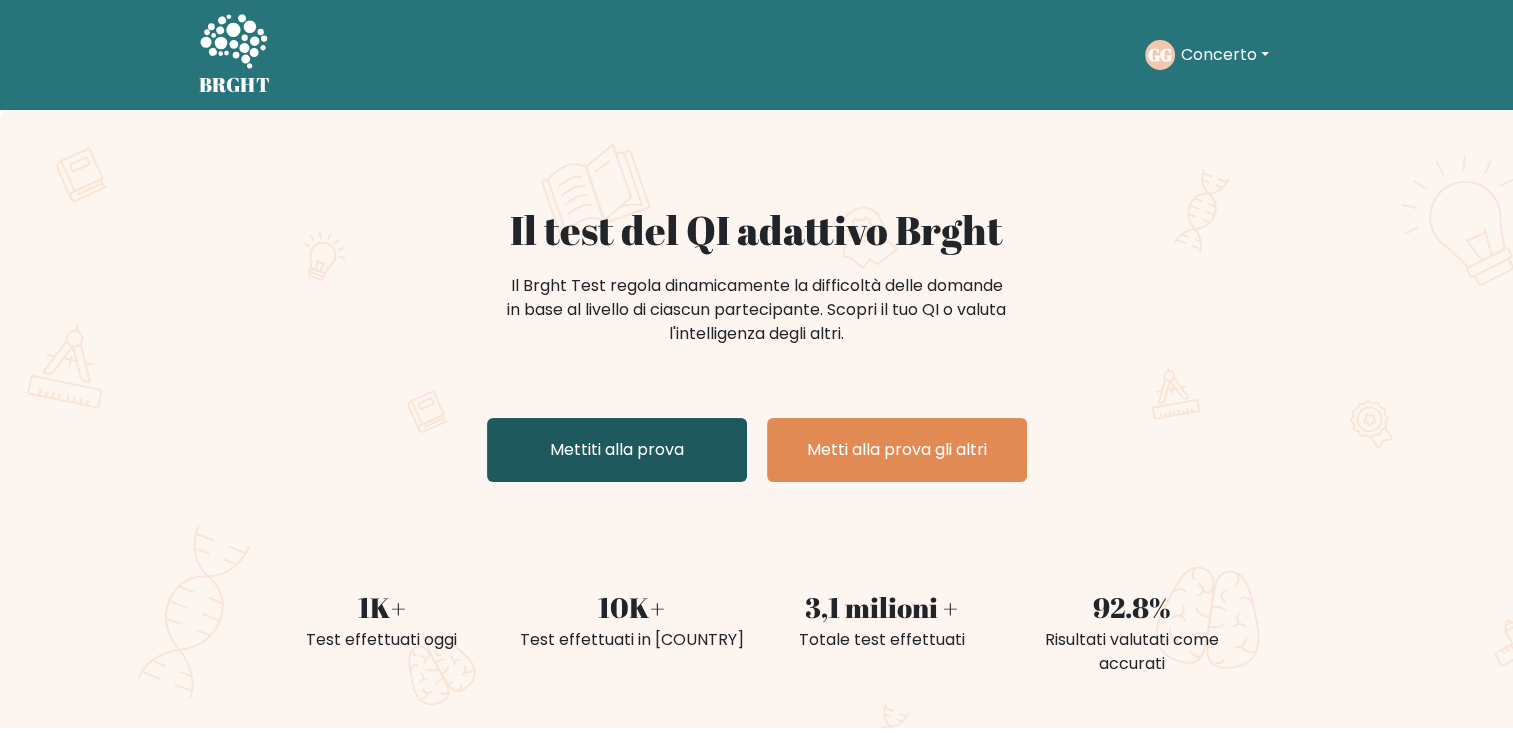 click on "Mettiti alla prova" at bounding box center (617, 450) 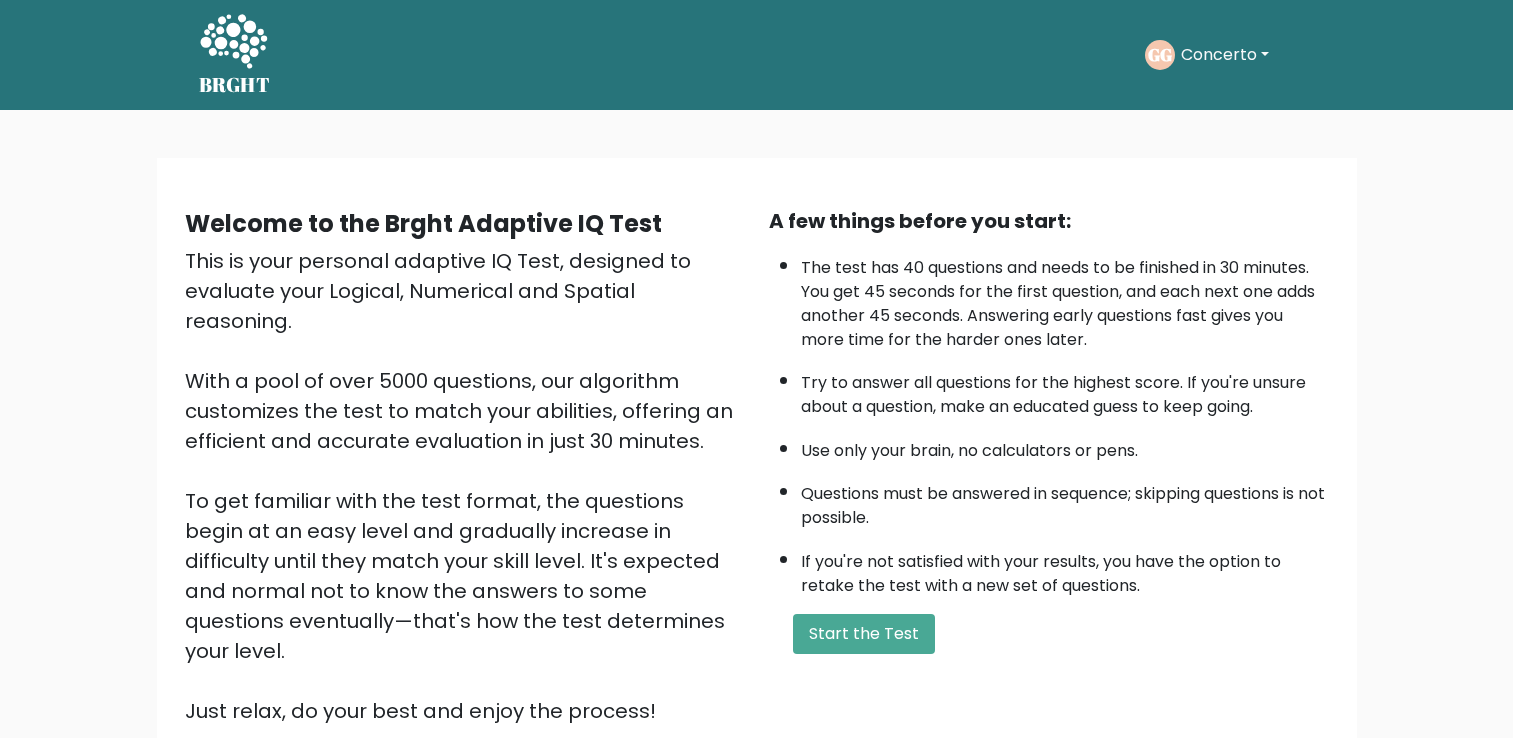 scroll, scrollTop: 0, scrollLeft: 0, axis: both 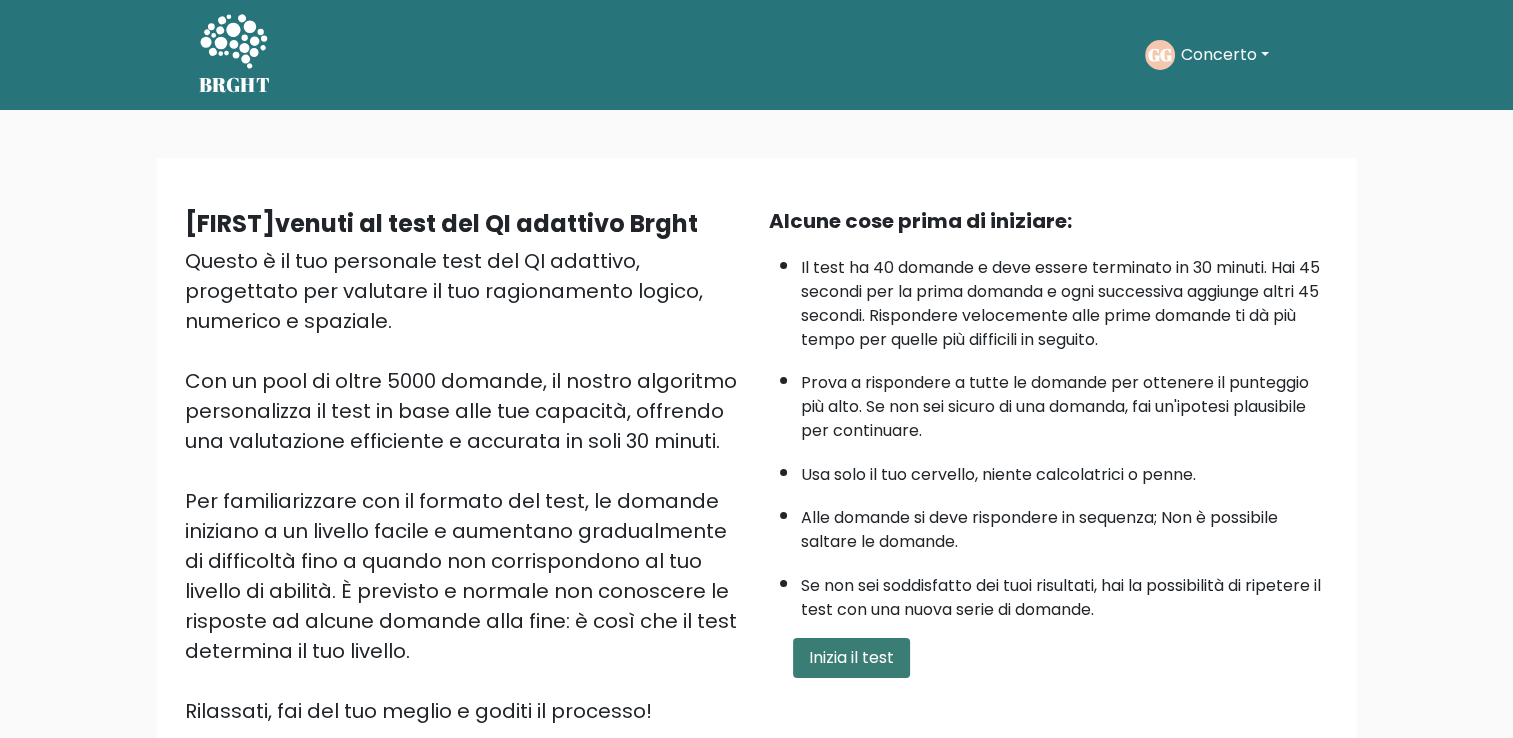 click on "Inizia il test" at bounding box center [851, 658] 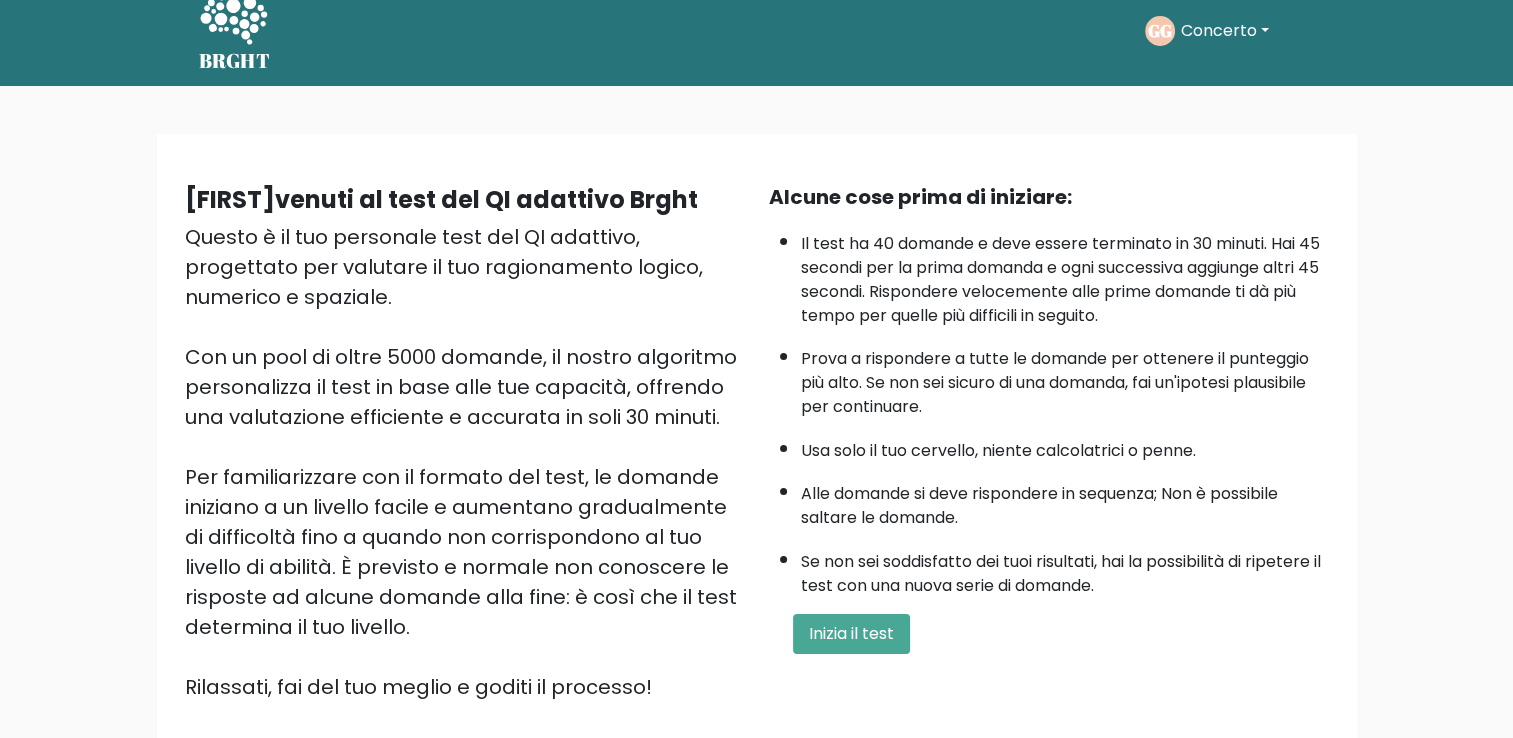 scroll, scrollTop: 0, scrollLeft: 0, axis: both 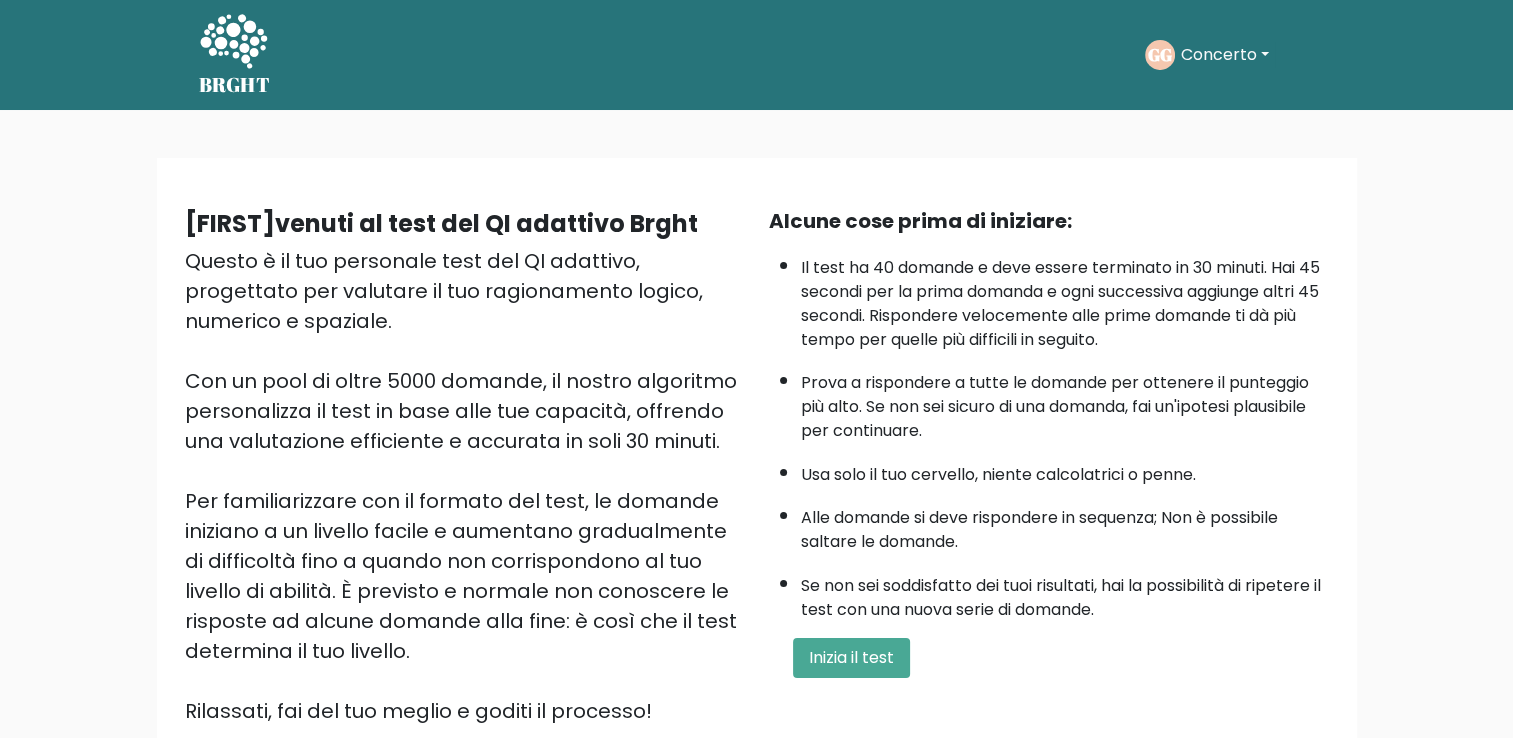 click on "Concerto" at bounding box center [1225, 55] 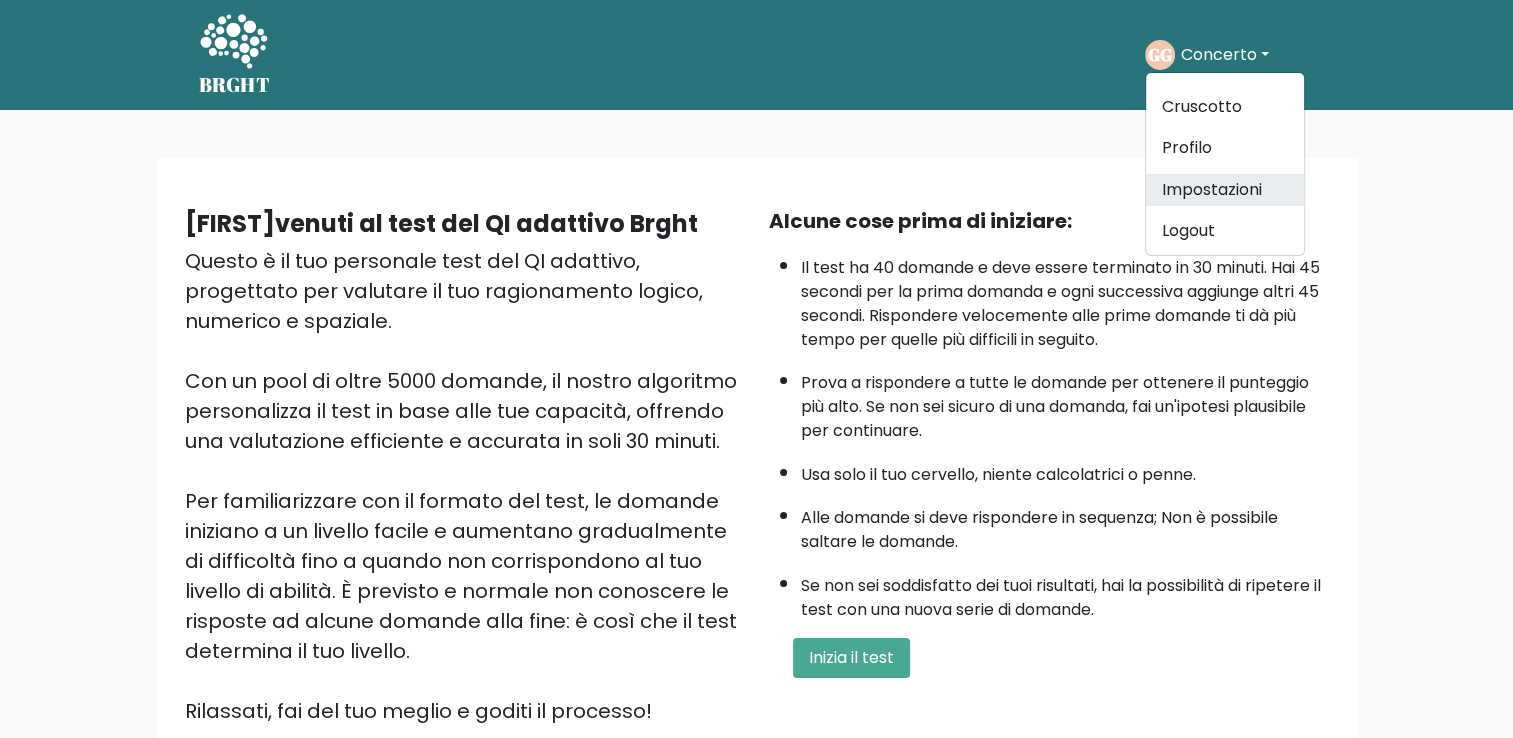 click on "Impostazioni" at bounding box center (1225, 190) 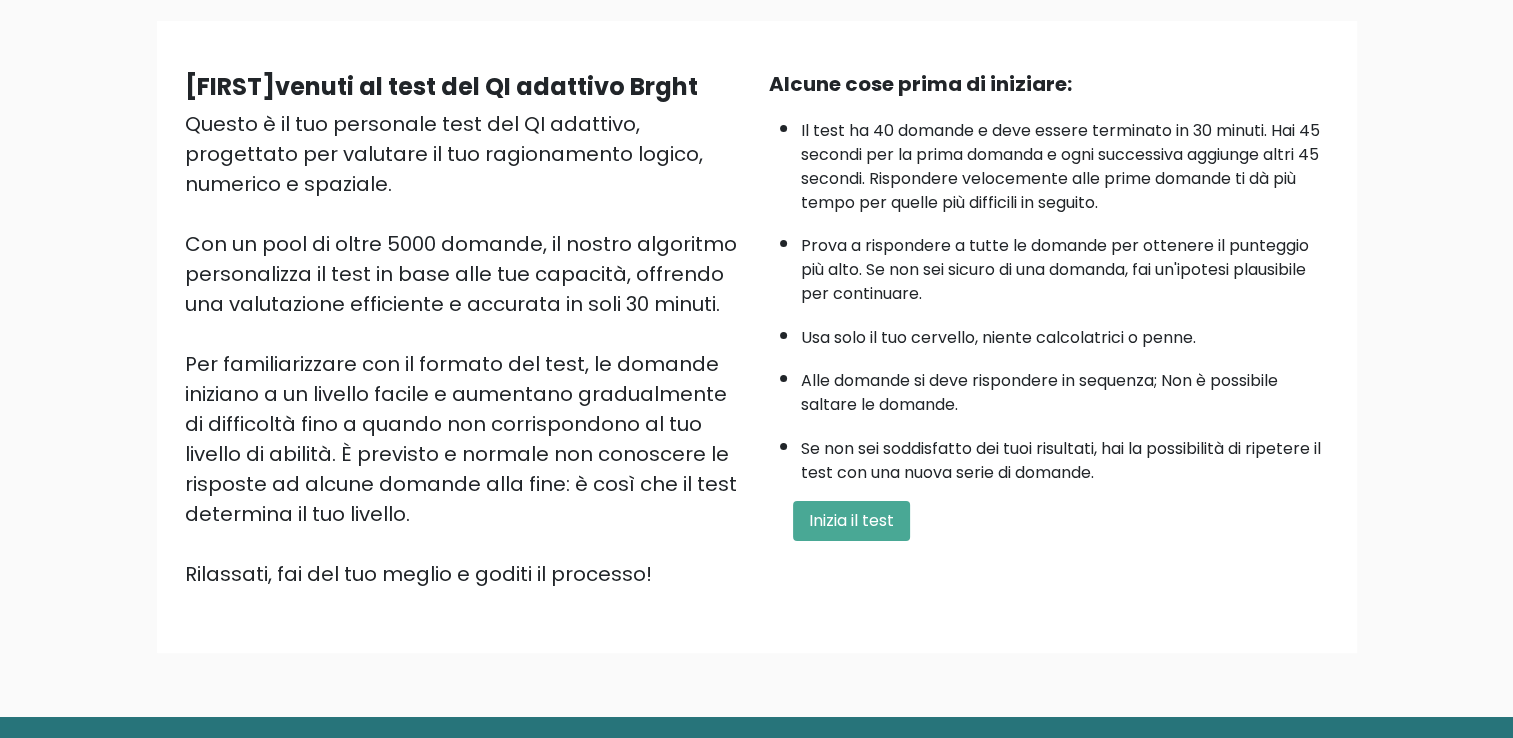 scroll, scrollTop: 200, scrollLeft: 0, axis: vertical 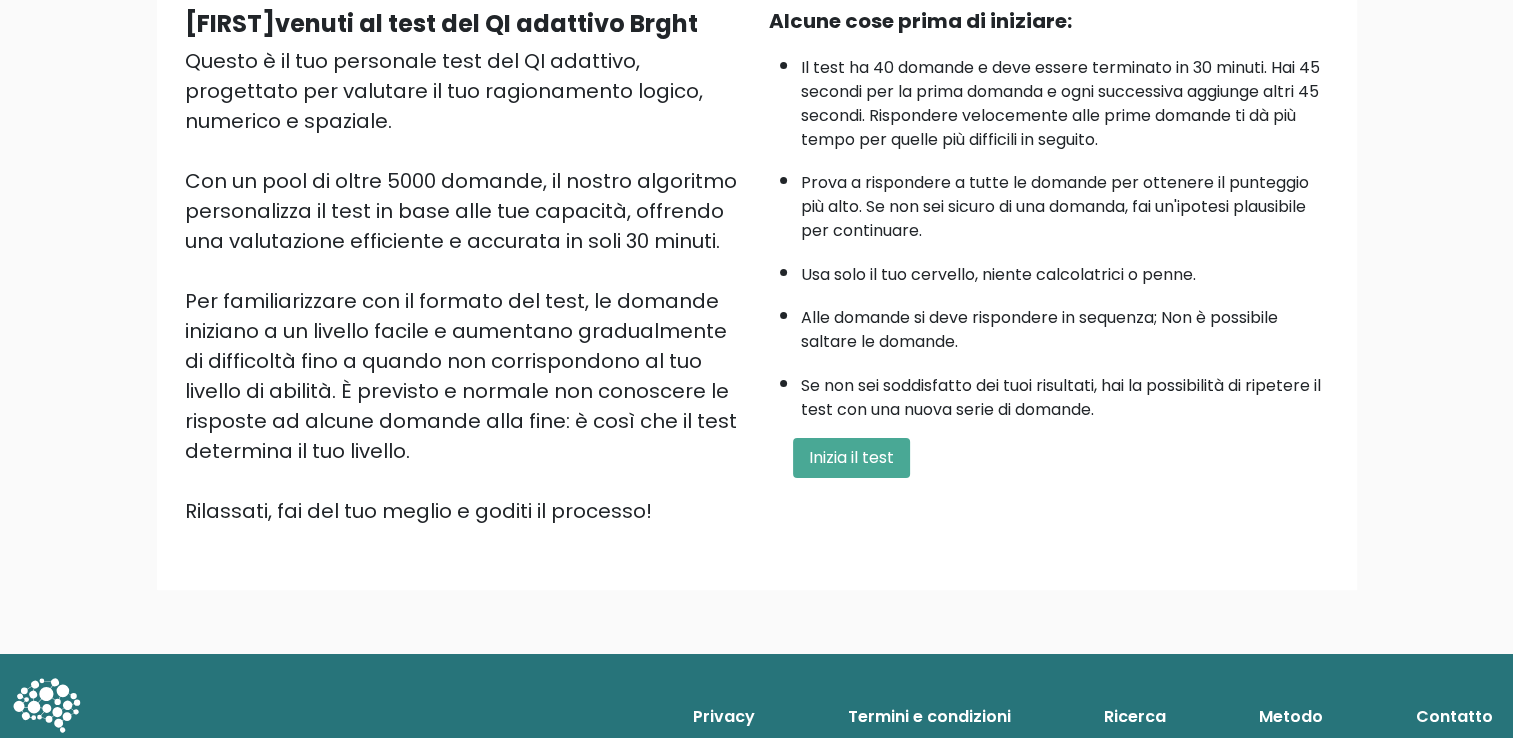 click on "Metodo" at bounding box center [1291, 717] 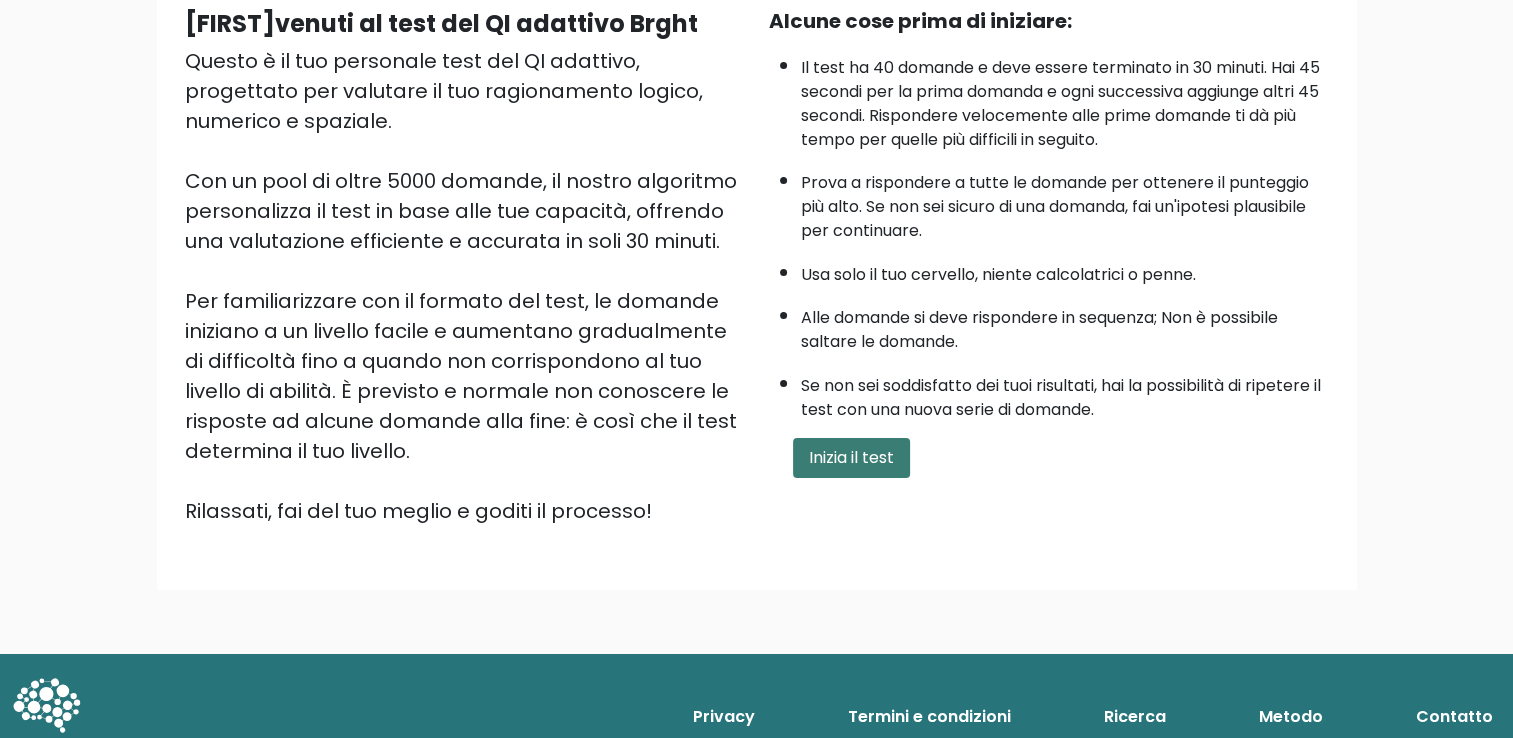 click on "Inizia il test" at bounding box center (851, 458) 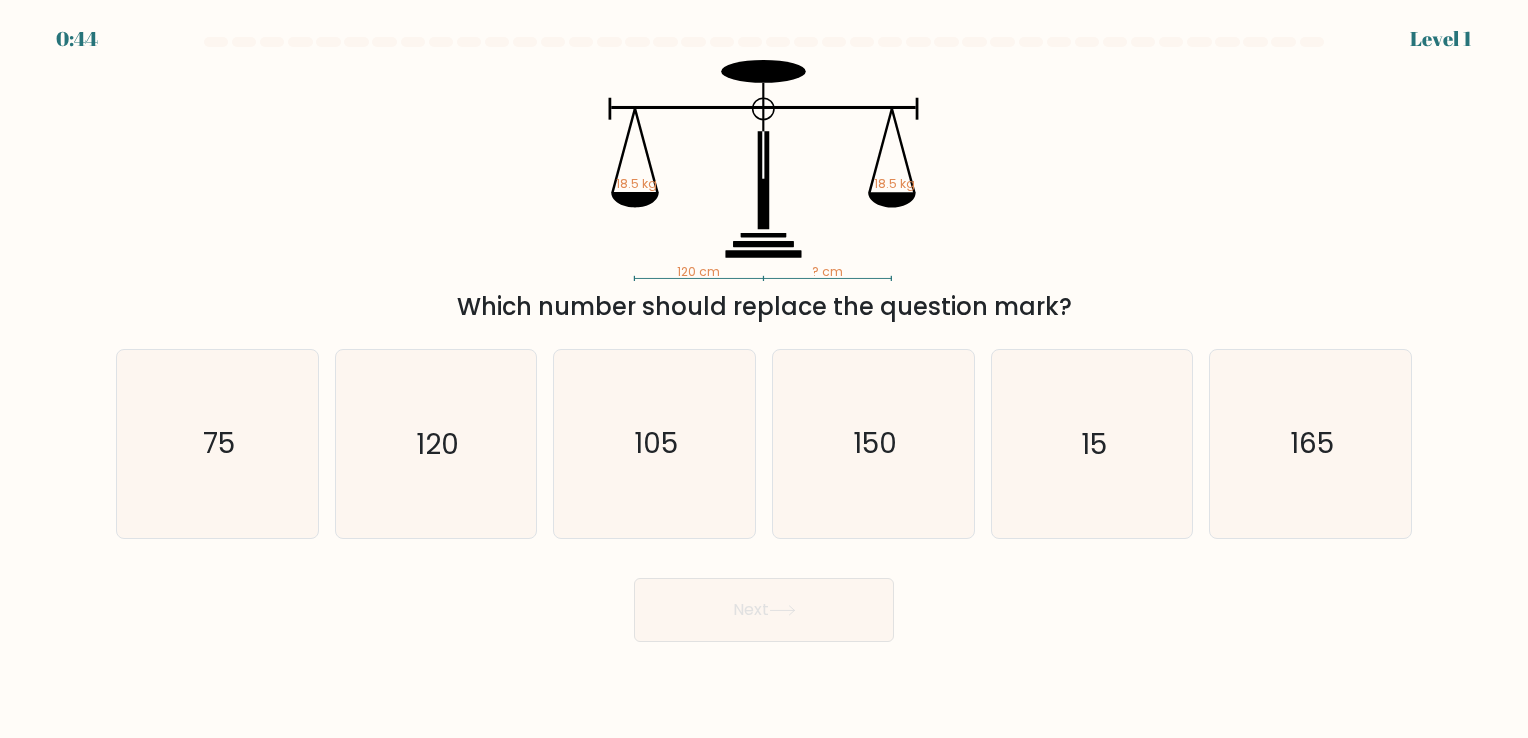scroll, scrollTop: 0, scrollLeft: 0, axis: both 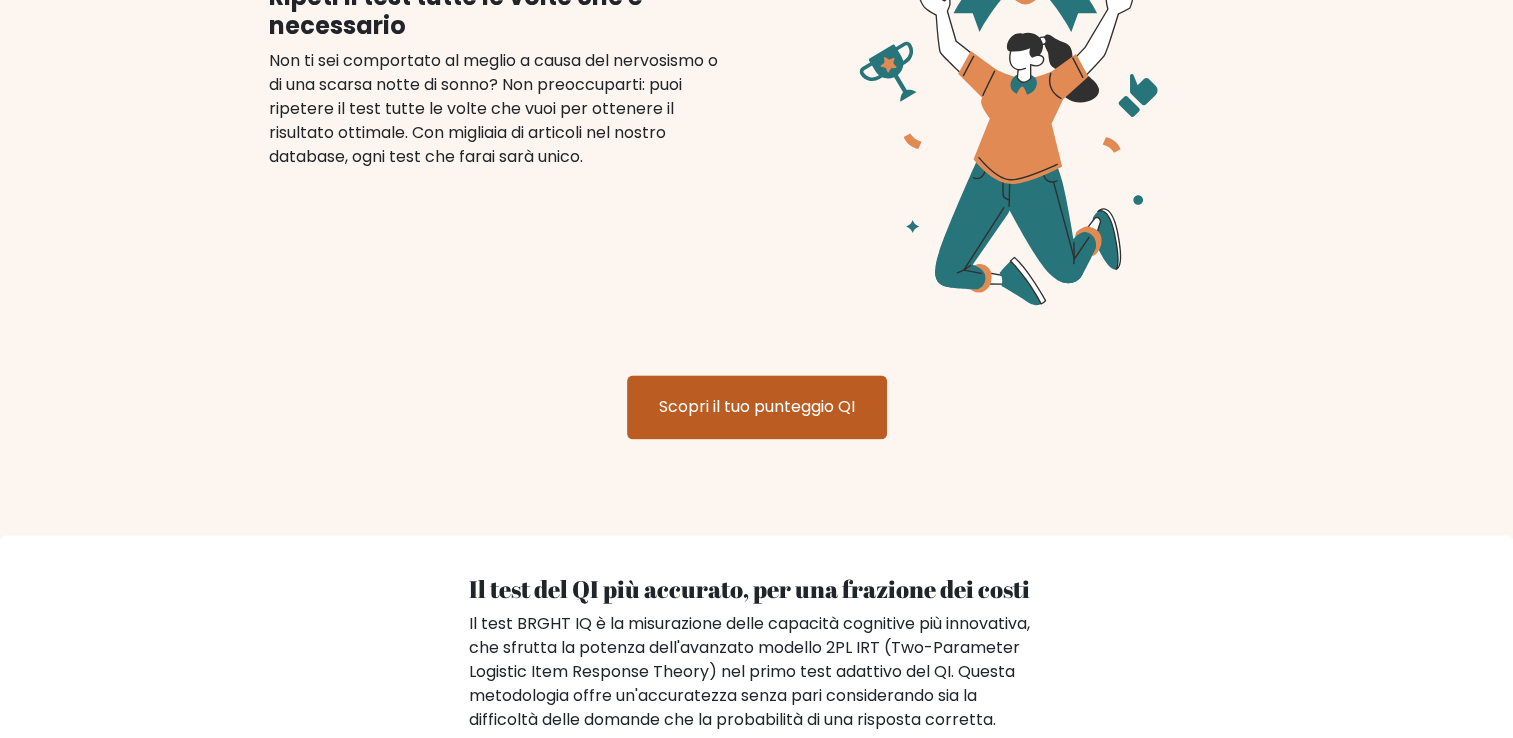 click on "Scopri il tuo punteggio QI" at bounding box center [757, 407] 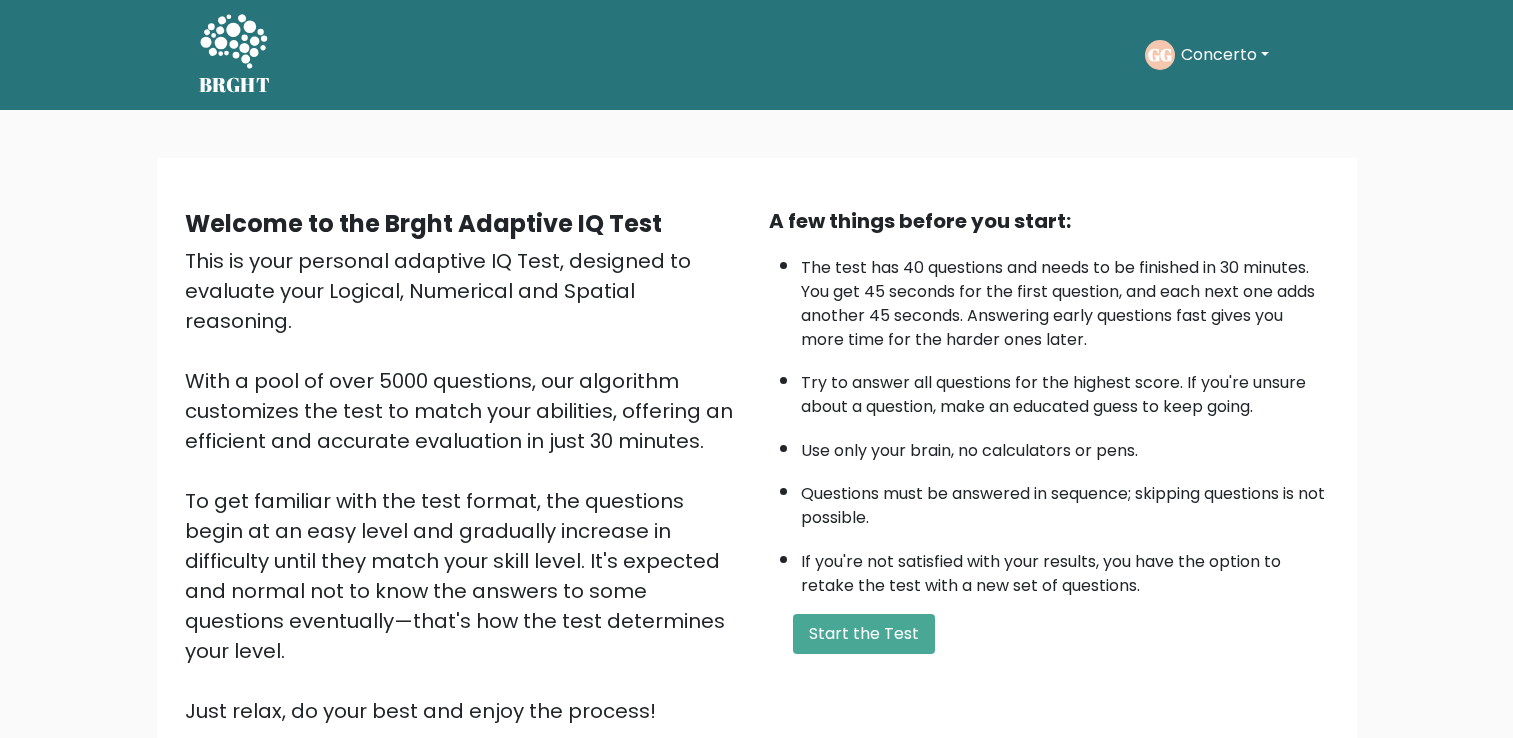 scroll, scrollTop: 0, scrollLeft: 0, axis: both 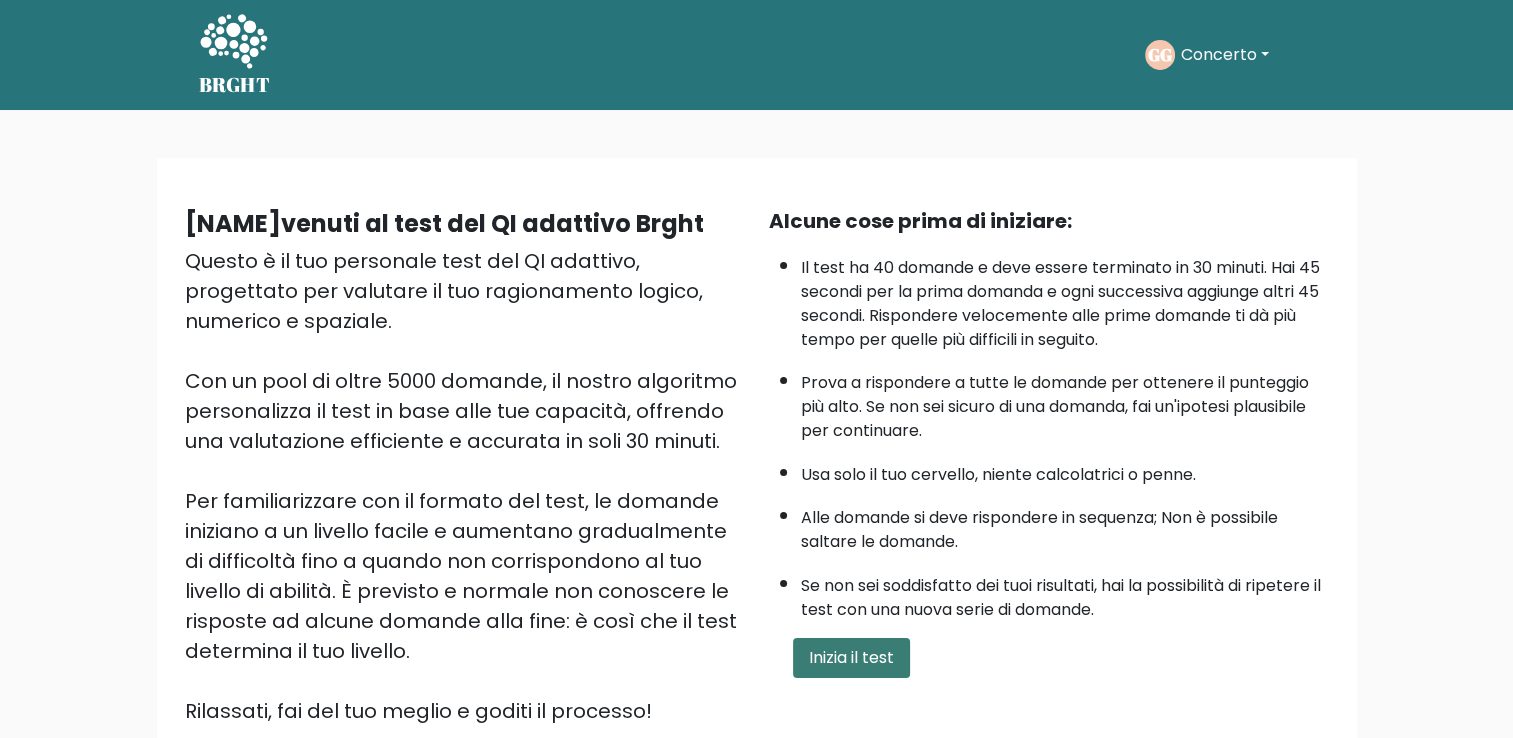 click on "Inizia il test" at bounding box center [851, 658] 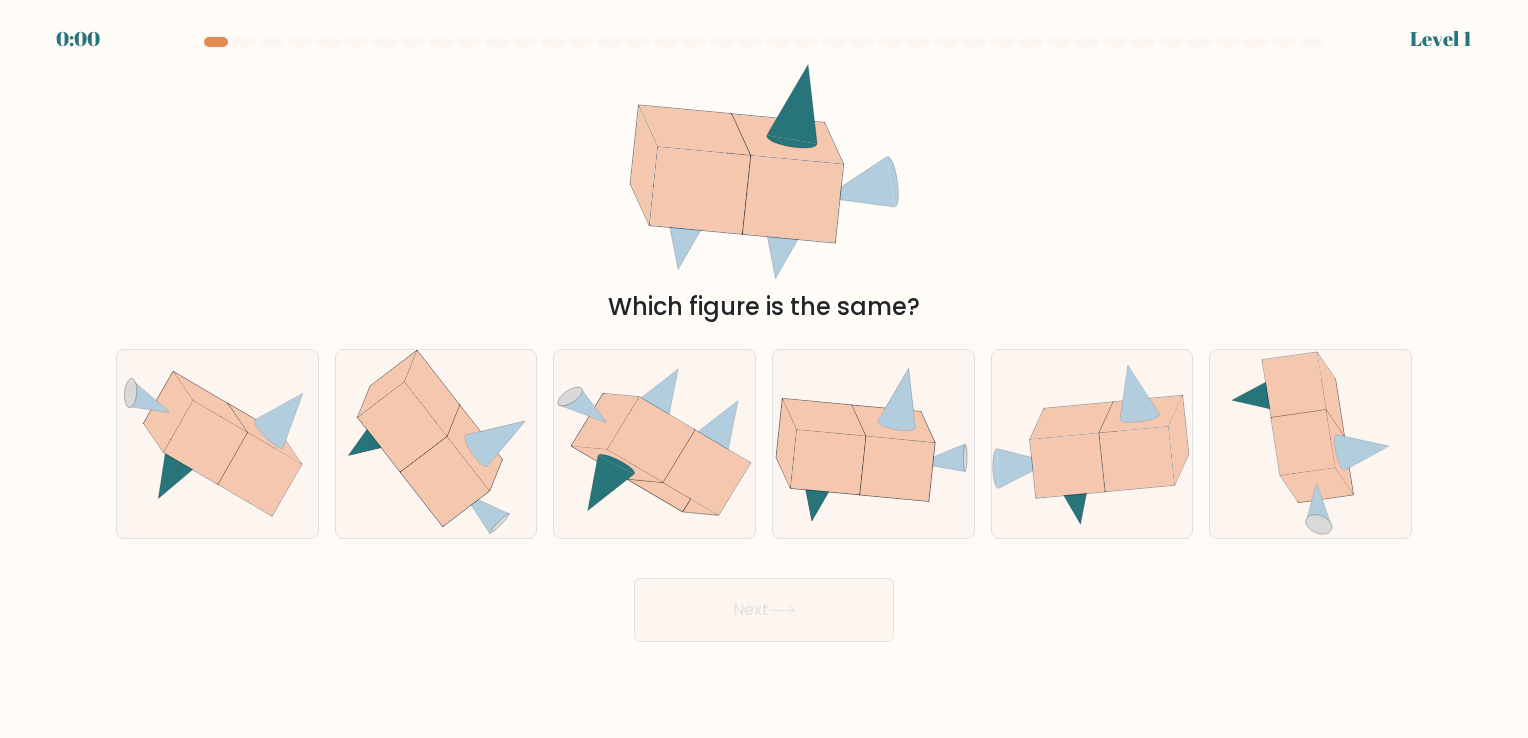 scroll, scrollTop: 0, scrollLeft: 0, axis: both 